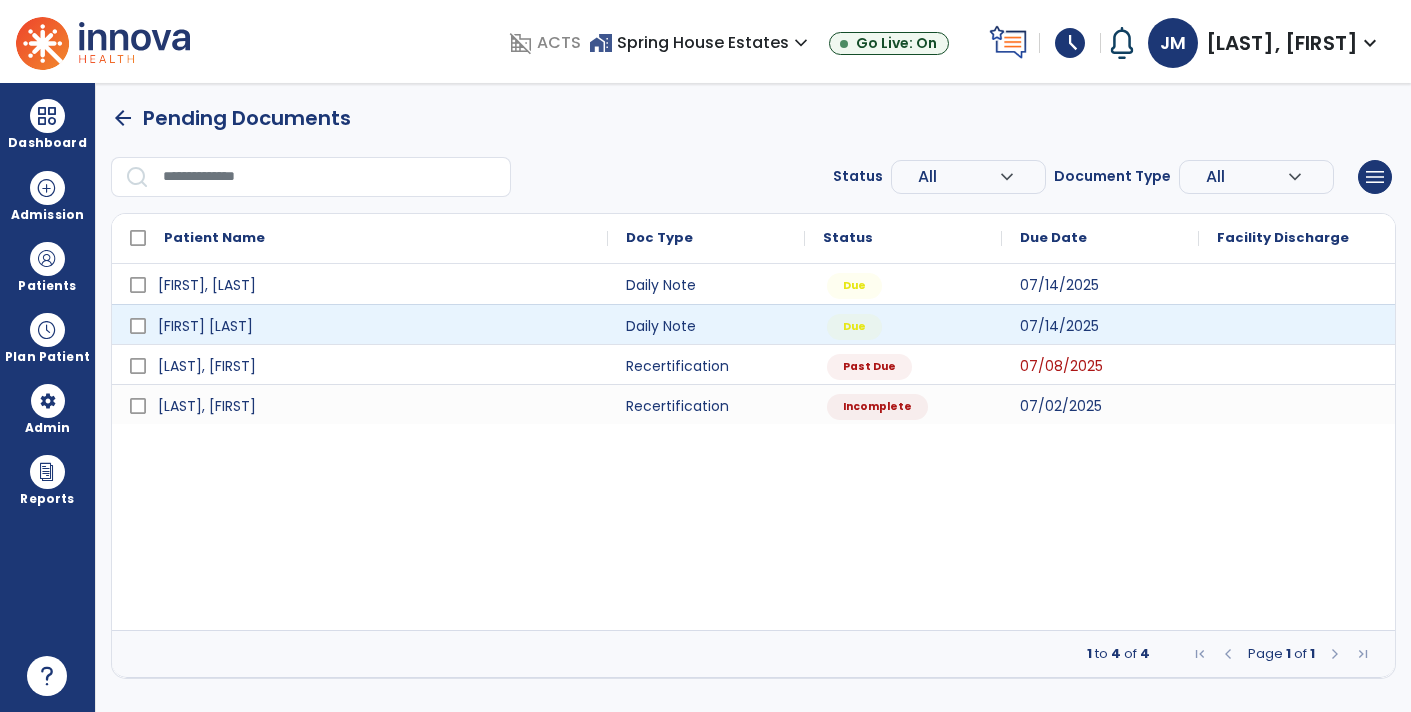 scroll, scrollTop: 0, scrollLeft: 0, axis: both 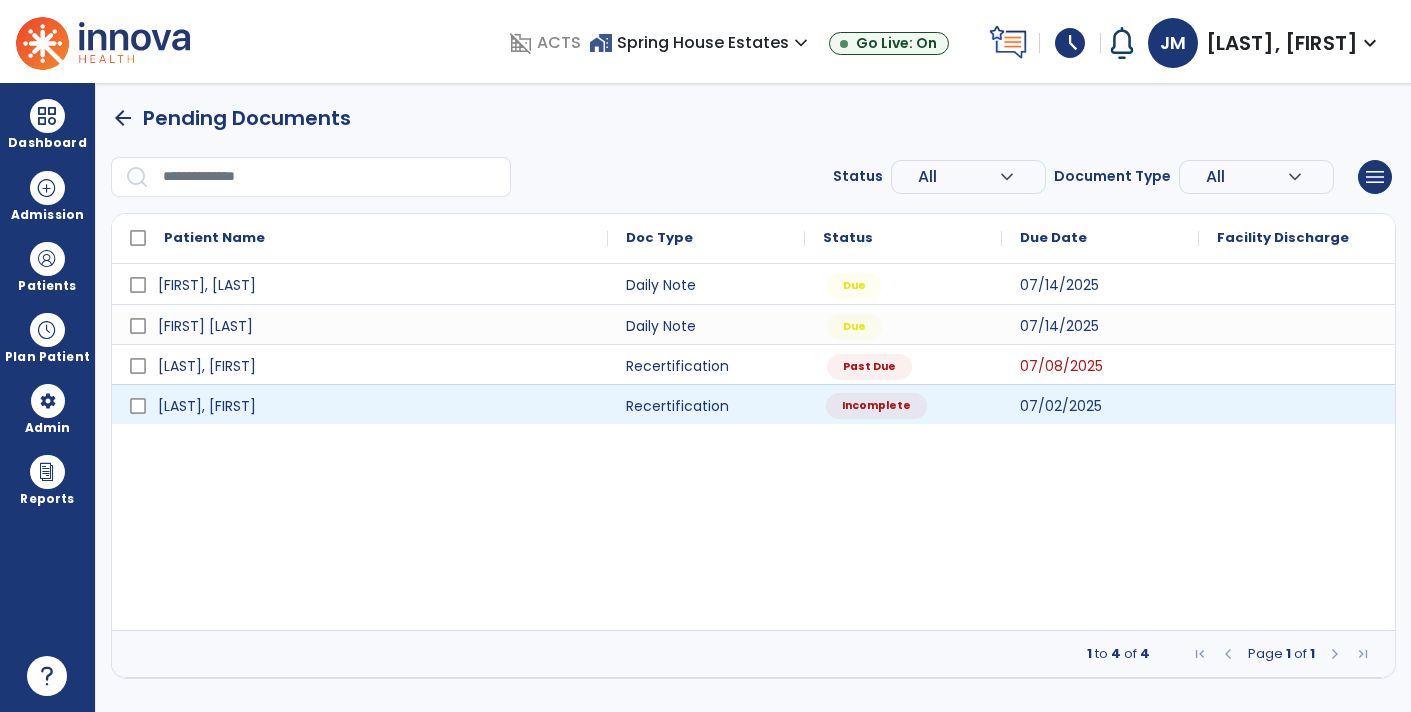 click on "Incomplete" at bounding box center [876, 406] 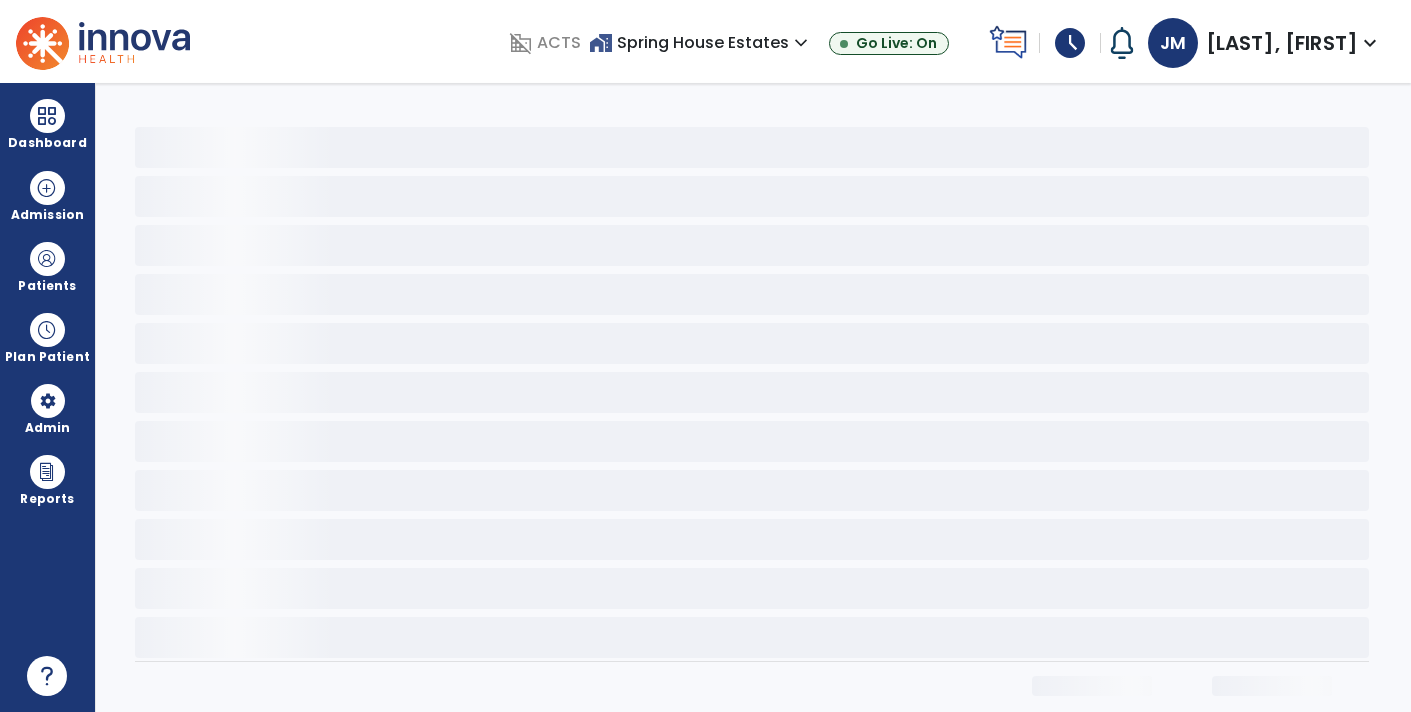 select on "**********" 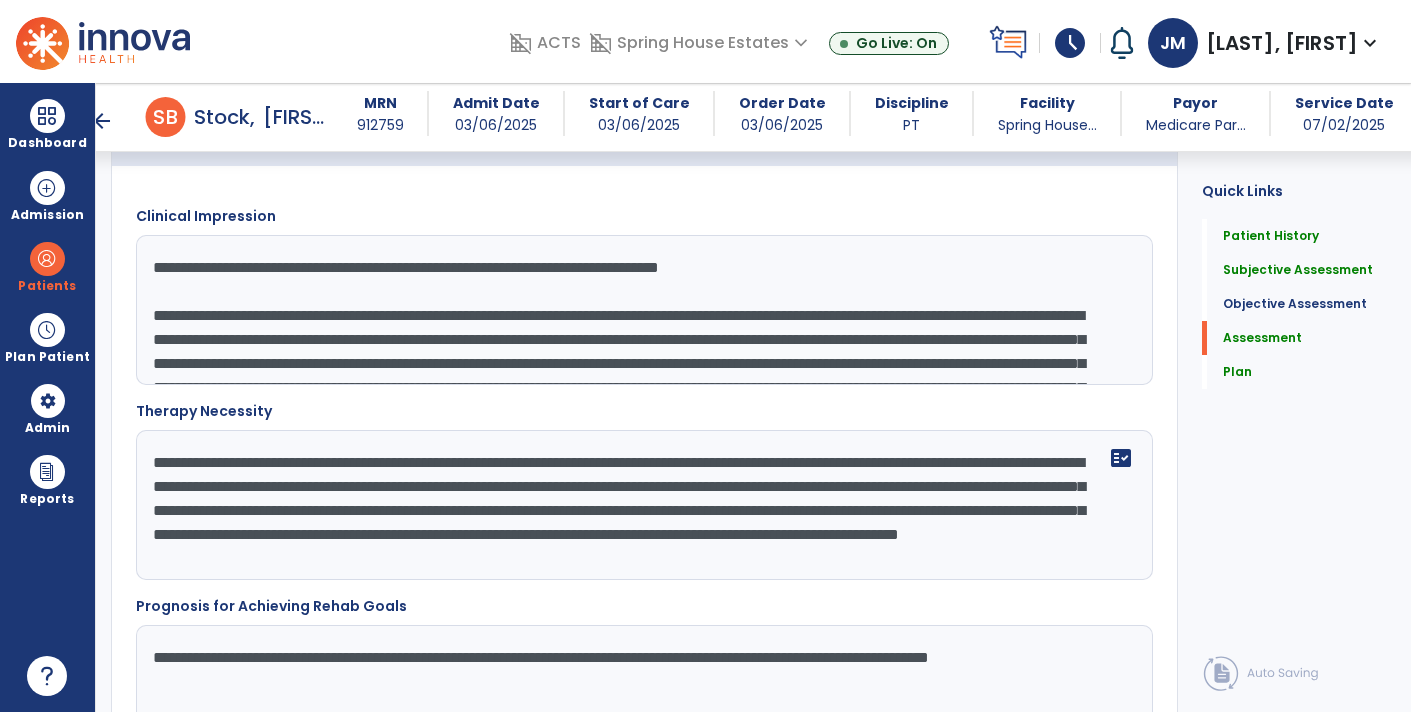 scroll, scrollTop: 1921, scrollLeft: 0, axis: vertical 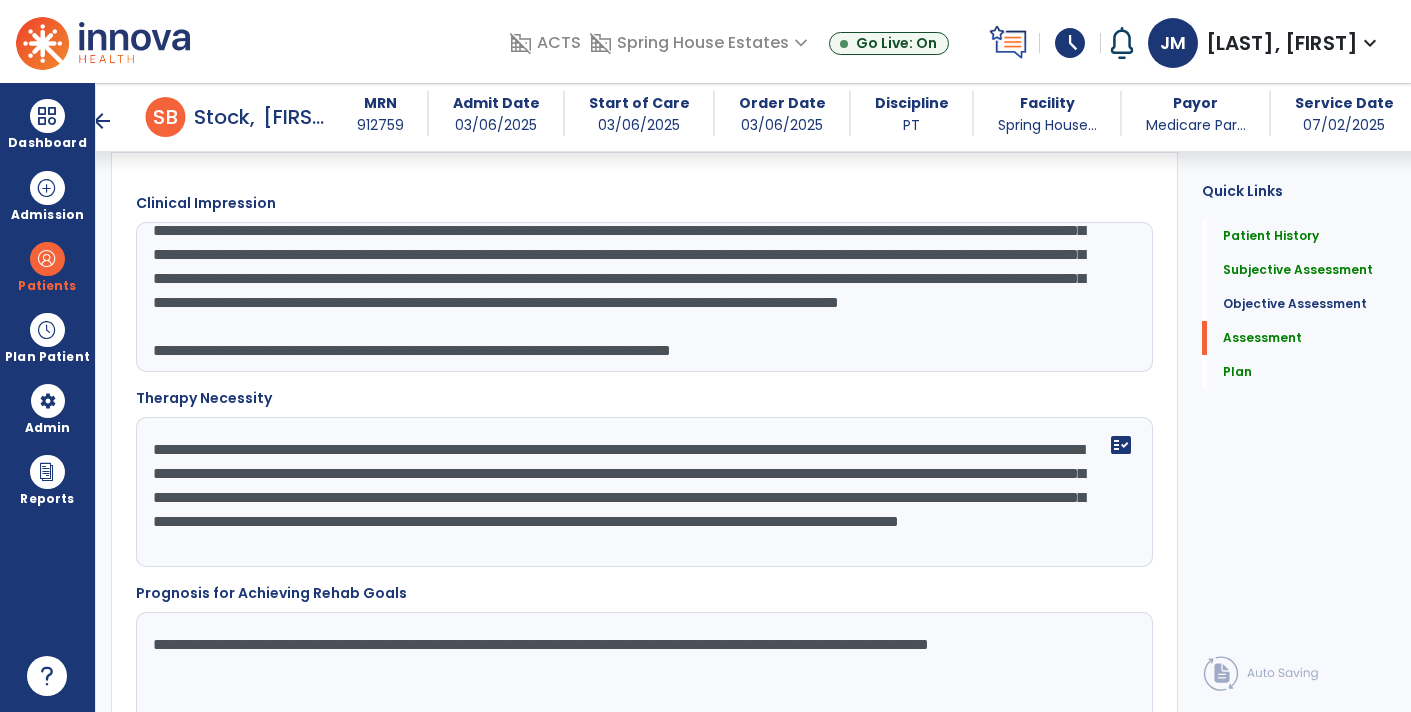 click on "**********" 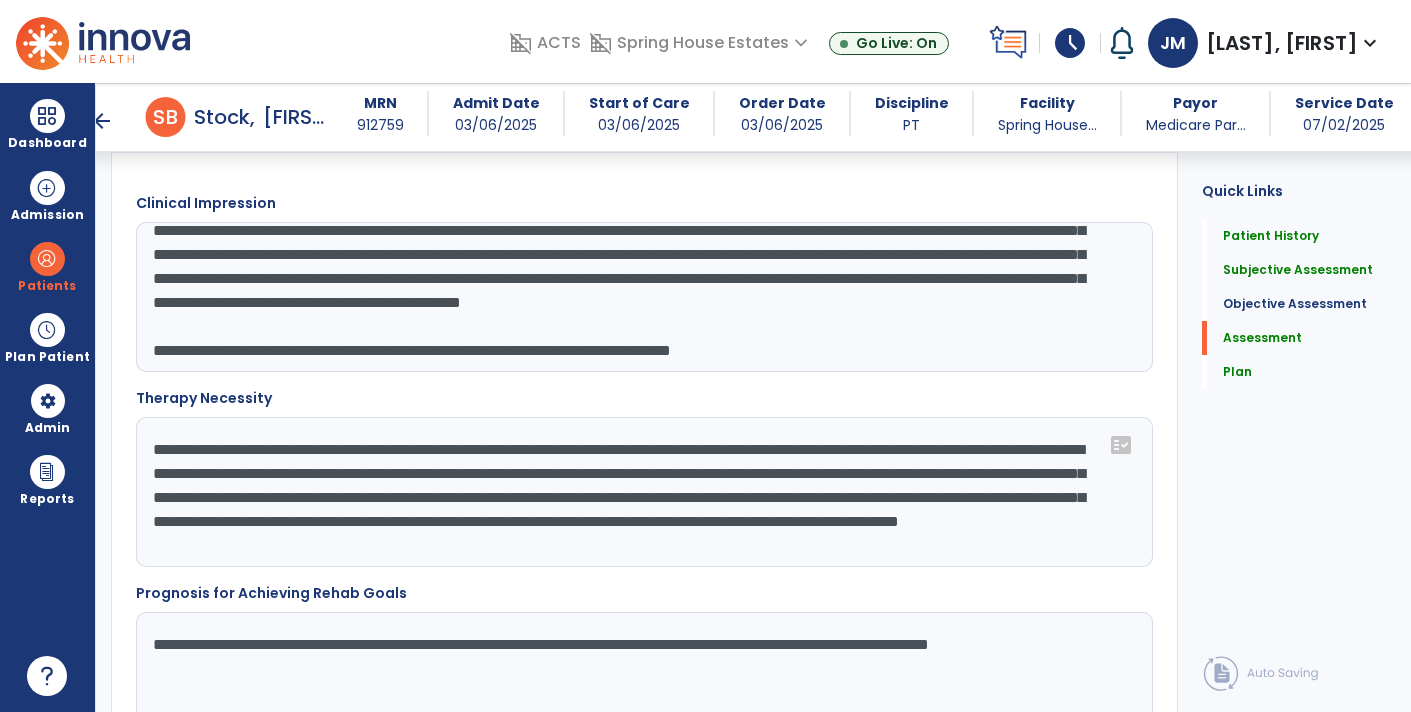 click on "**********" 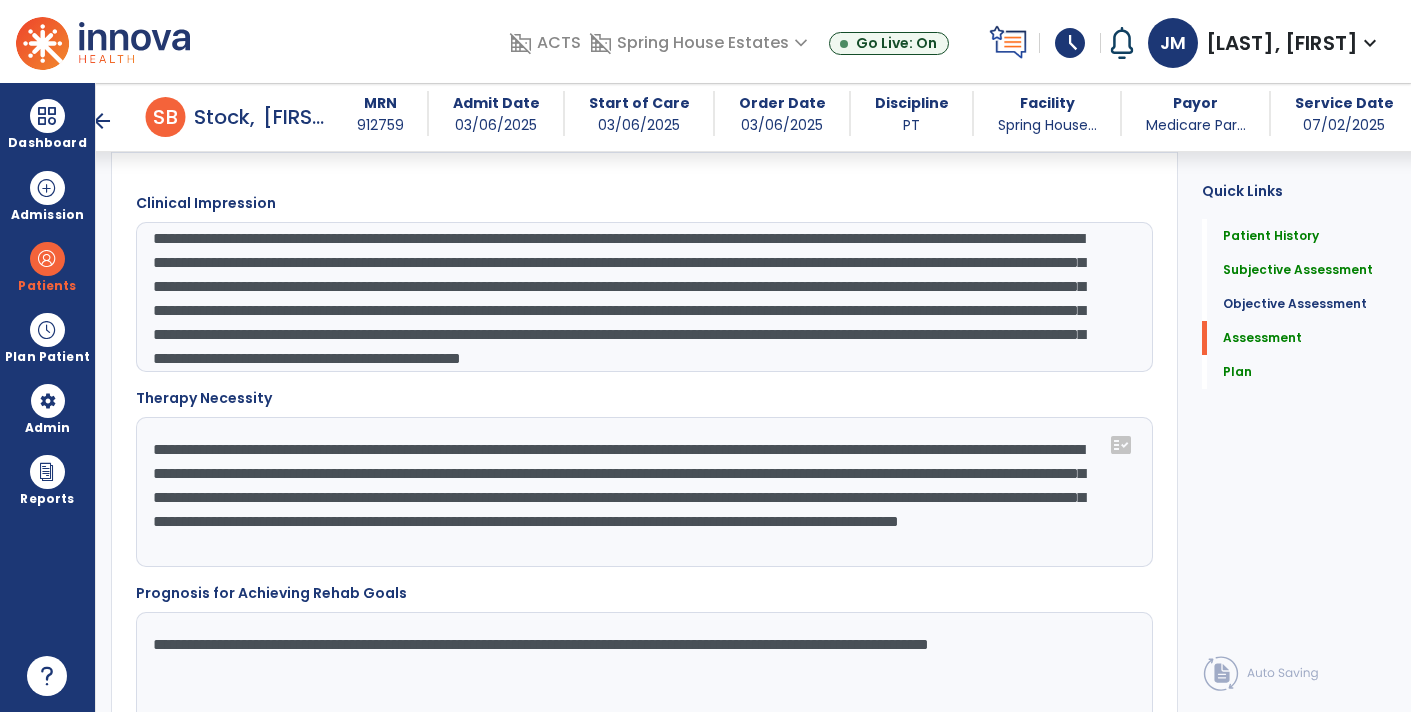 scroll, scrollTop: 0, scrollLeft: 0, axis: both 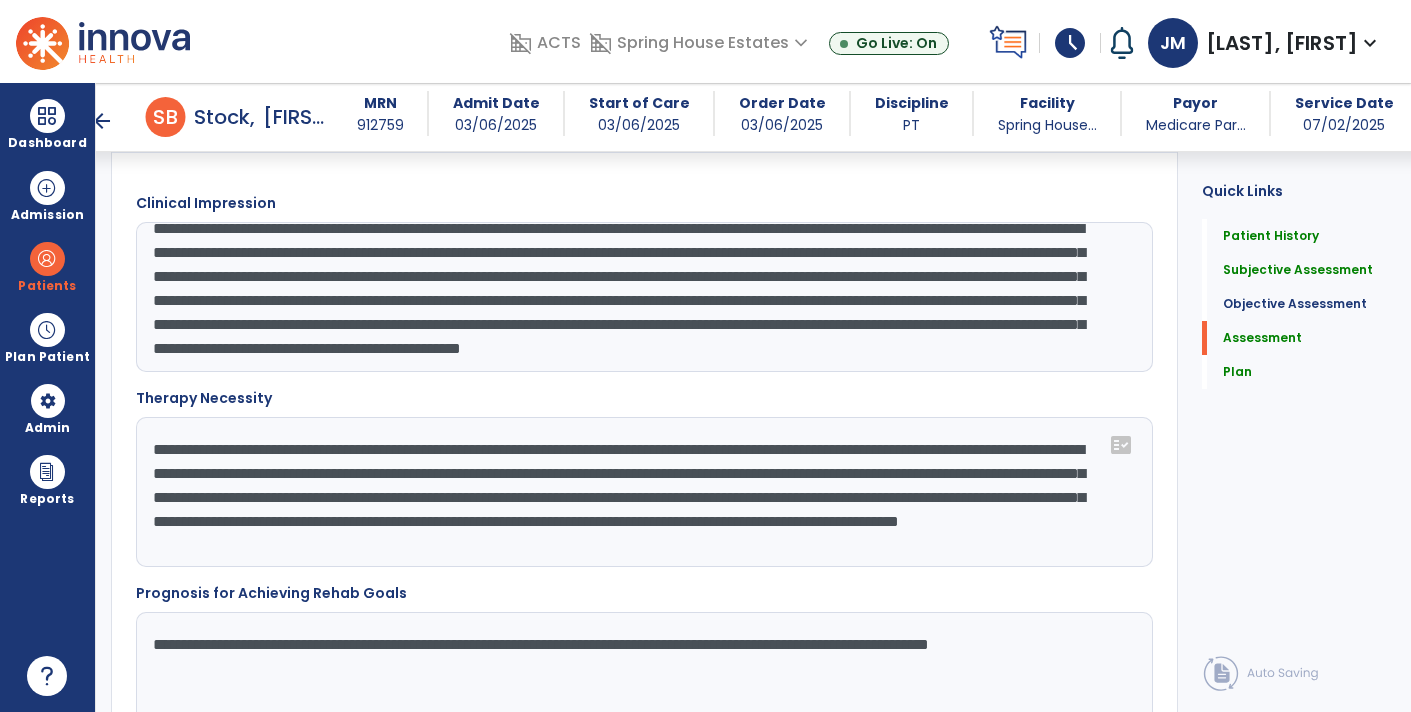 click on "**********" 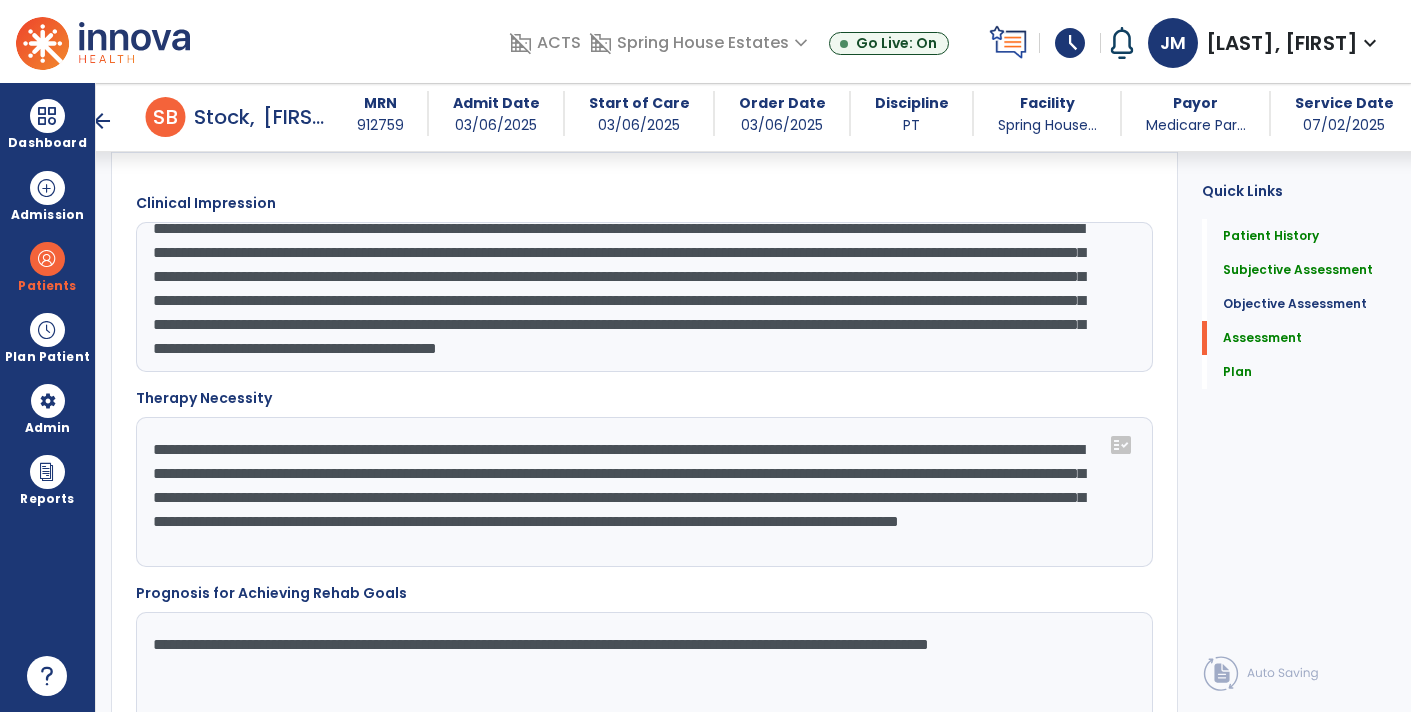 click on "**********" 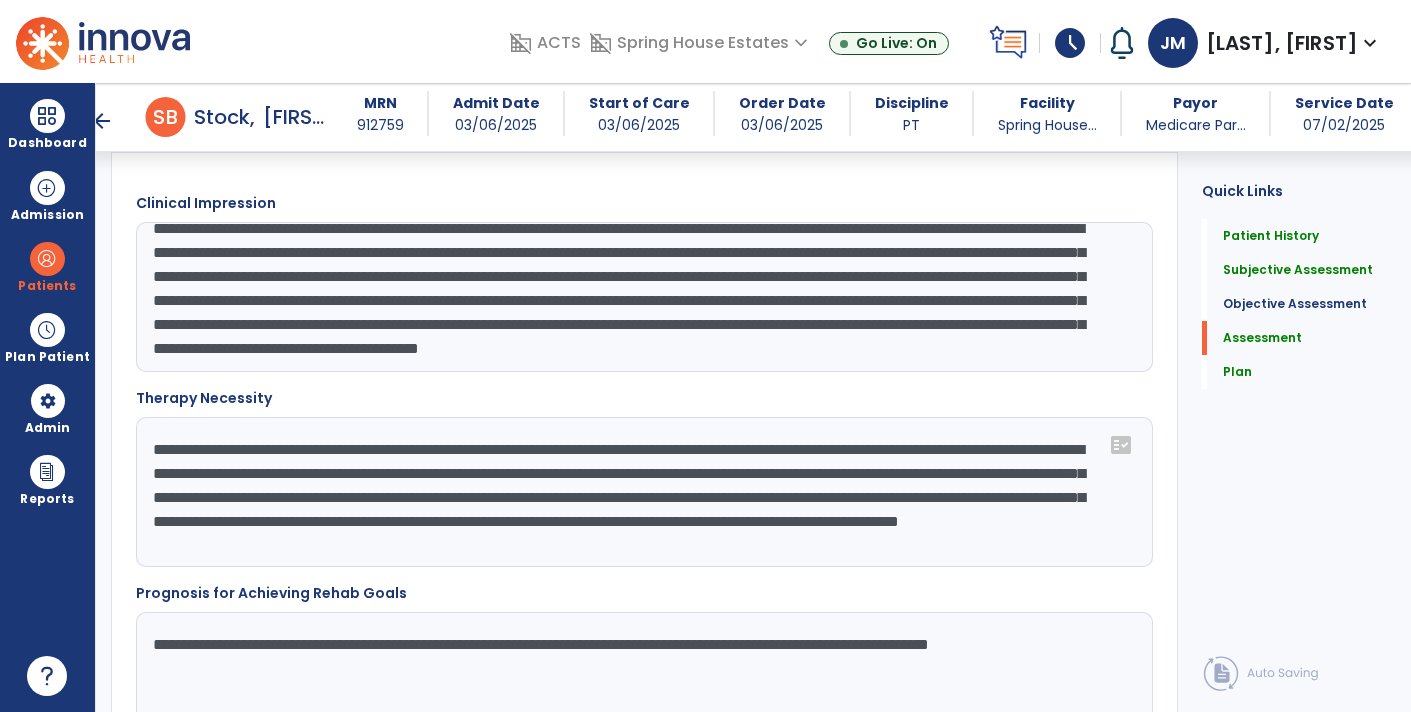 click on "**********" 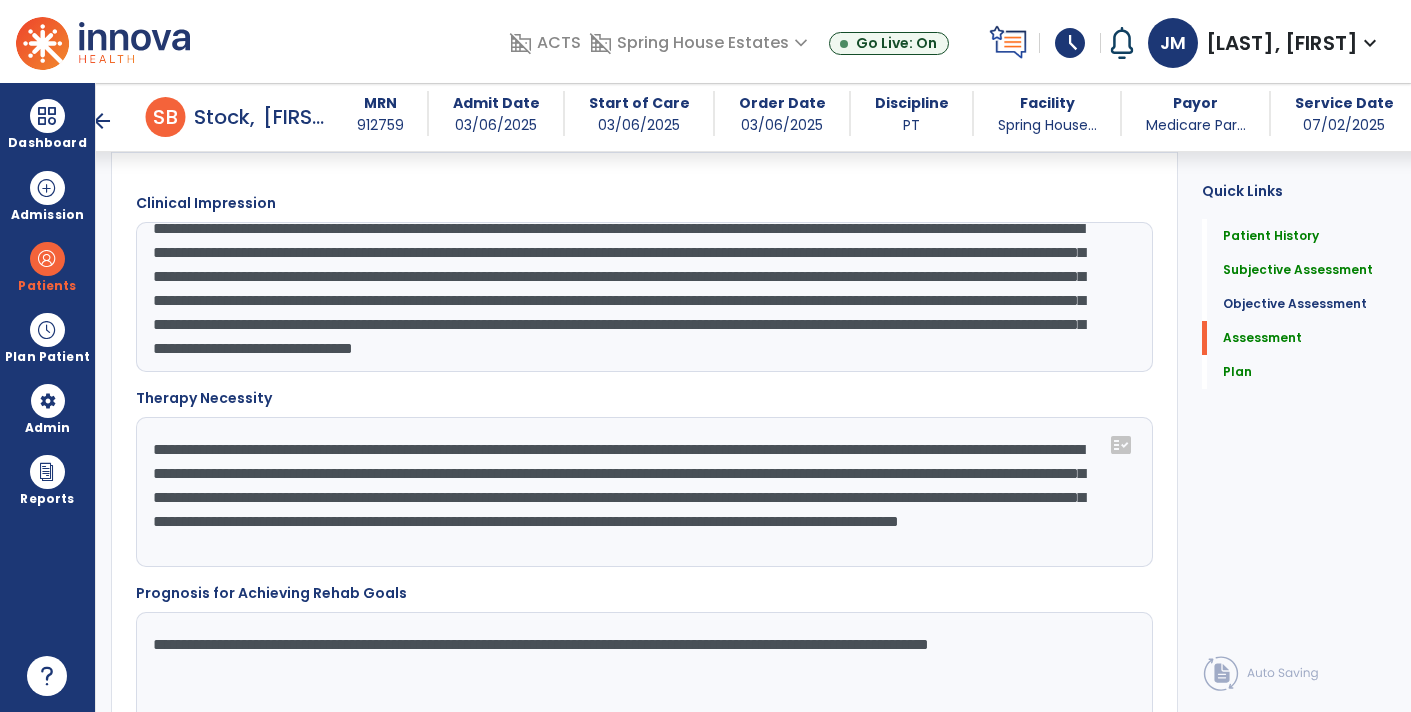 click on "**********" 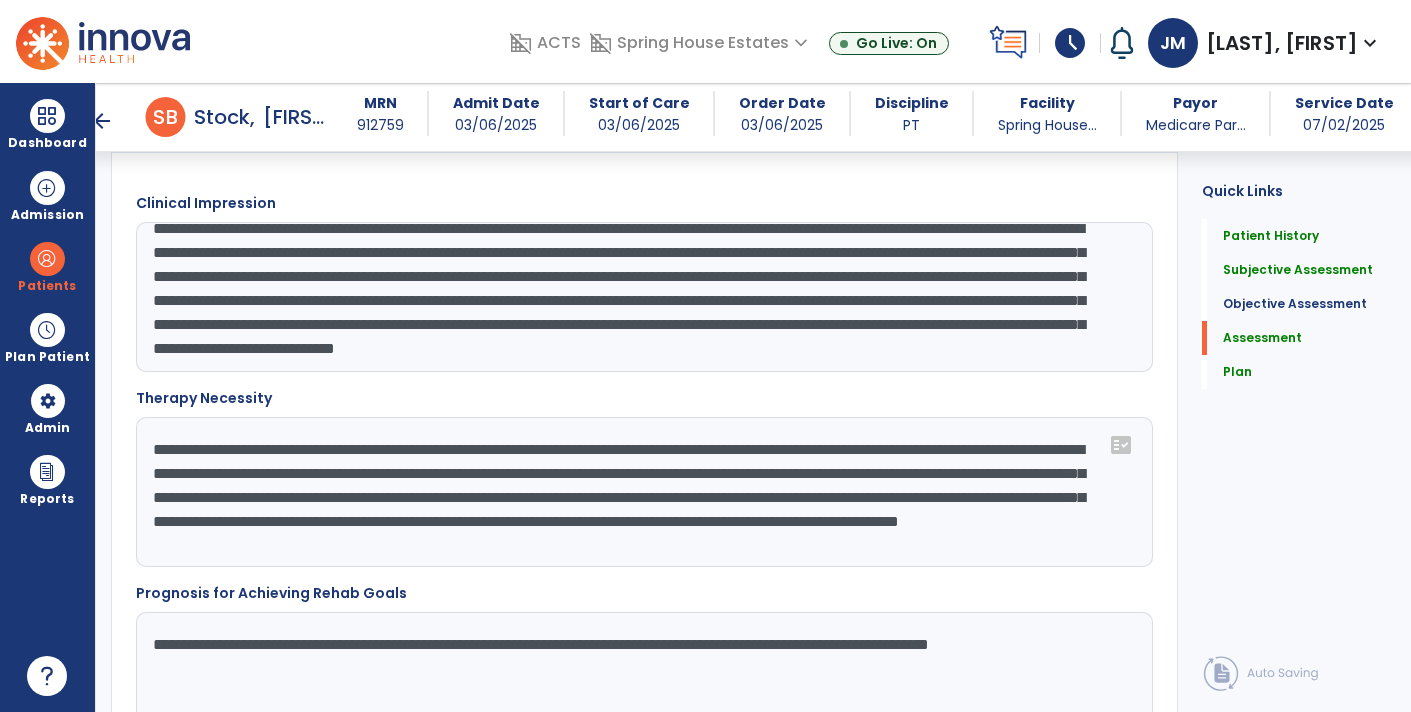 click on "**********" 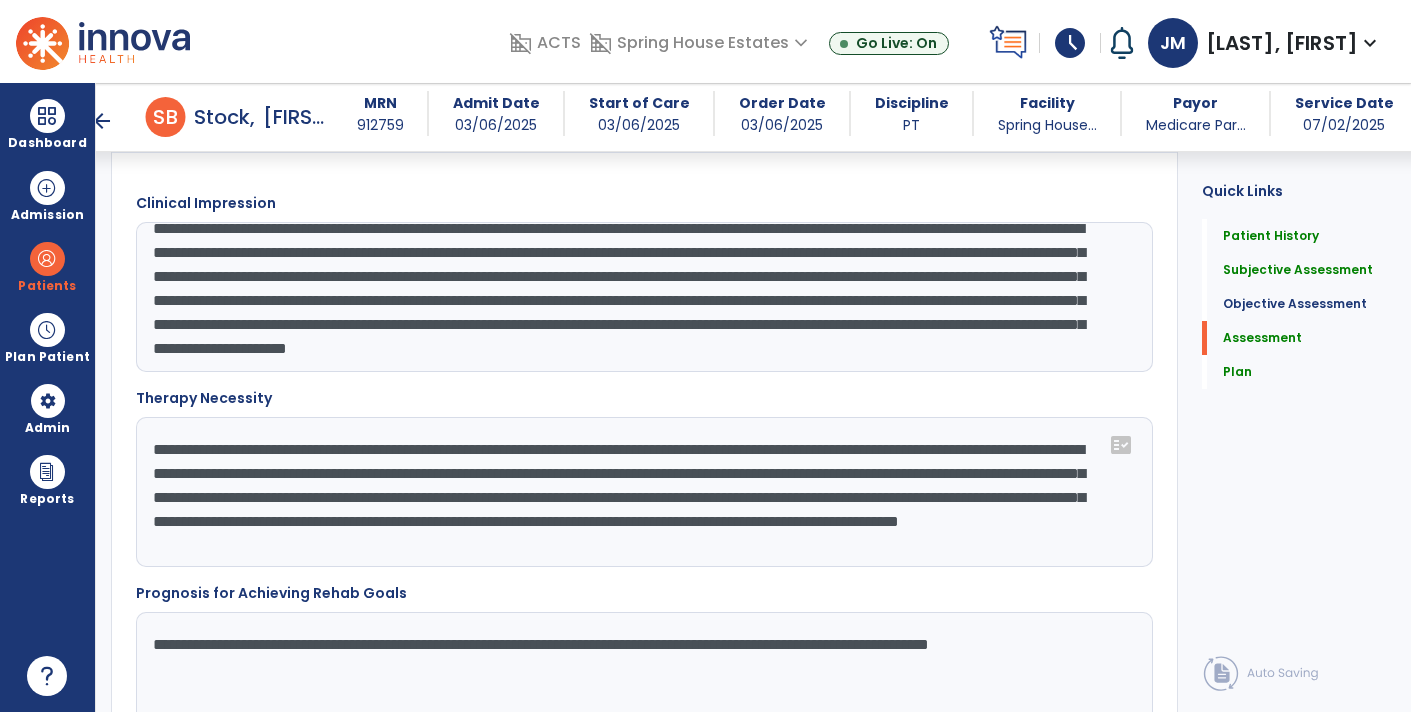 click on "**********" 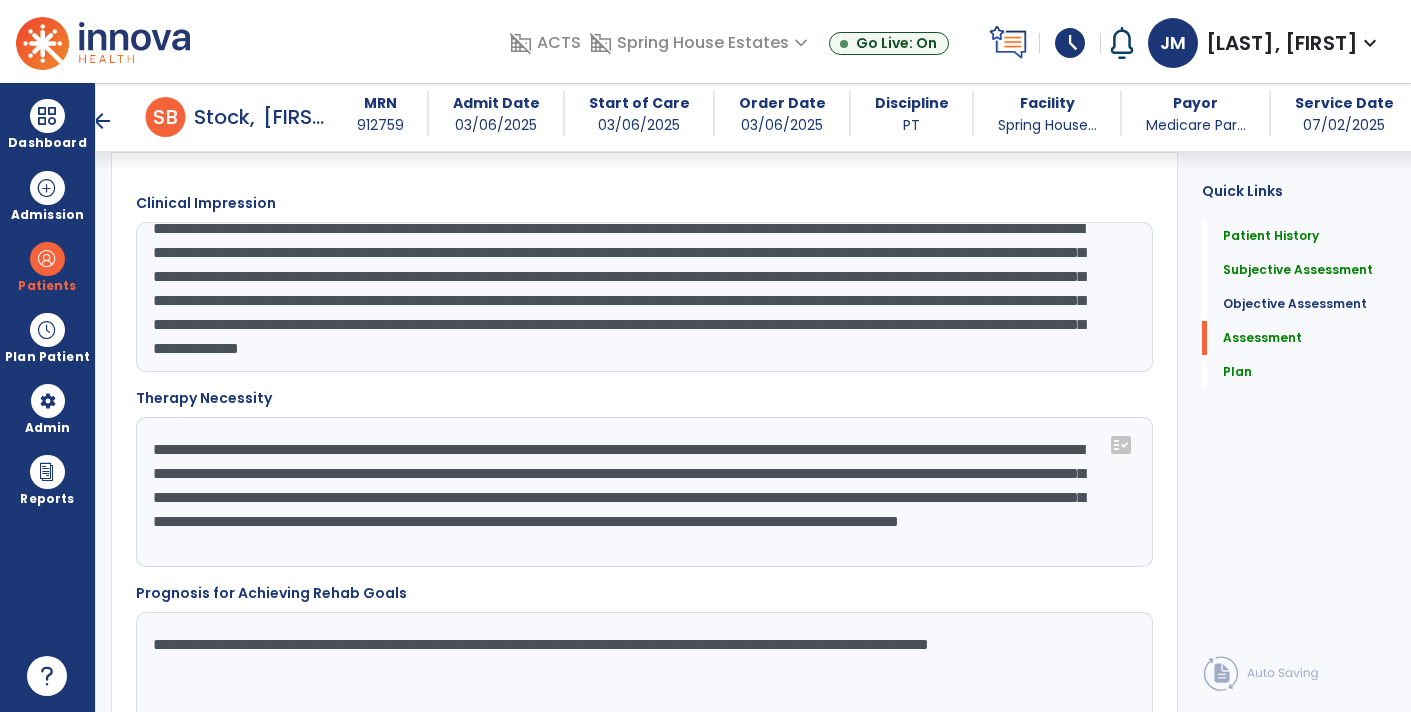 click on "**********" 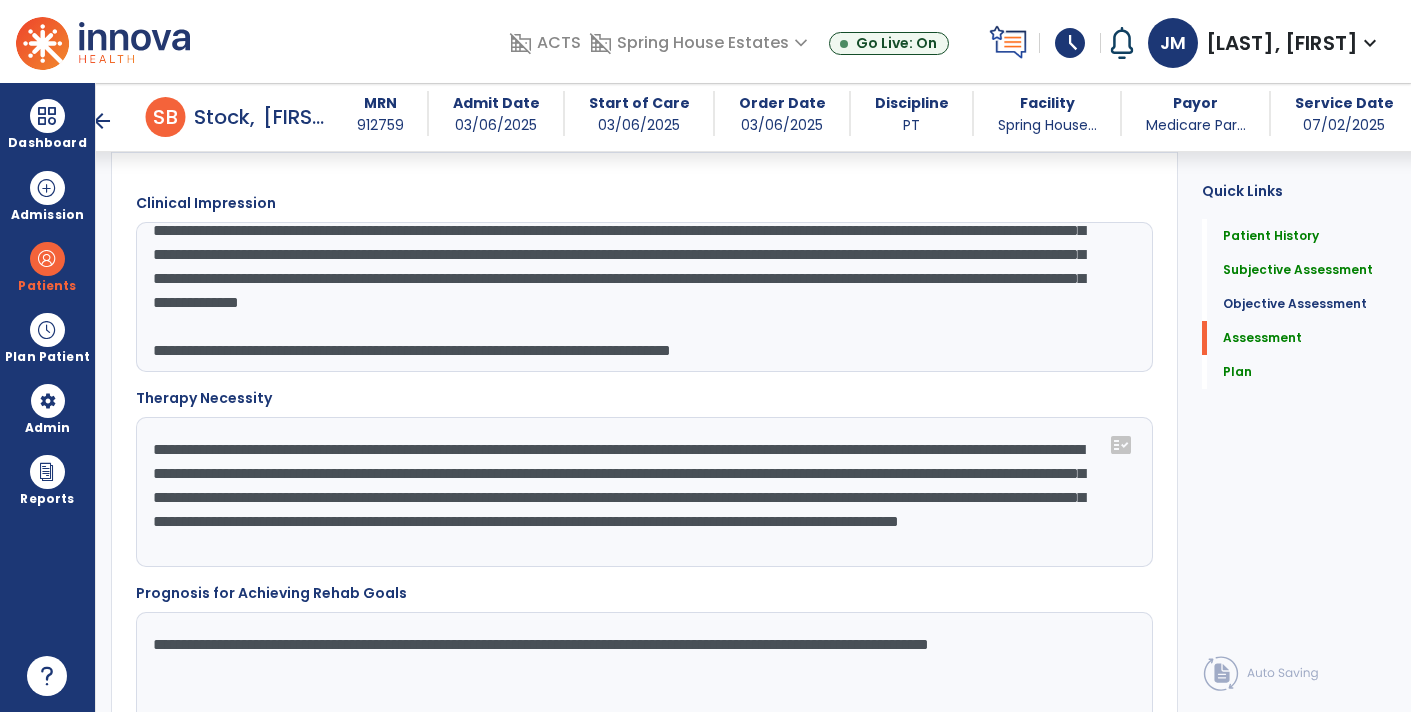 scroll, scrollTop: 121, scrollLeft: 0, axis: vertical 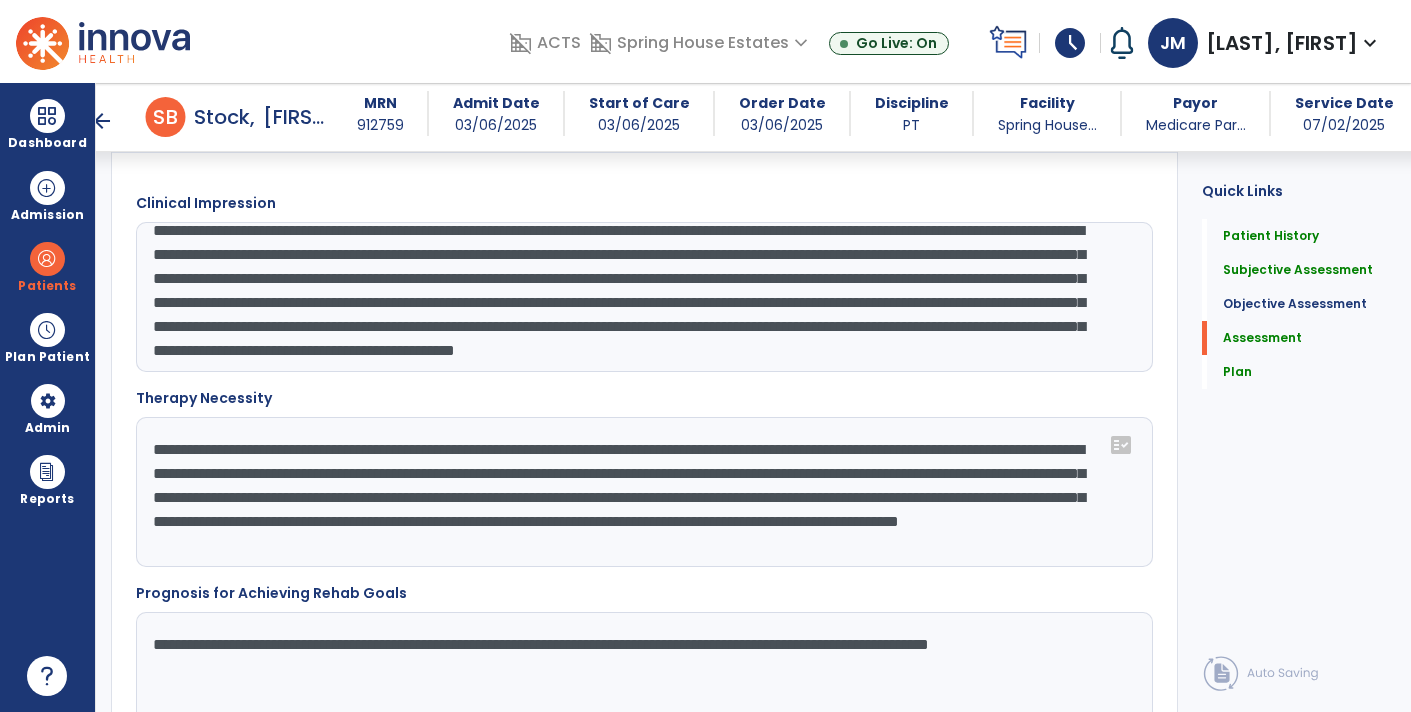 type on "**********" 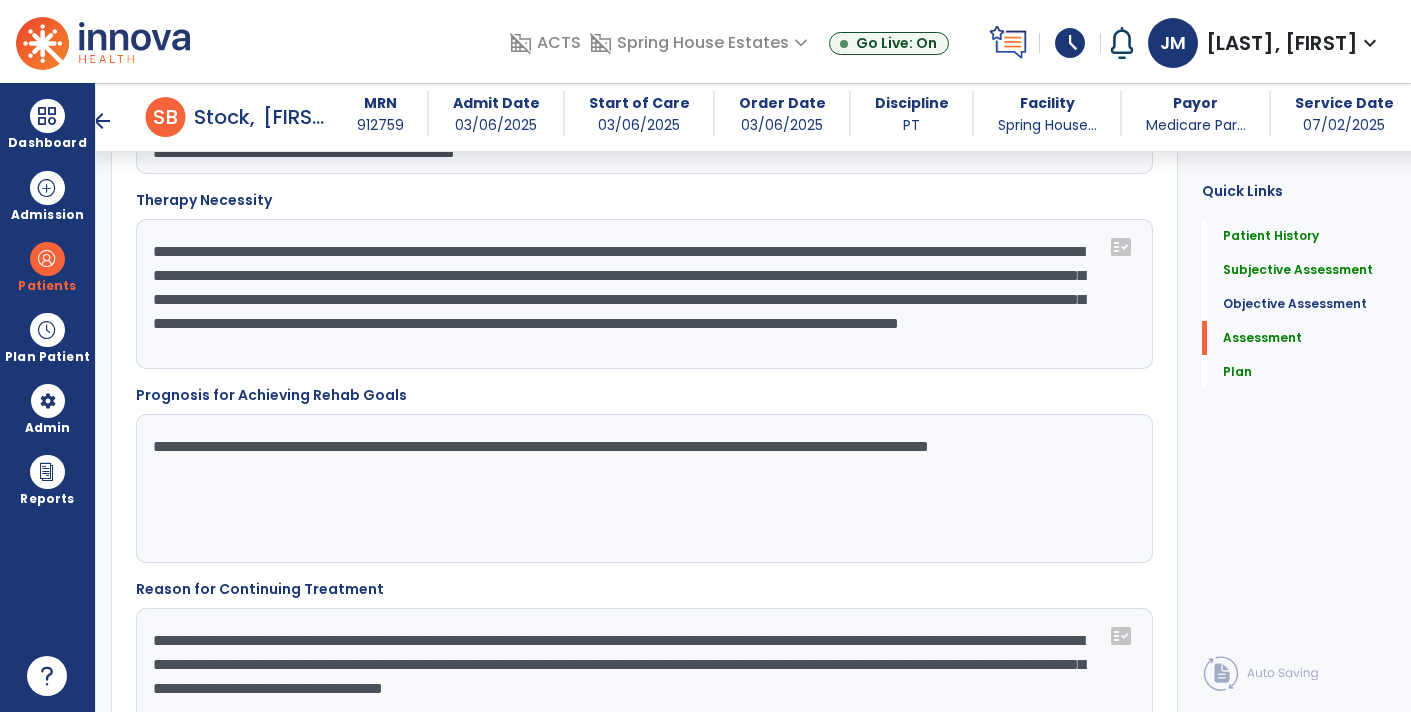 scroll, scrollTop: 2123, scrollLeft: 0, axis: vertical 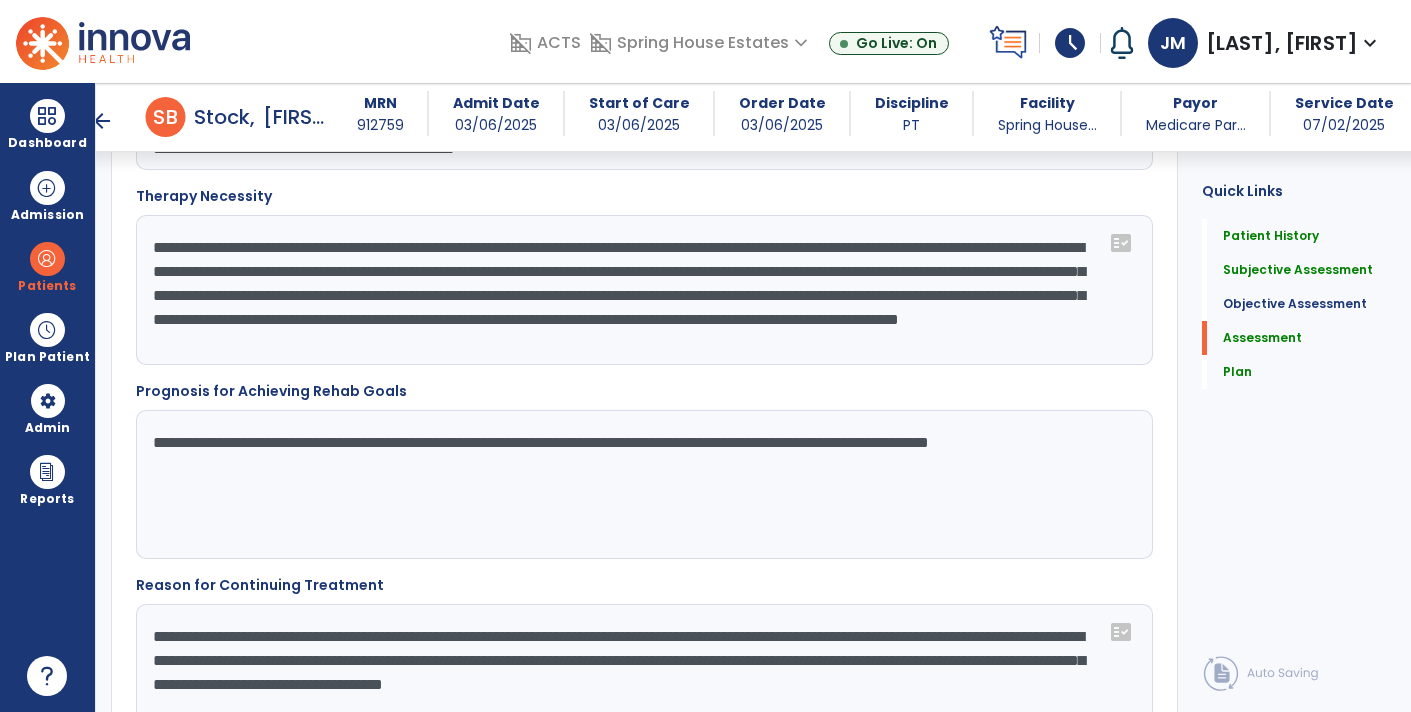 click on "**********" 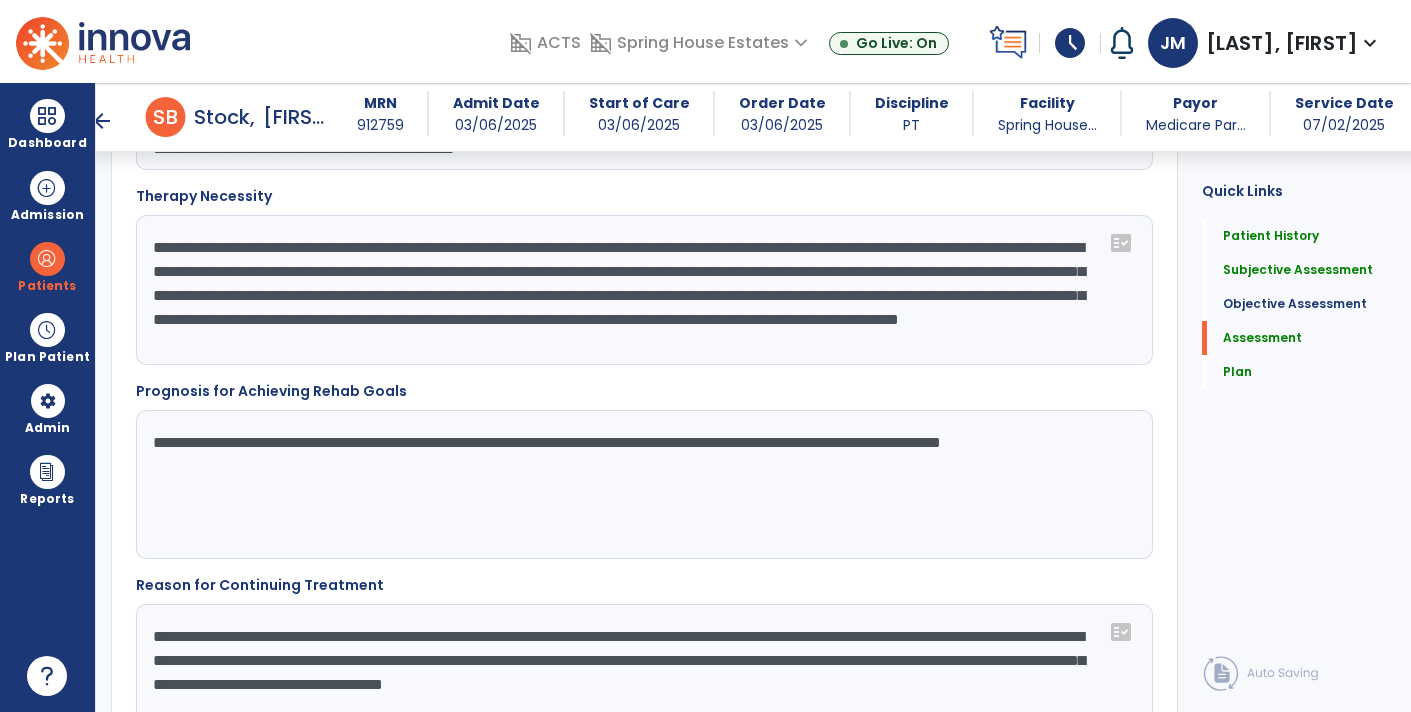 paste on "**********" 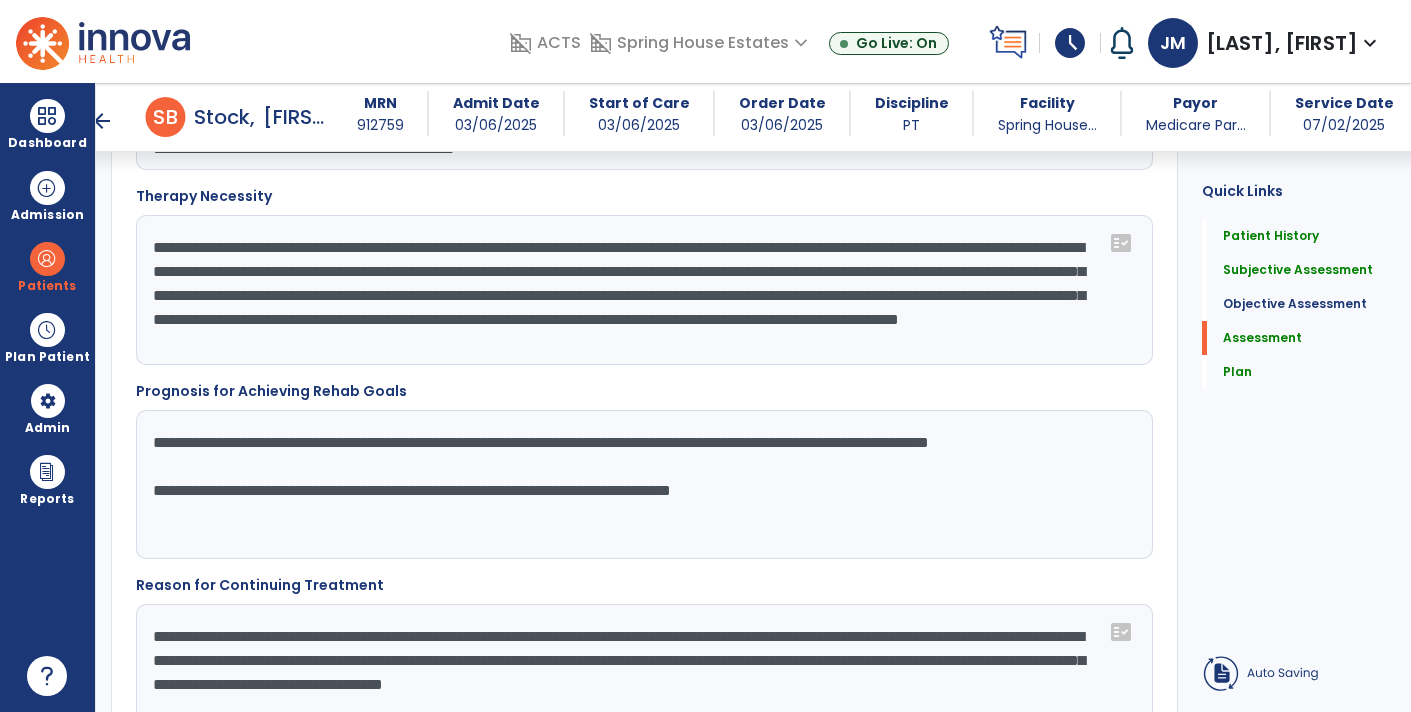 type on "**********" 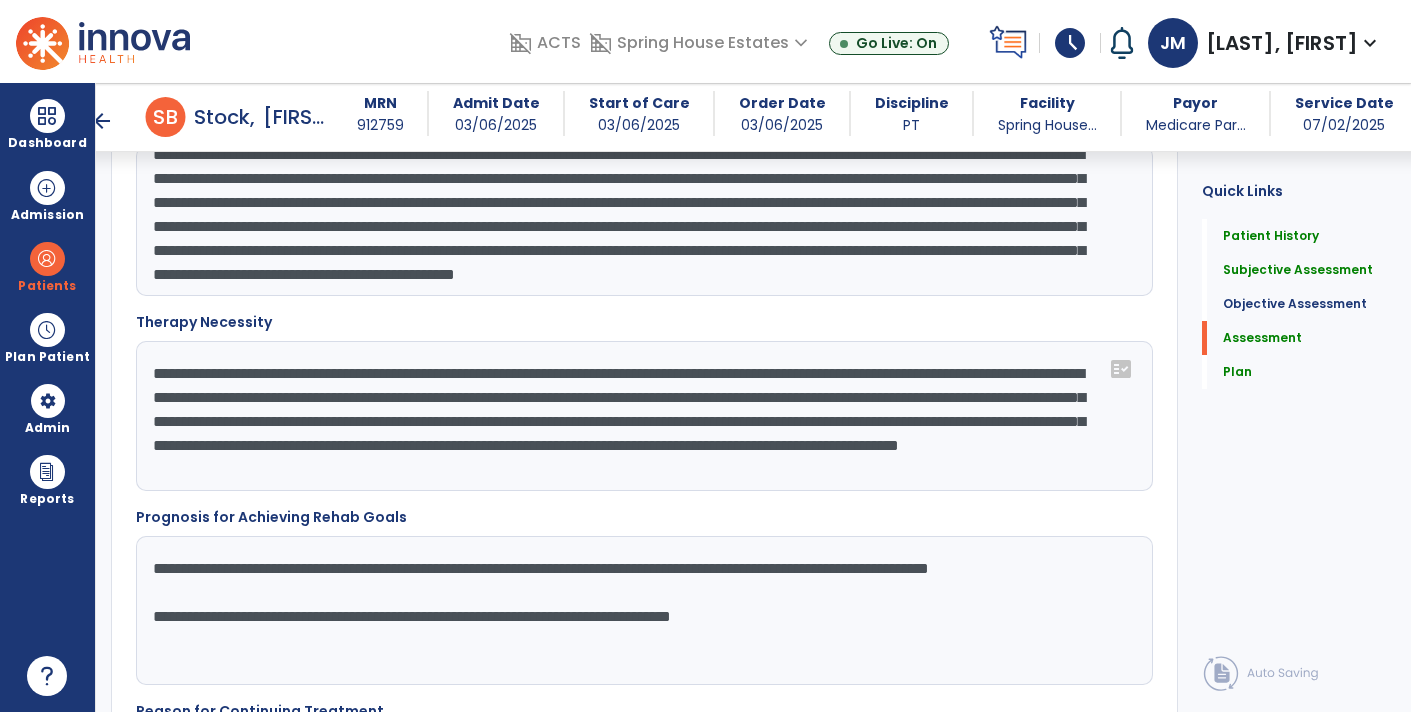 scroll, scrollTop: 1974, scrollLeft: 0, axis: vertical 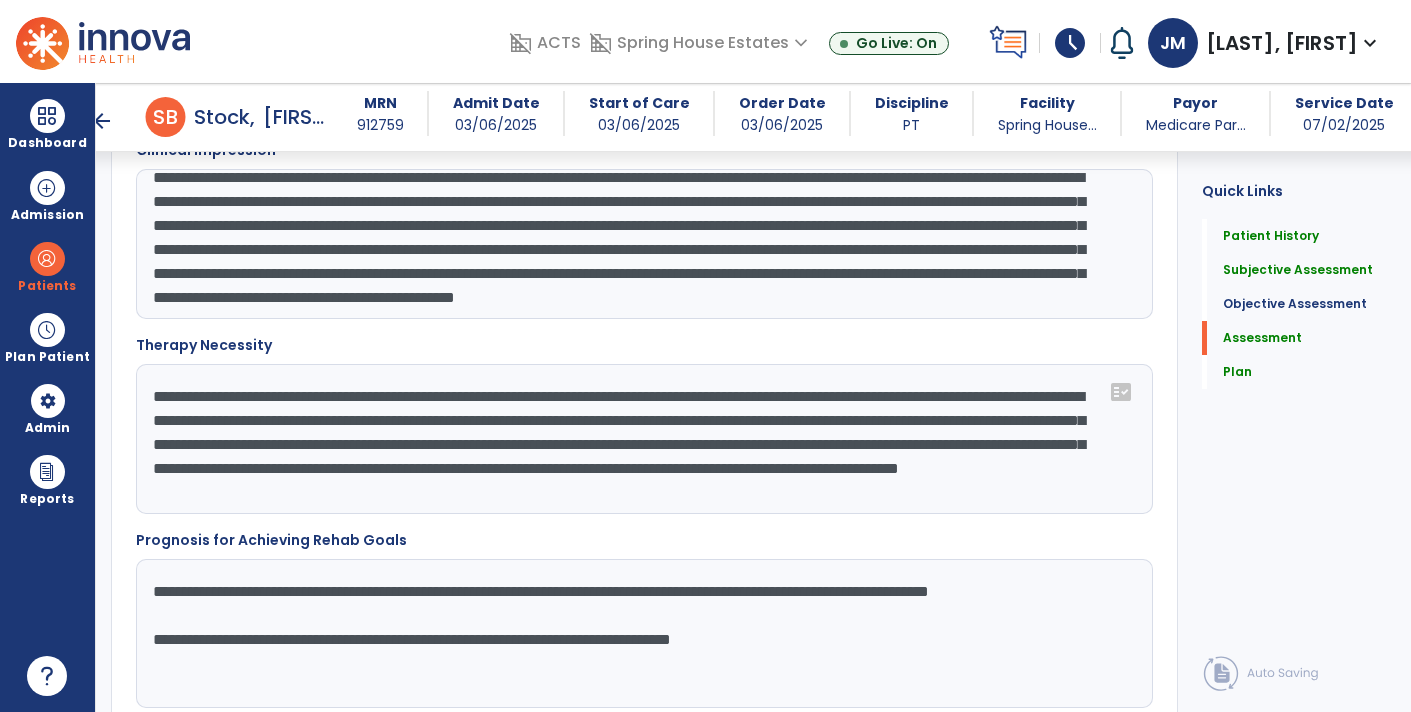 click on "**********" 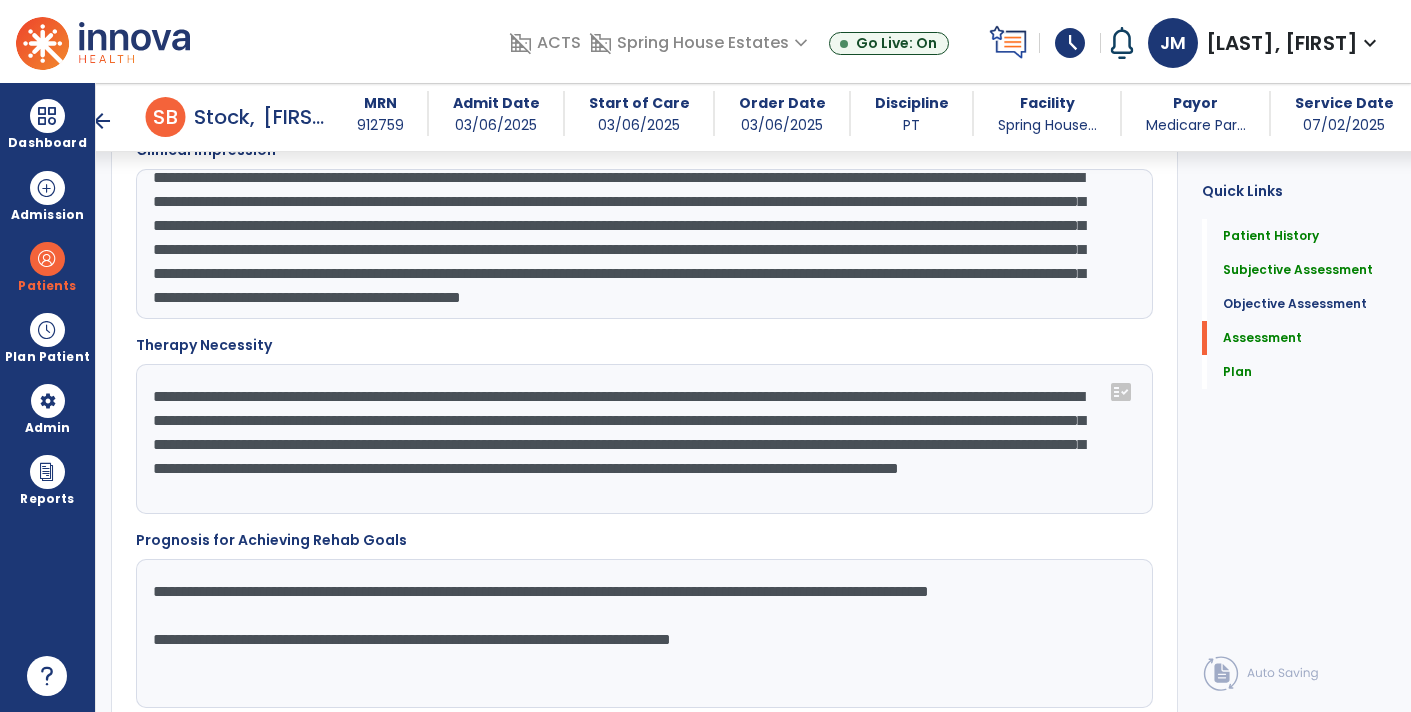 click on "**********" 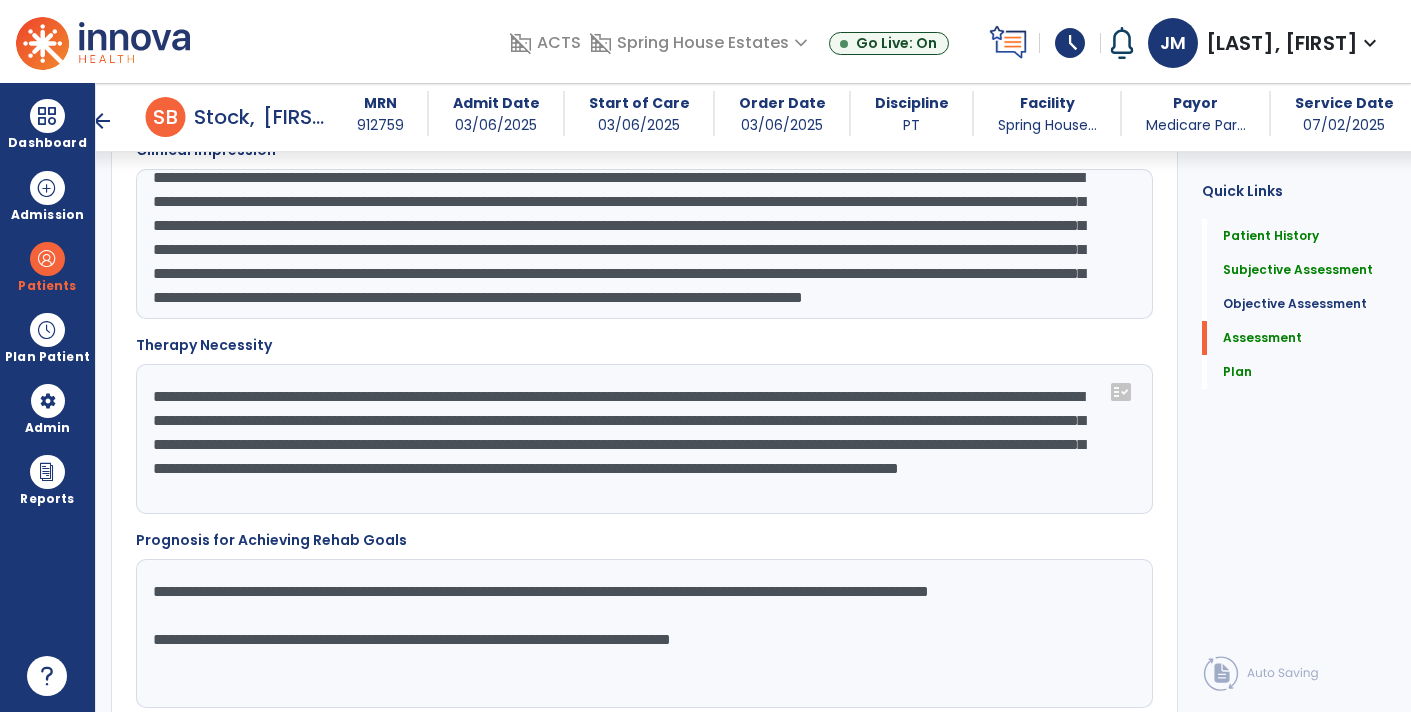 scroll, scrollTop: 72, scrollLeft: 0, axis: vertical 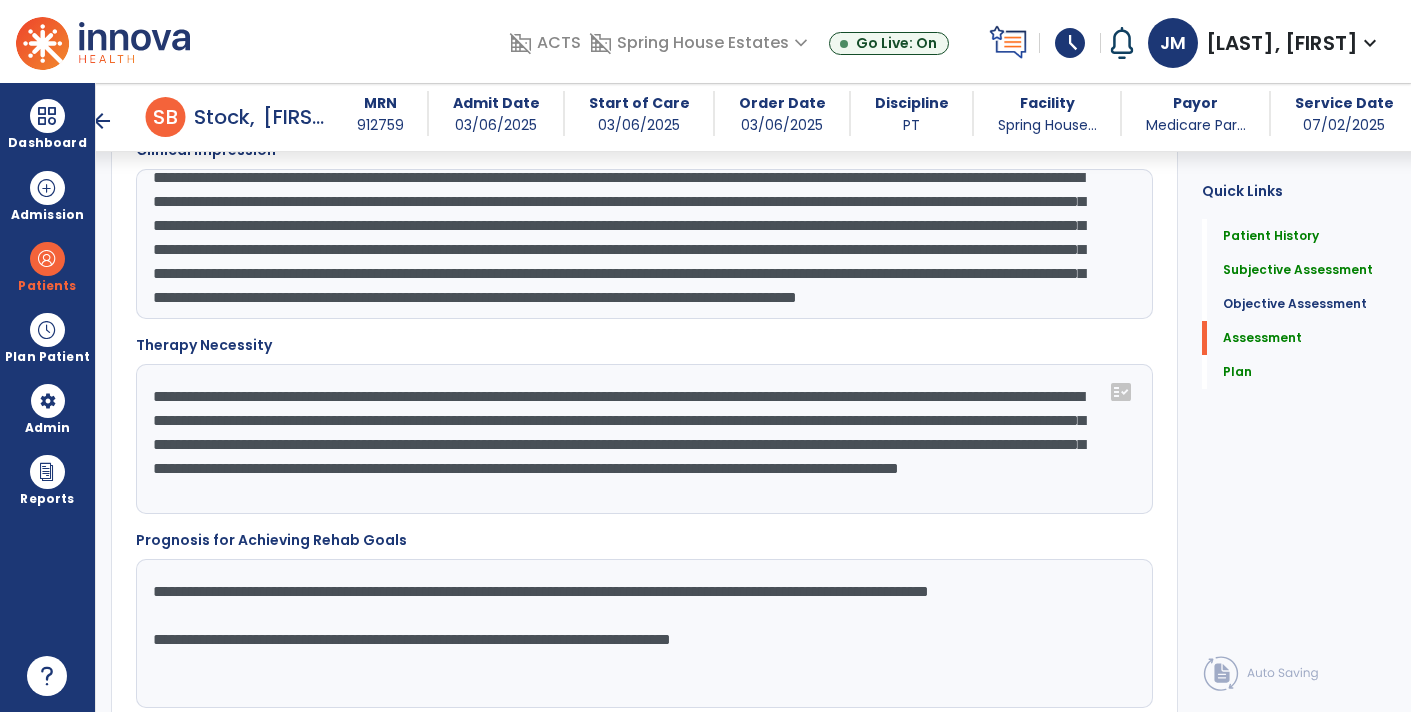 click on "**********" 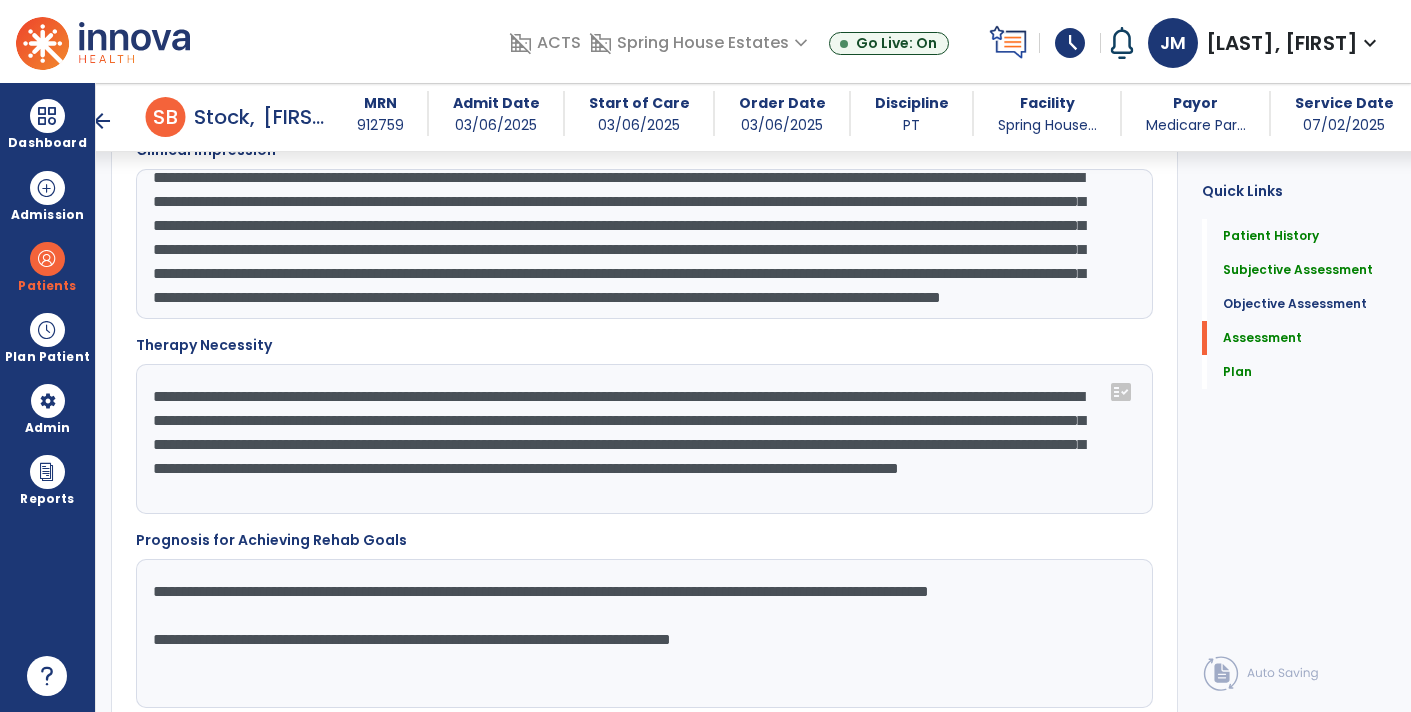 click on "**********" 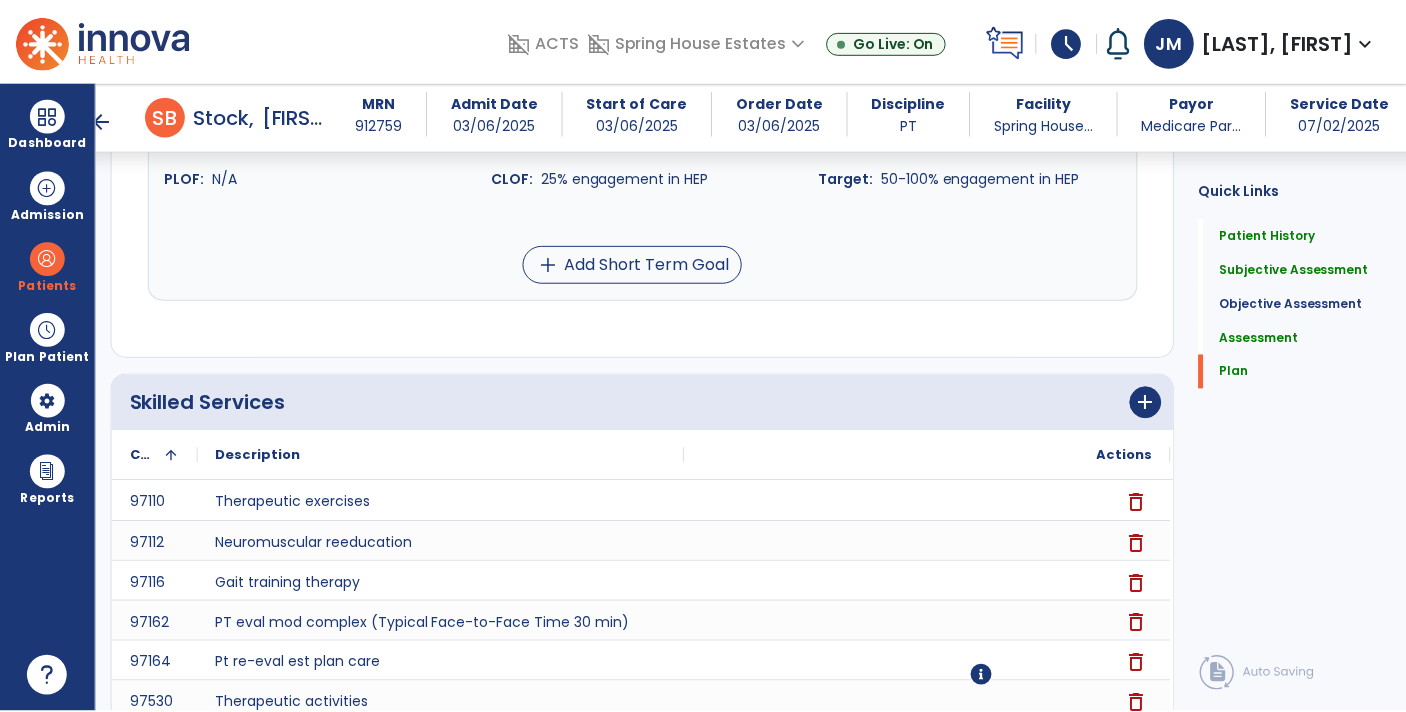 scroll, scrollTop: 5869, scrollLeft: 0, axis: vertical 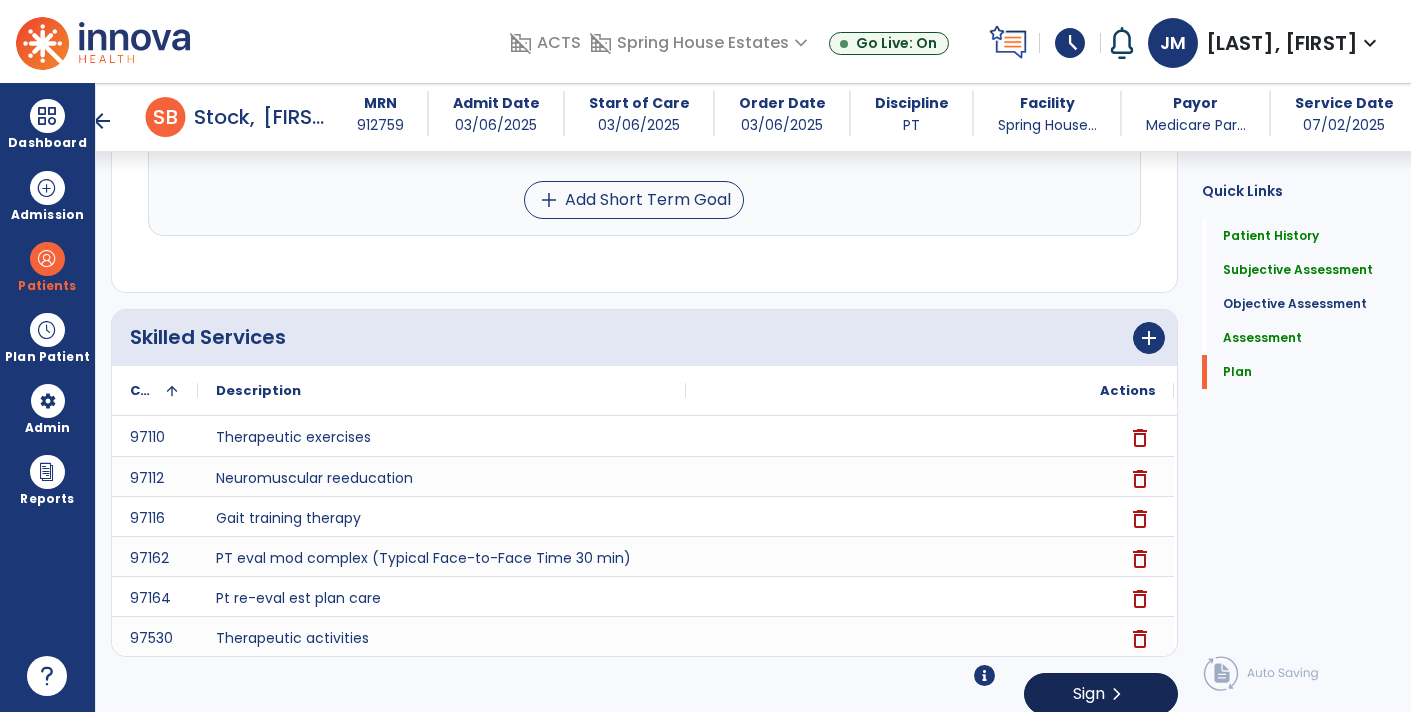 type on "**********" 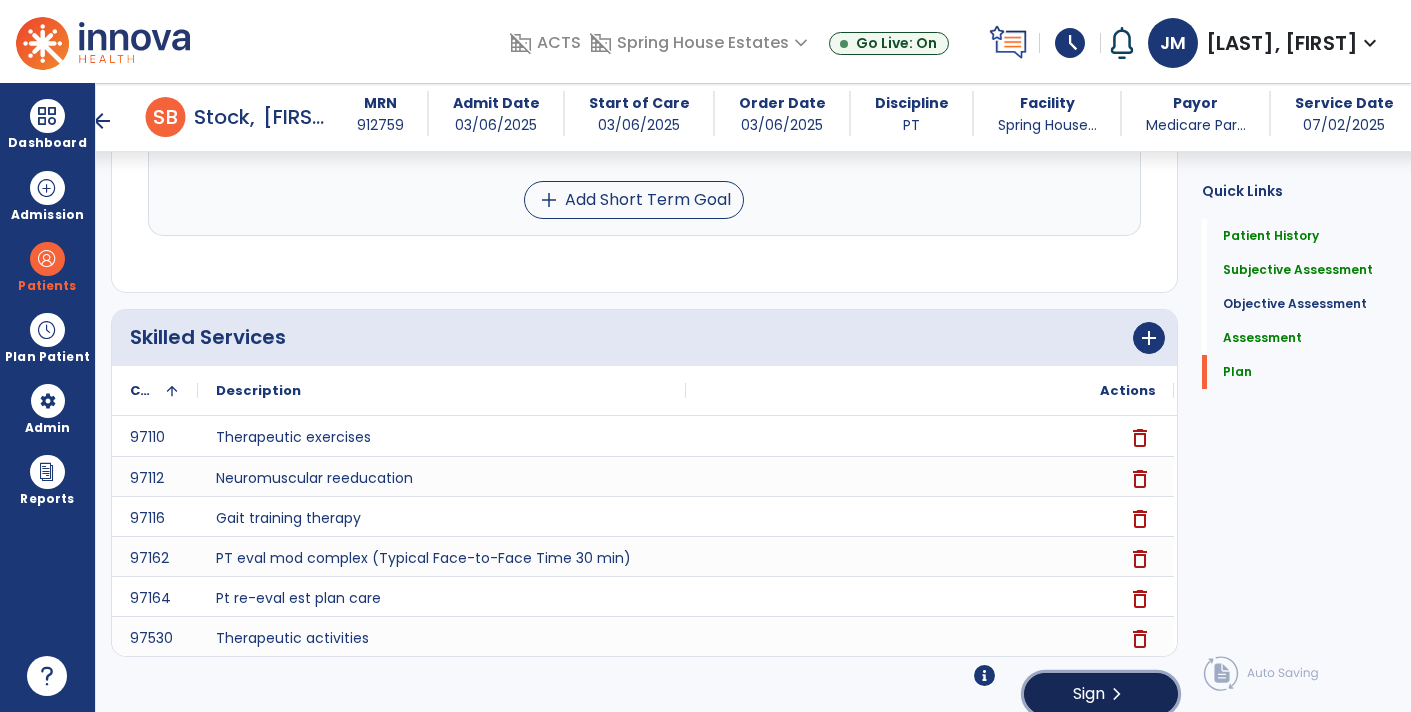 click on "Sign  chevron_right" 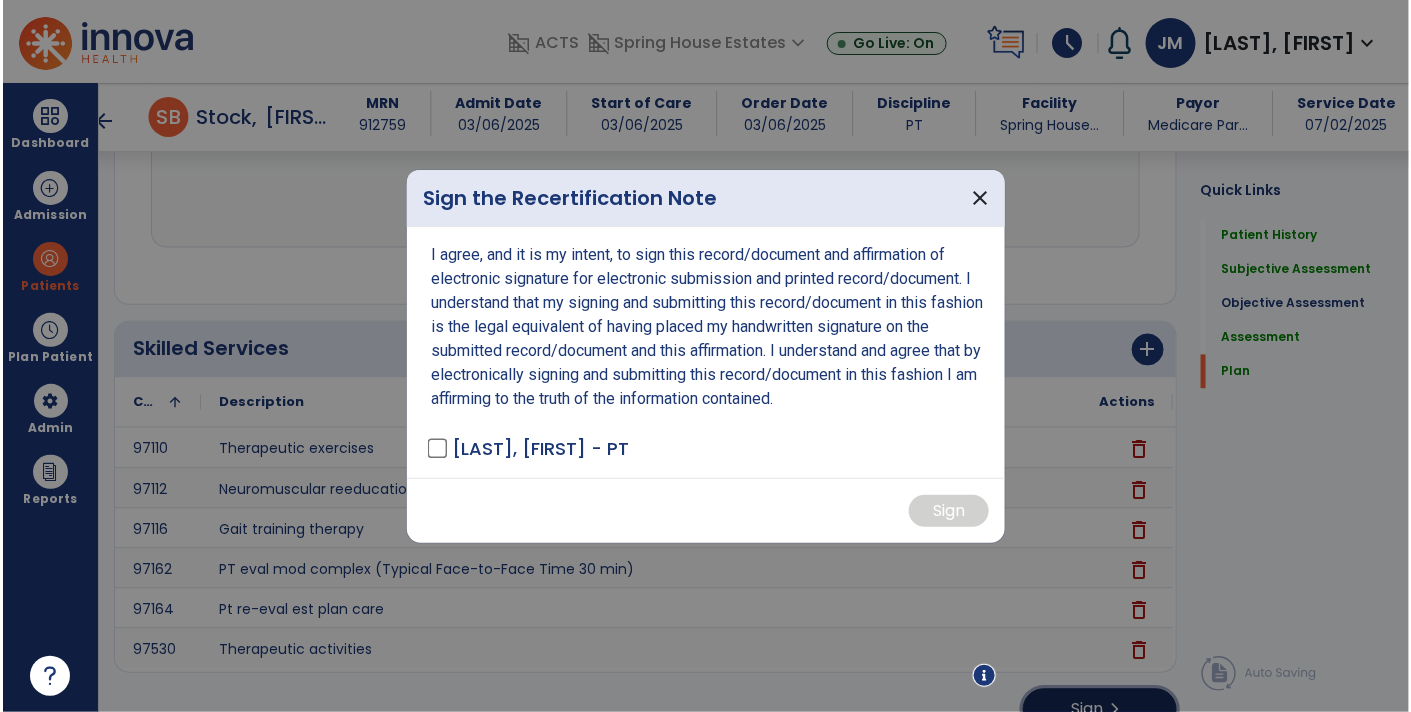 scroll, scrollTop: 5869, scrollLeft: 0, axis: vertical 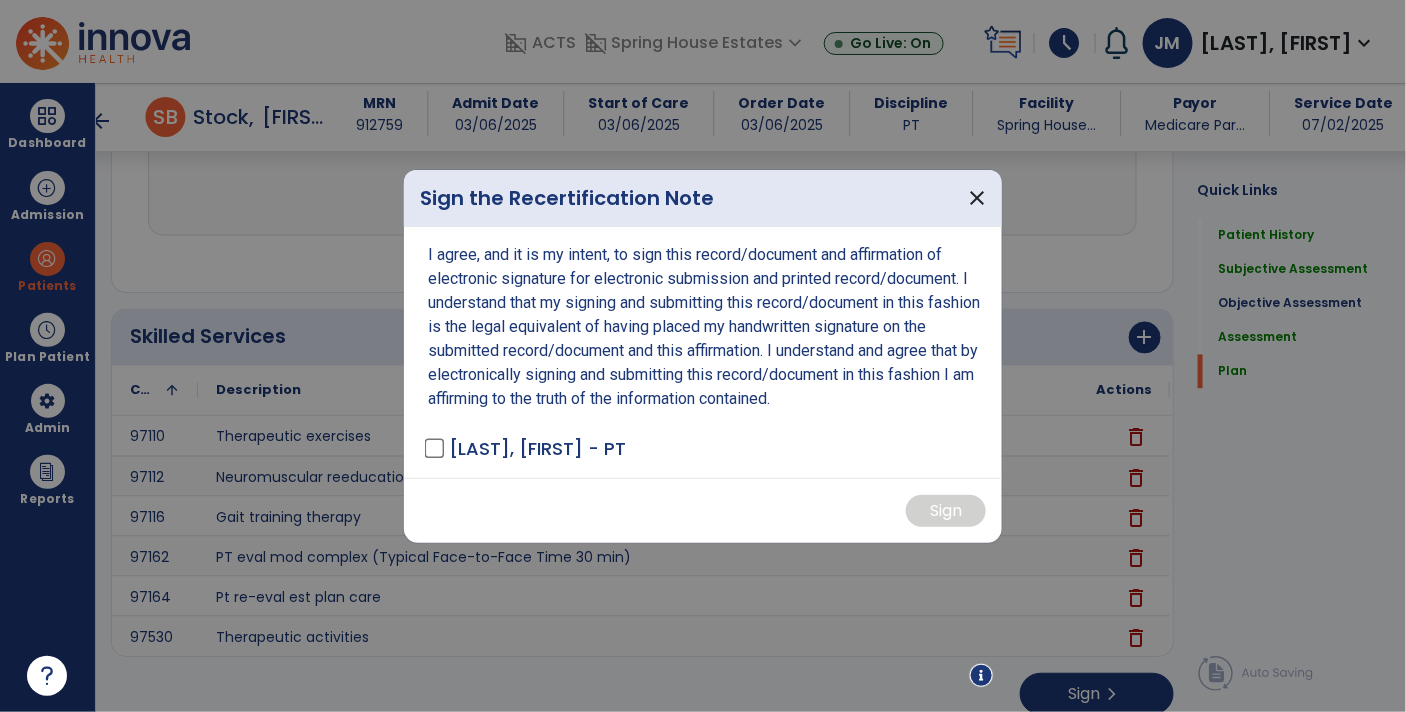 click on "I agree, and it is my intent, to sign this record/document and affirmation of electronic signature for electronic submission and printed record/document. I understand that my signing and submitting this record/document in this fashion is the legal equivalent of having placed my handwritten signature on the submitted record/document and this affirmation. I understand and agree that by electronically signing and submitting this record/document in this fashion I am affirming to the truth of the information contained.  [LAST], [FIRST]  - PT" at bounding box center (703, 352) 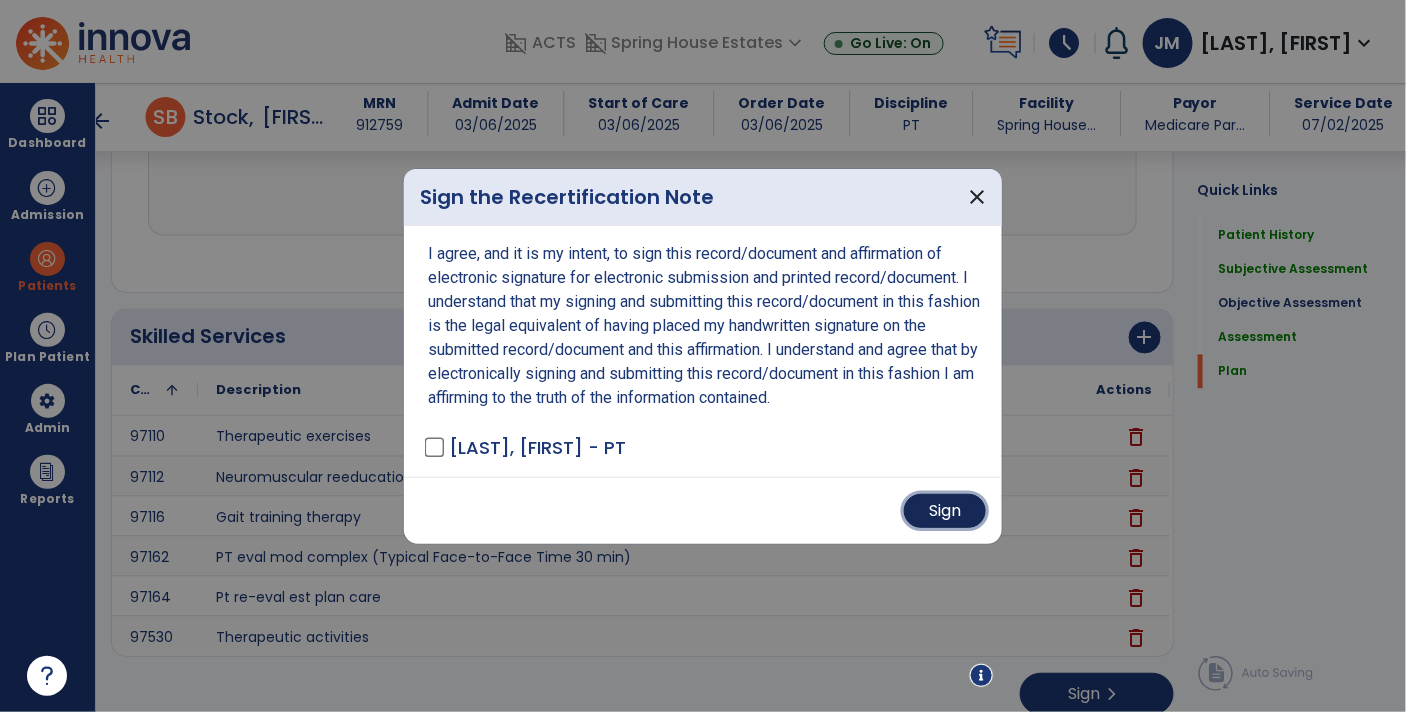 click on "Sign" at bounding box center (945, 511) 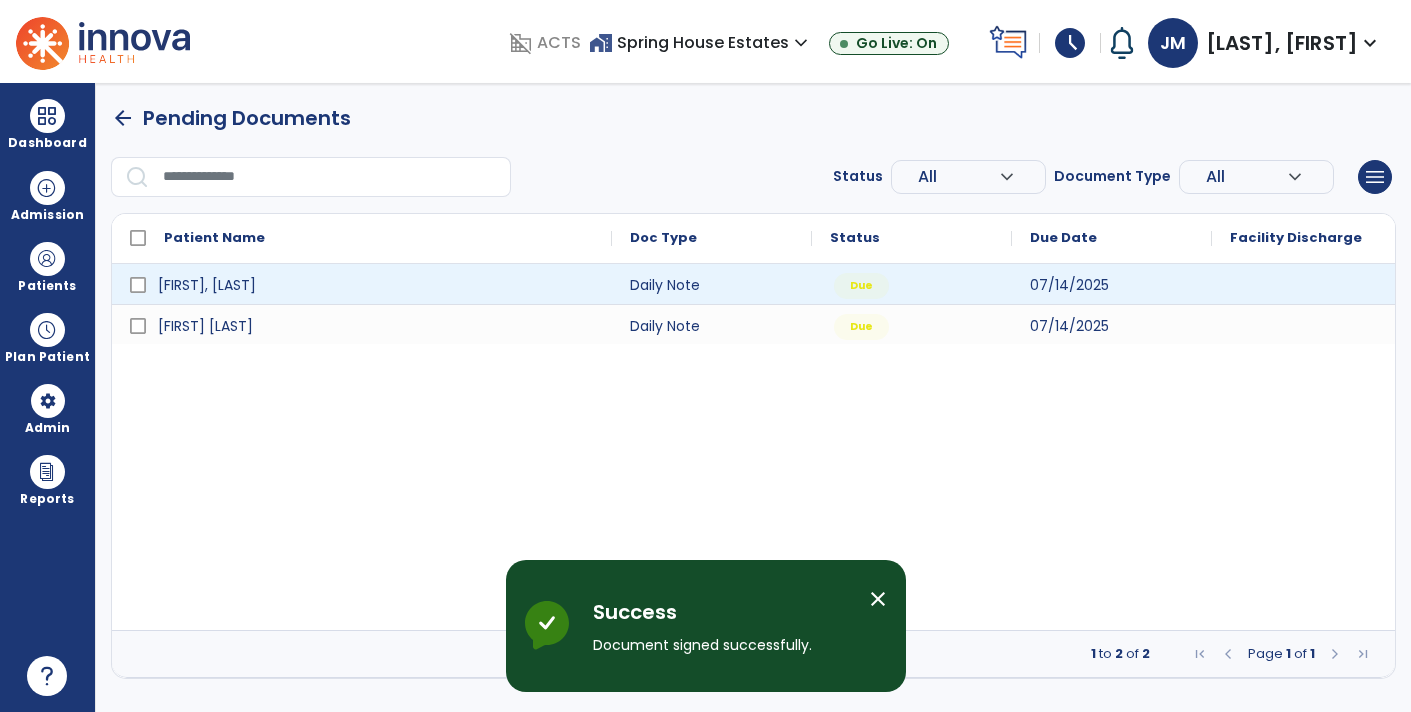 scroll, scrollTop: 0, scrollLeft: 0, axis: both 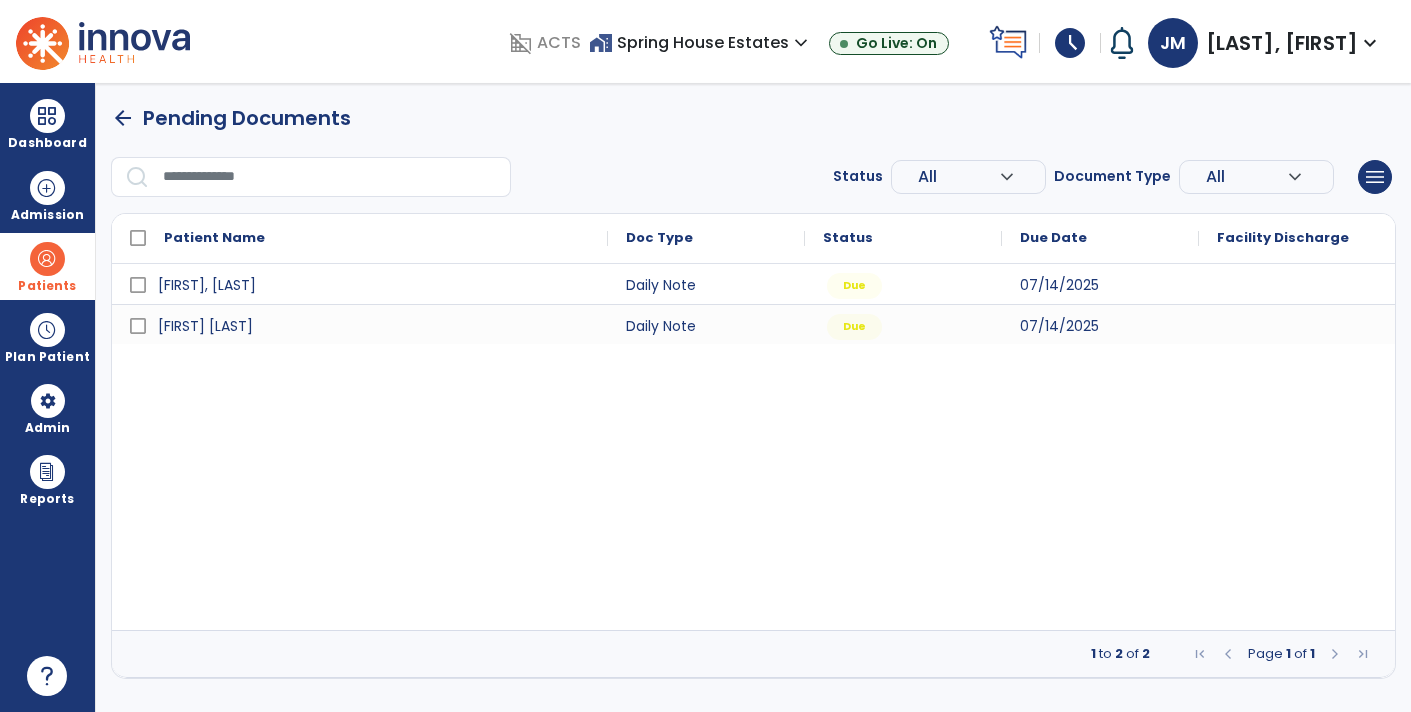 click at bounding box center [47, 259] 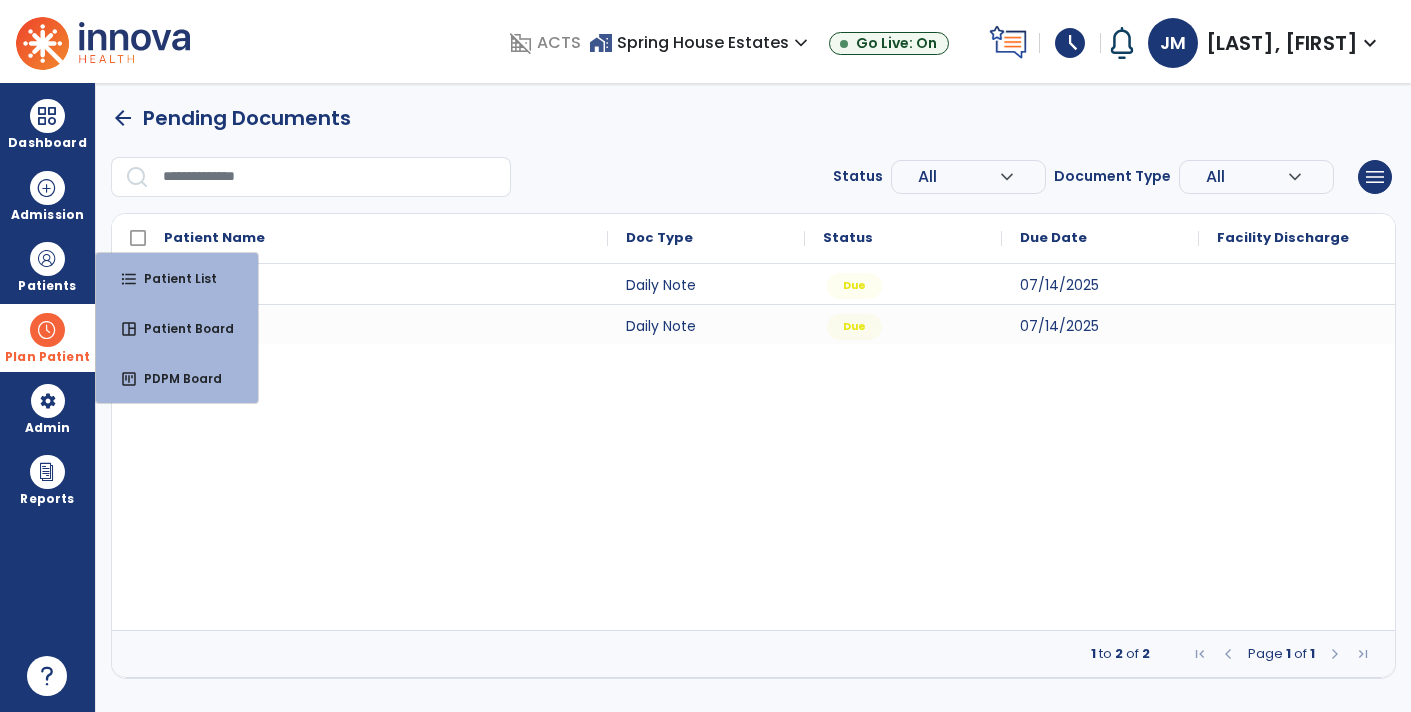 click on "Plan Patient" at bounding box center (47, 266) 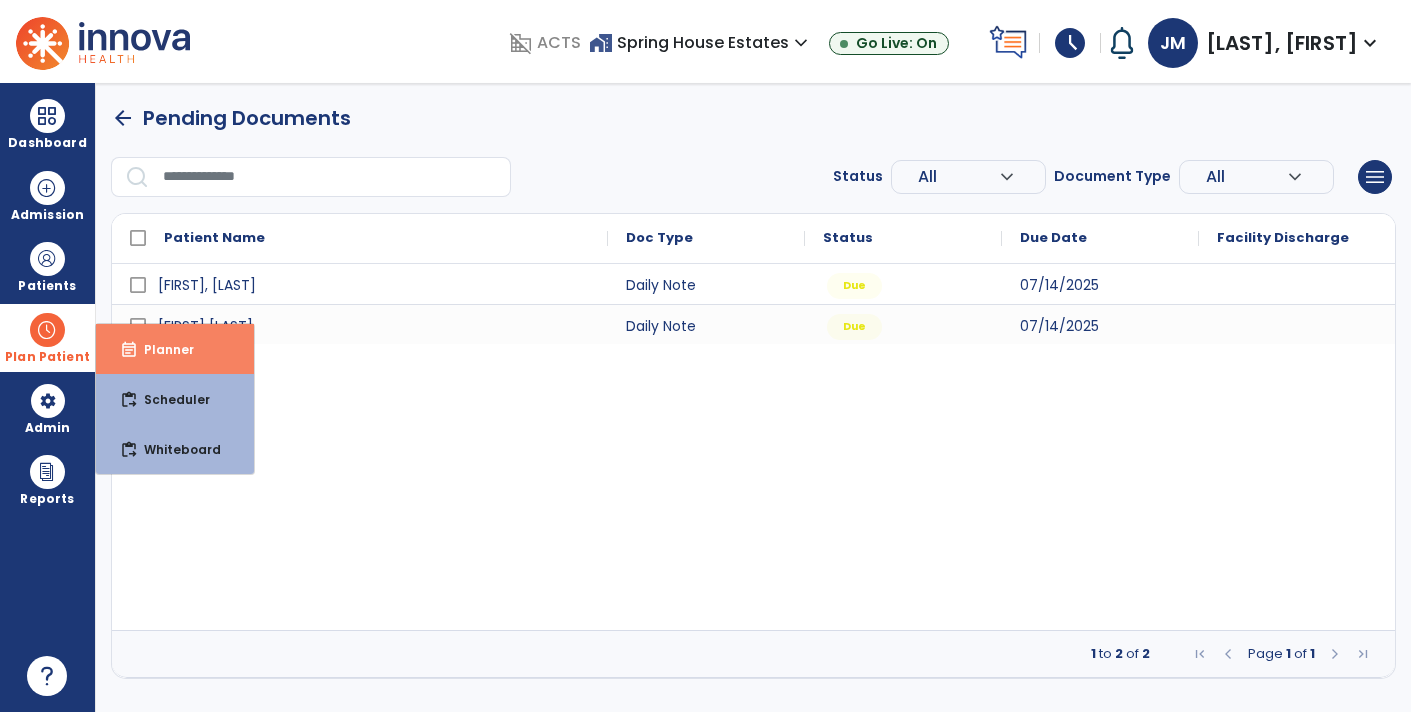 click on "event_note" at bounding box center [129, 350] 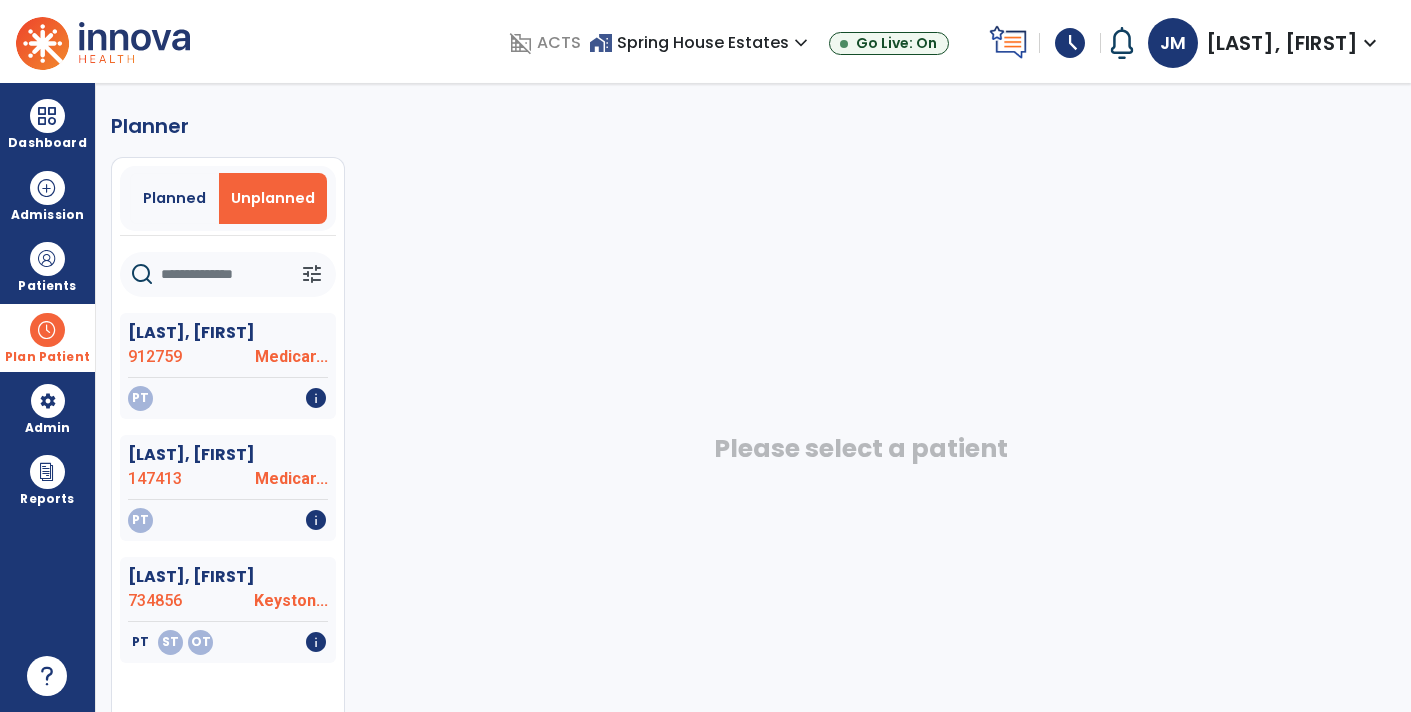 click at bounding box center (47, 330) 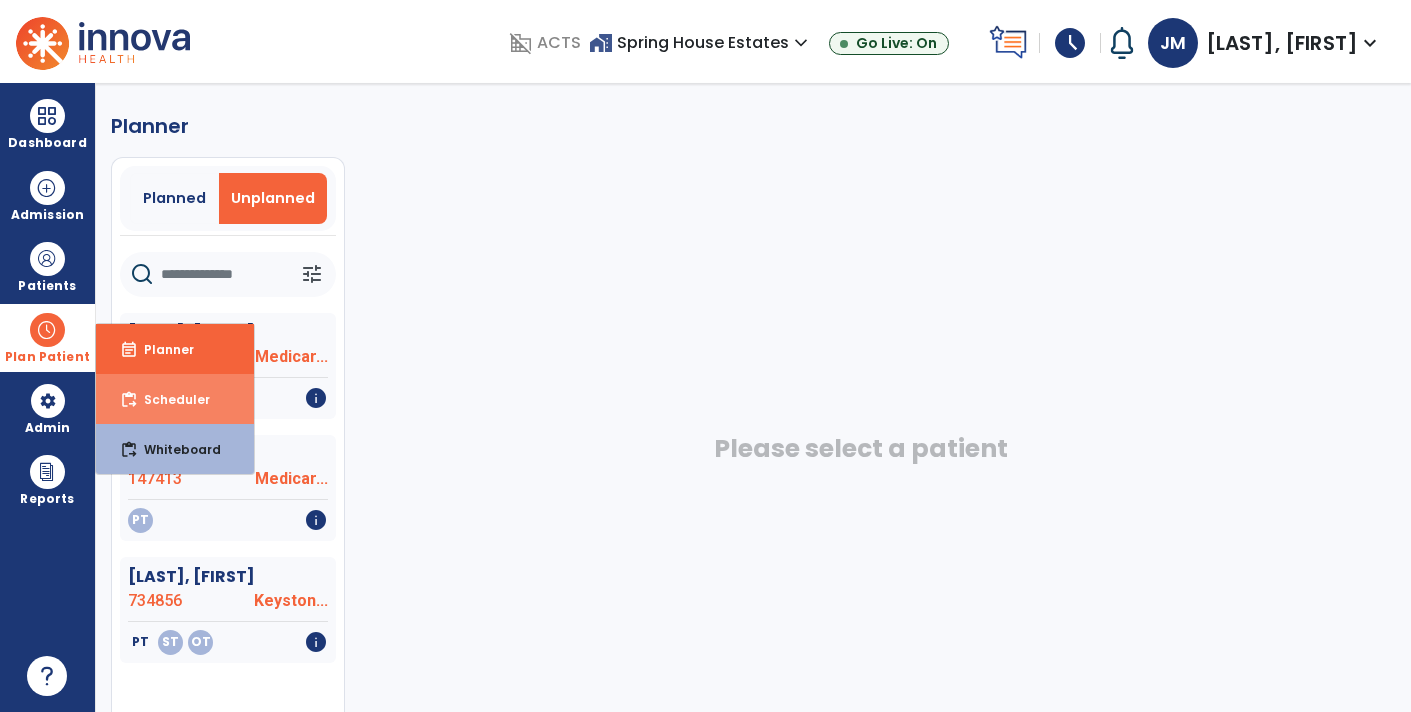 click on "Scheduler" at bounding box center (169, 399) 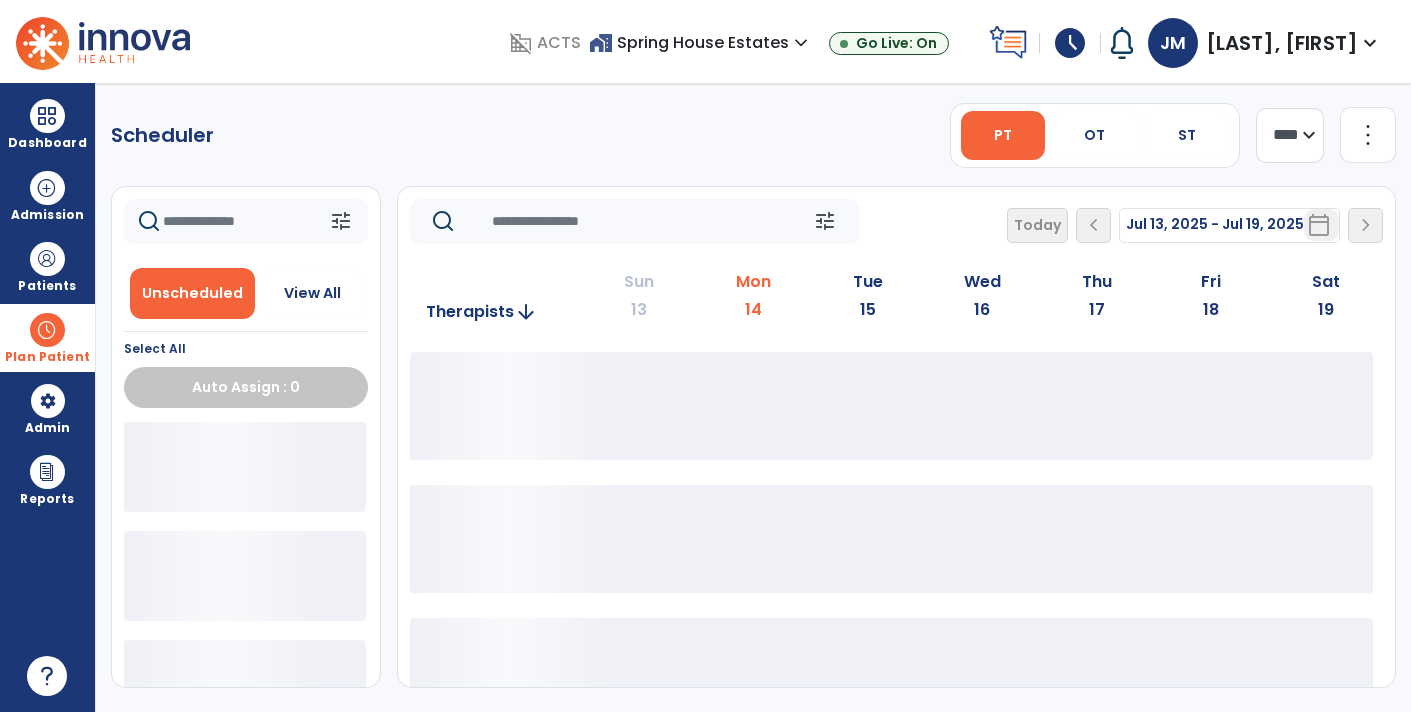 click 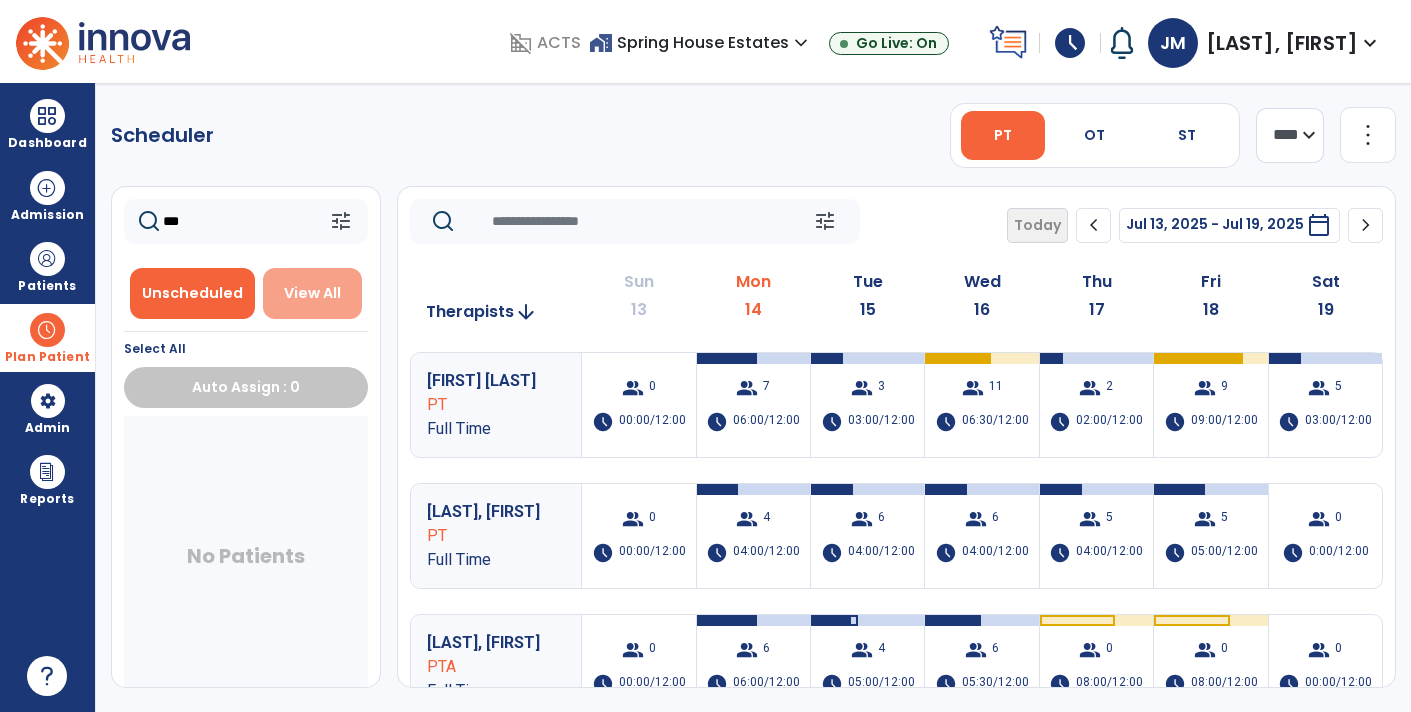 type on "***" 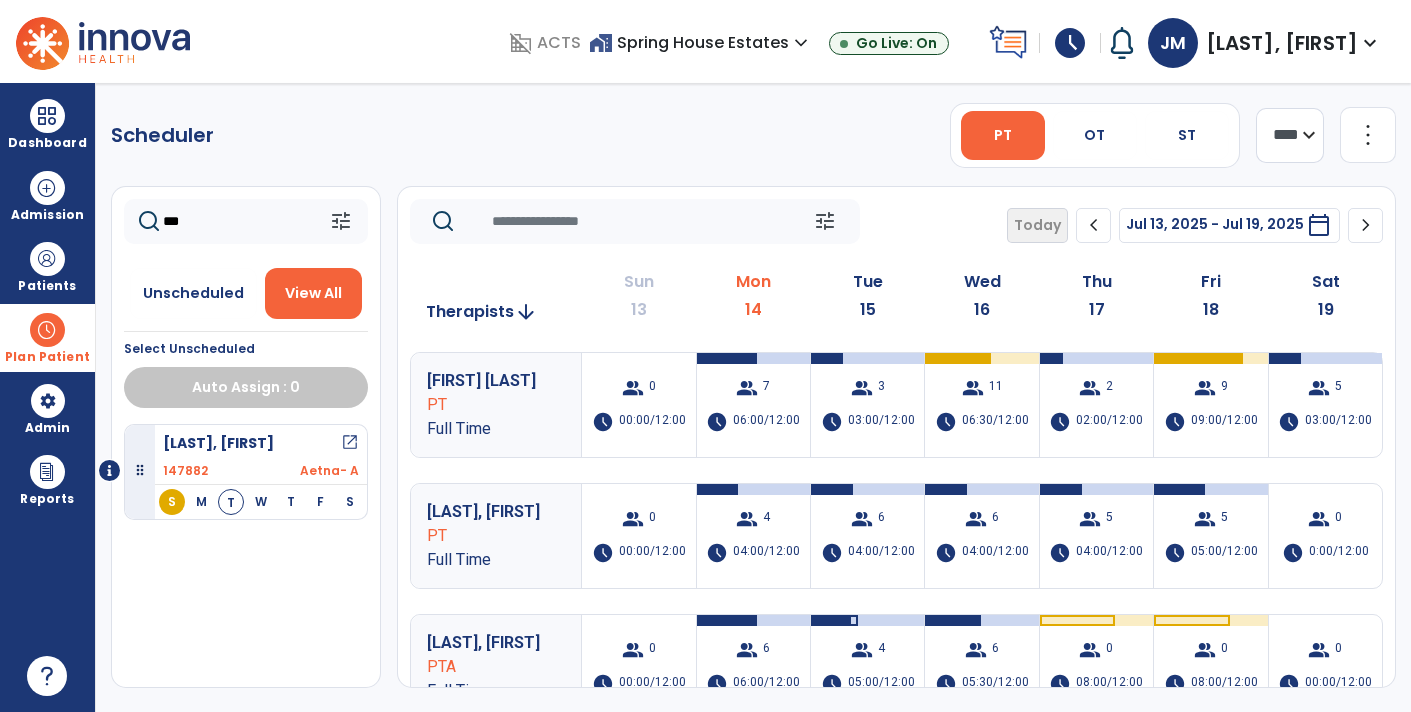 click on "open_in_new" at bounding box center (350, 443) 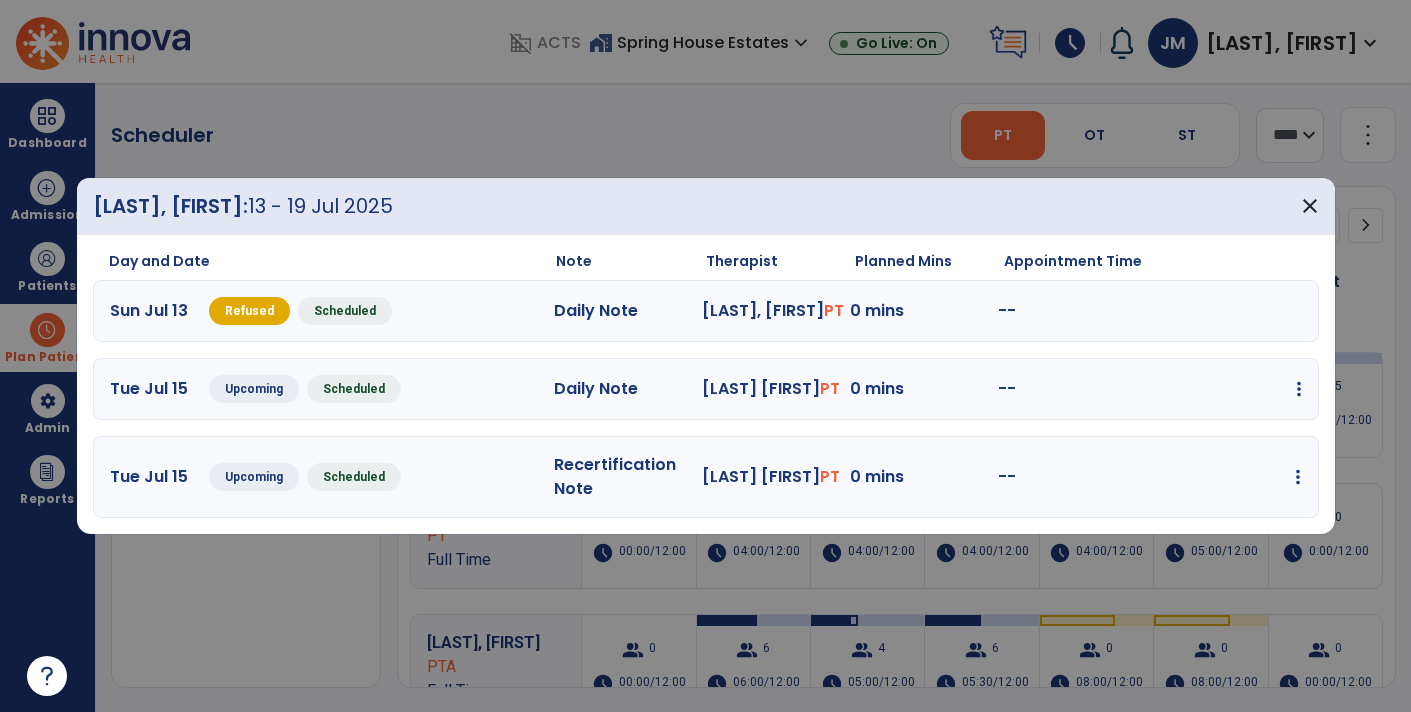 click on "edit   Edit Session   alt_route   Split Minutes  add_comment  Add Note" at bounding box center (1227, 389) 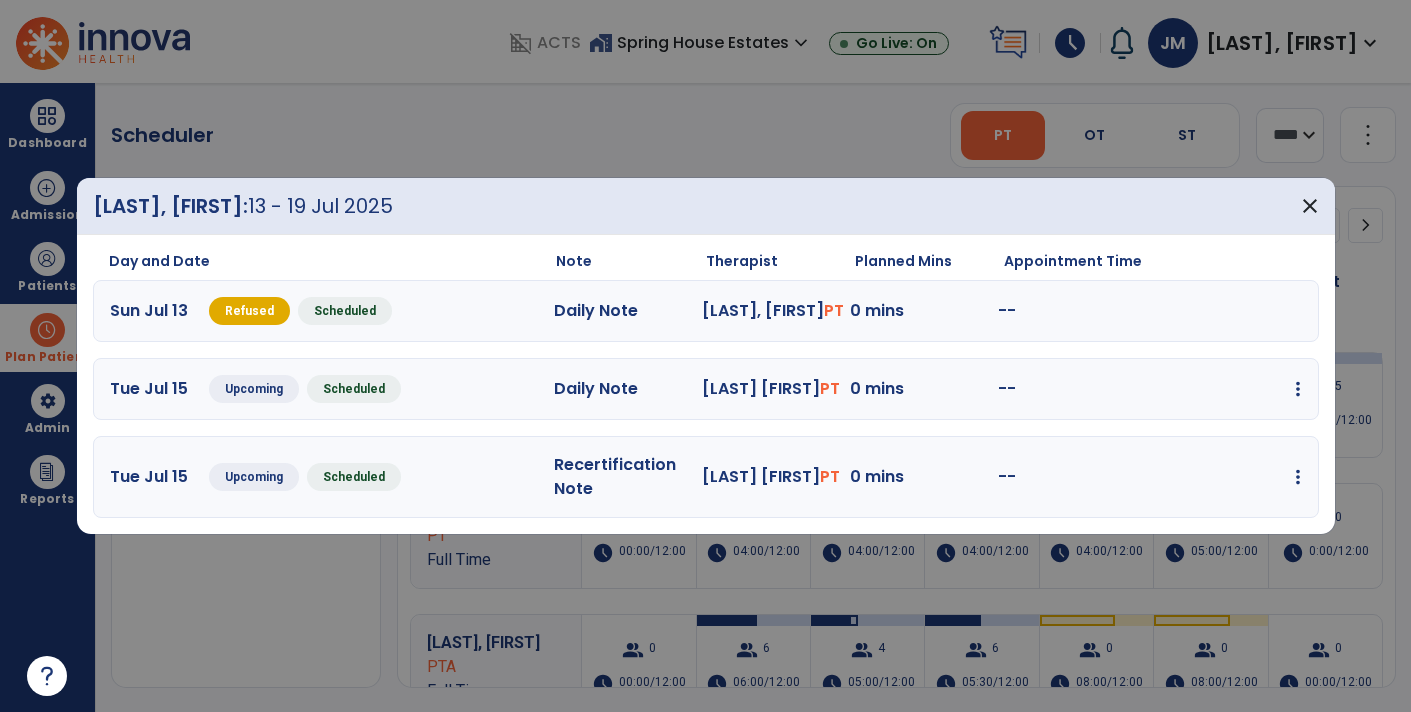 click on "edit   Edit Session   alt_route   Split Minutes  add_comment  Add Note" at bounding box center [1227, 389] 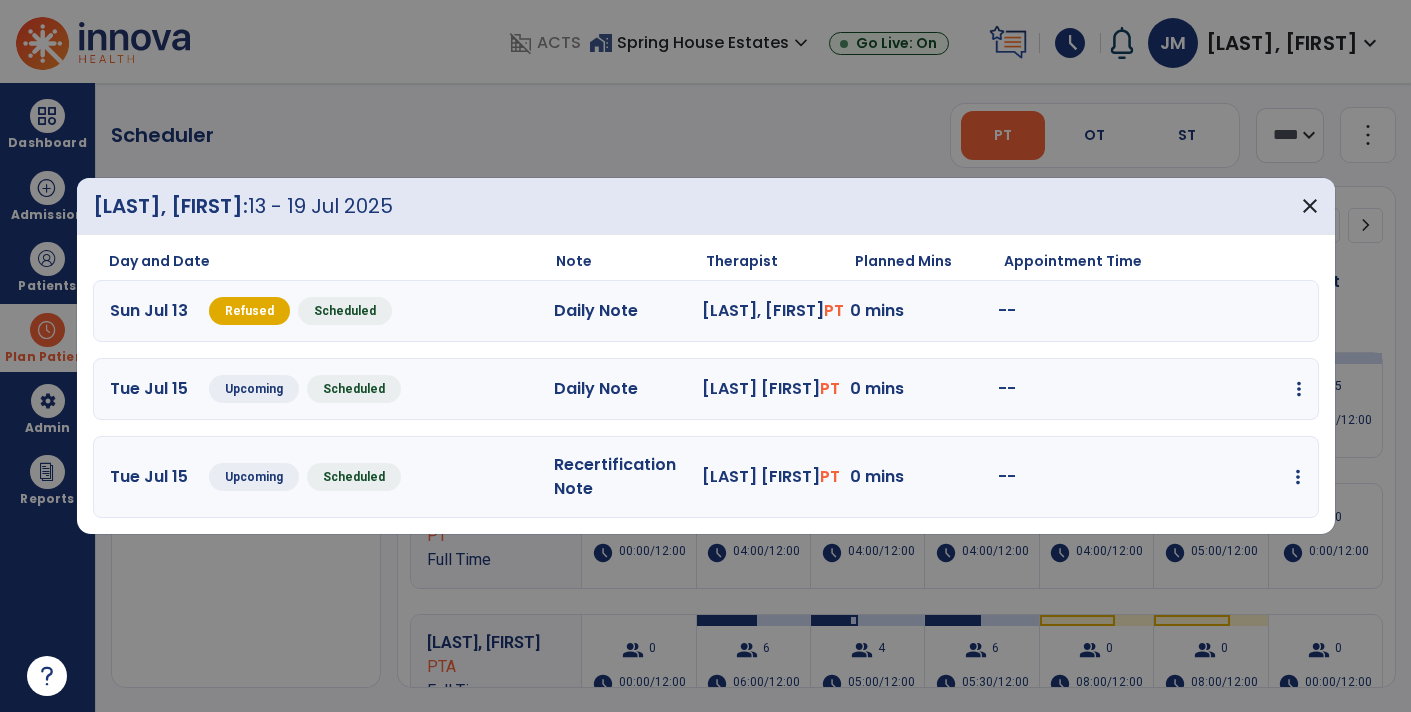 click on "edit   Edit Session   alt_route   Split Minutes  add_comment  Add Note" at bounding box center (1227, 389) 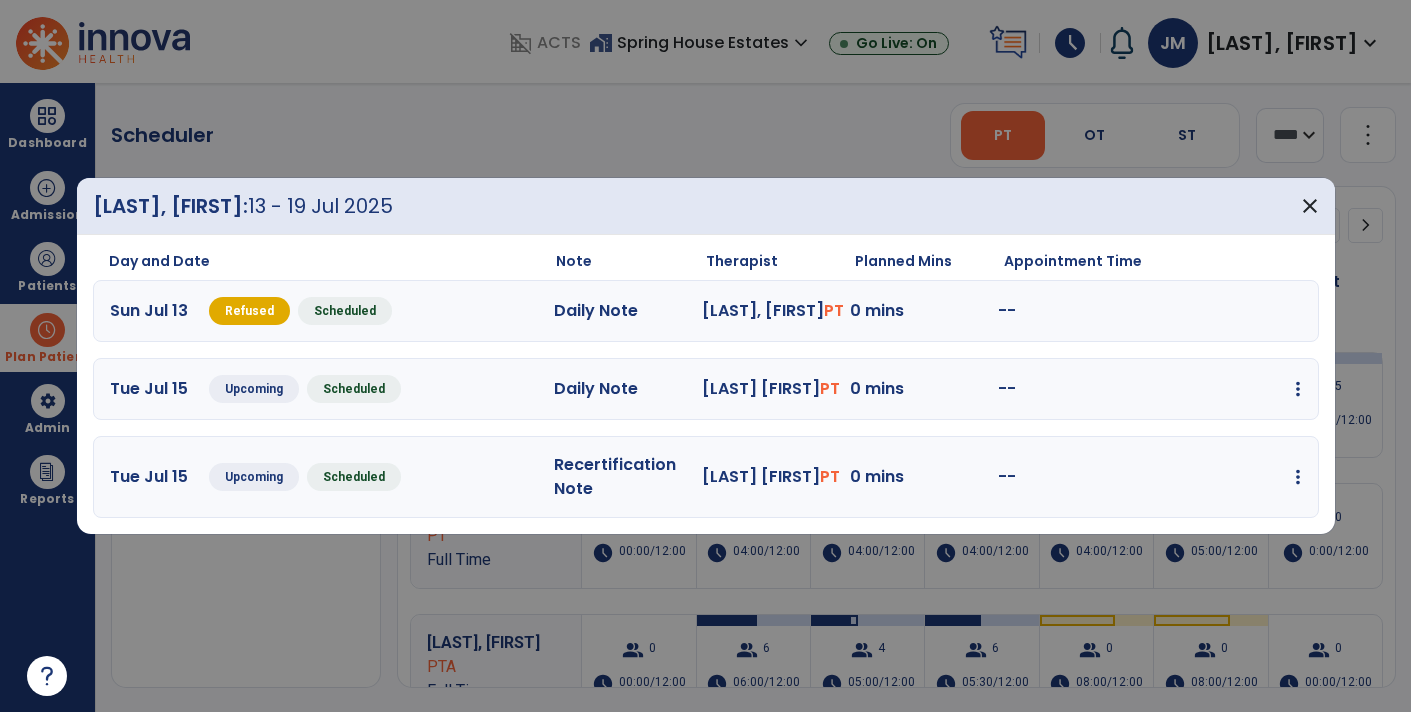 click on "edit   Edit Session   alt_route   Split Minutes  add_comment  Add Note" at bounding box center (1227, 389) 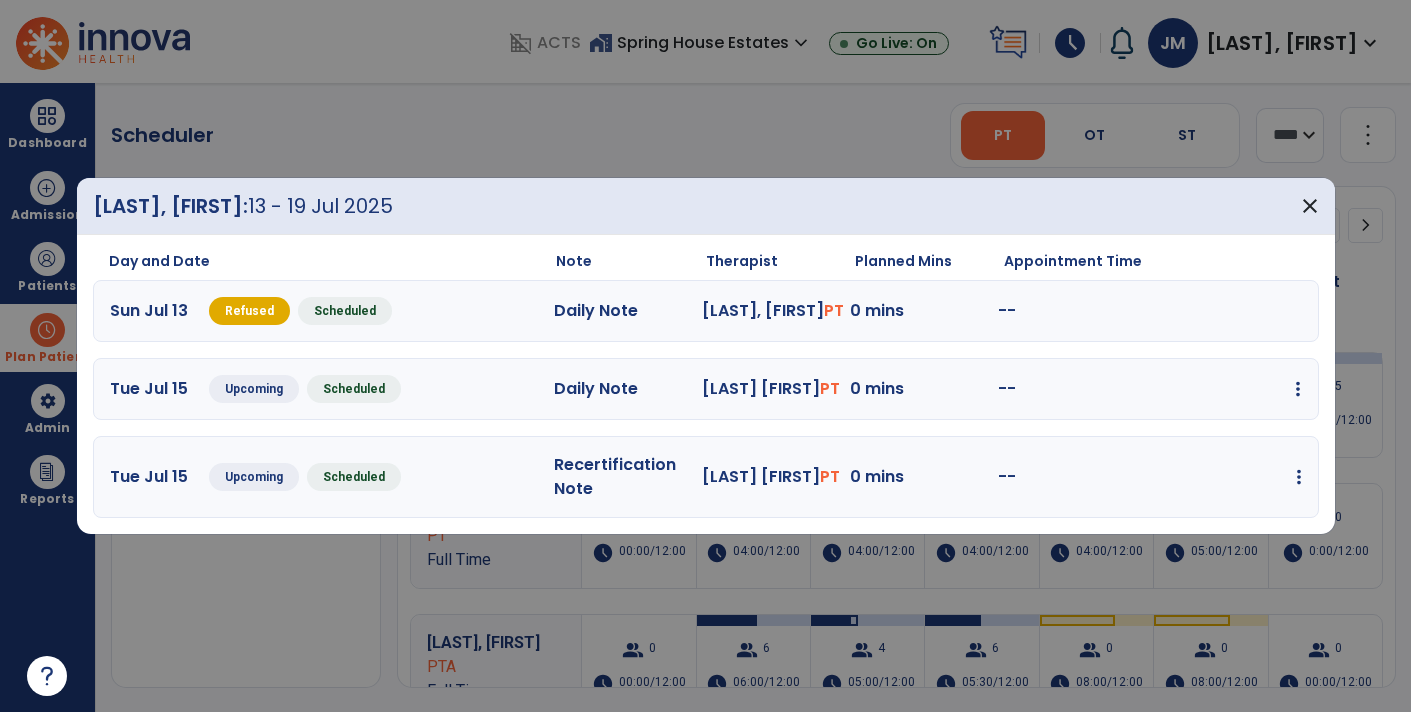 click at bounding box center [1298, 389] 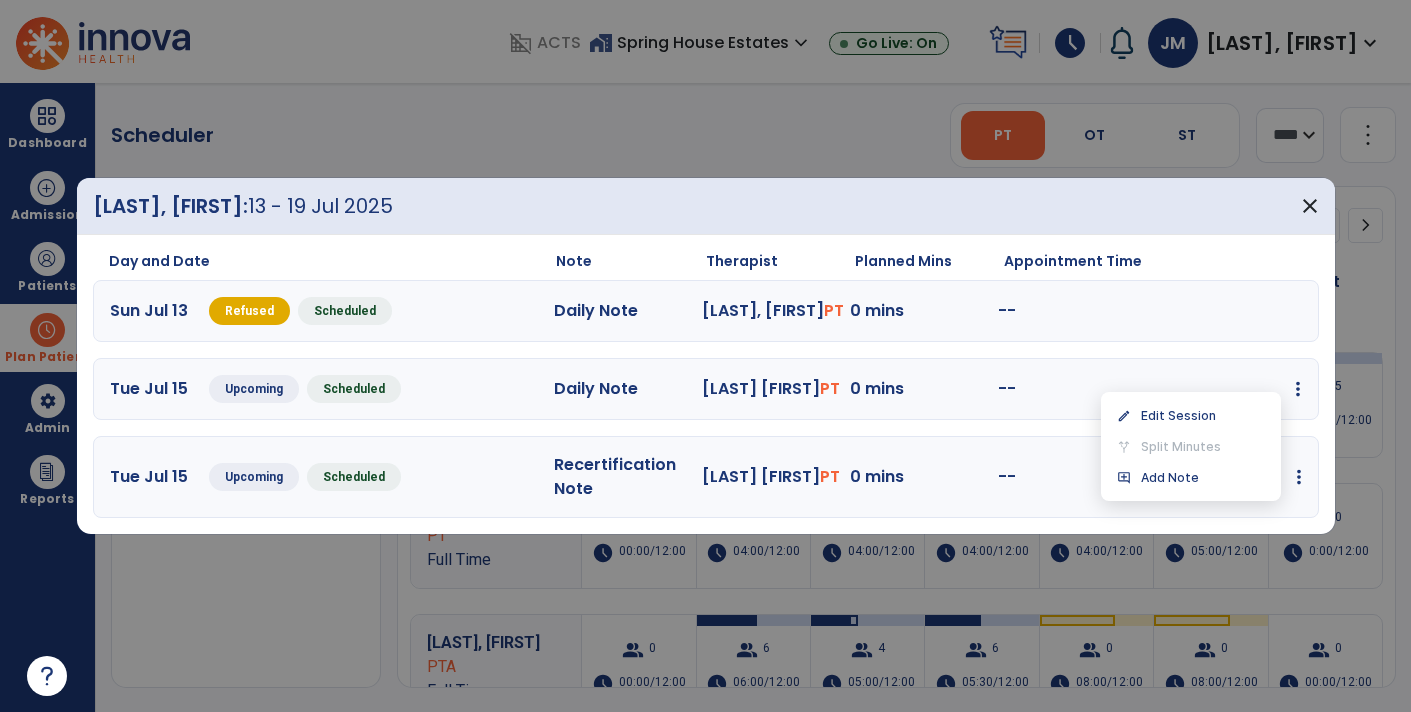 click at bounding box center [1299, 477] 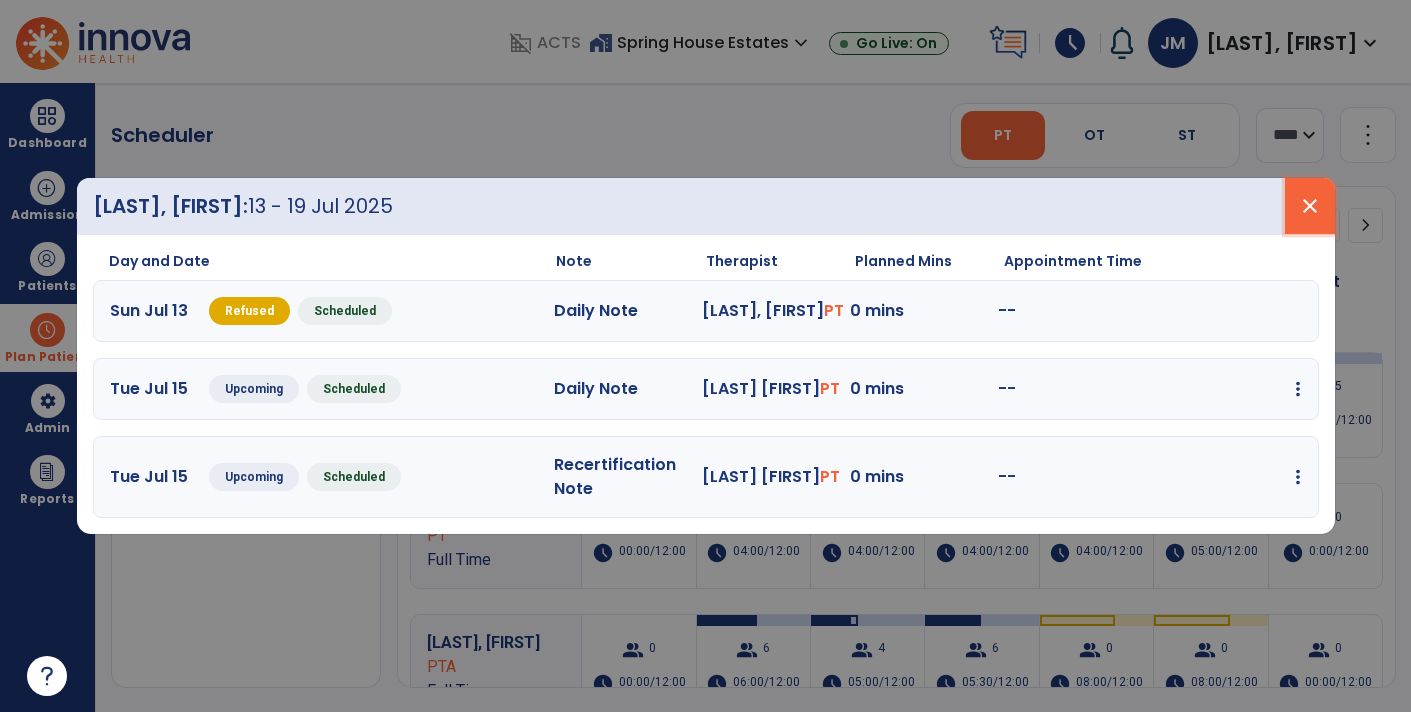 click on "close" at bounding box center (1310, 206) 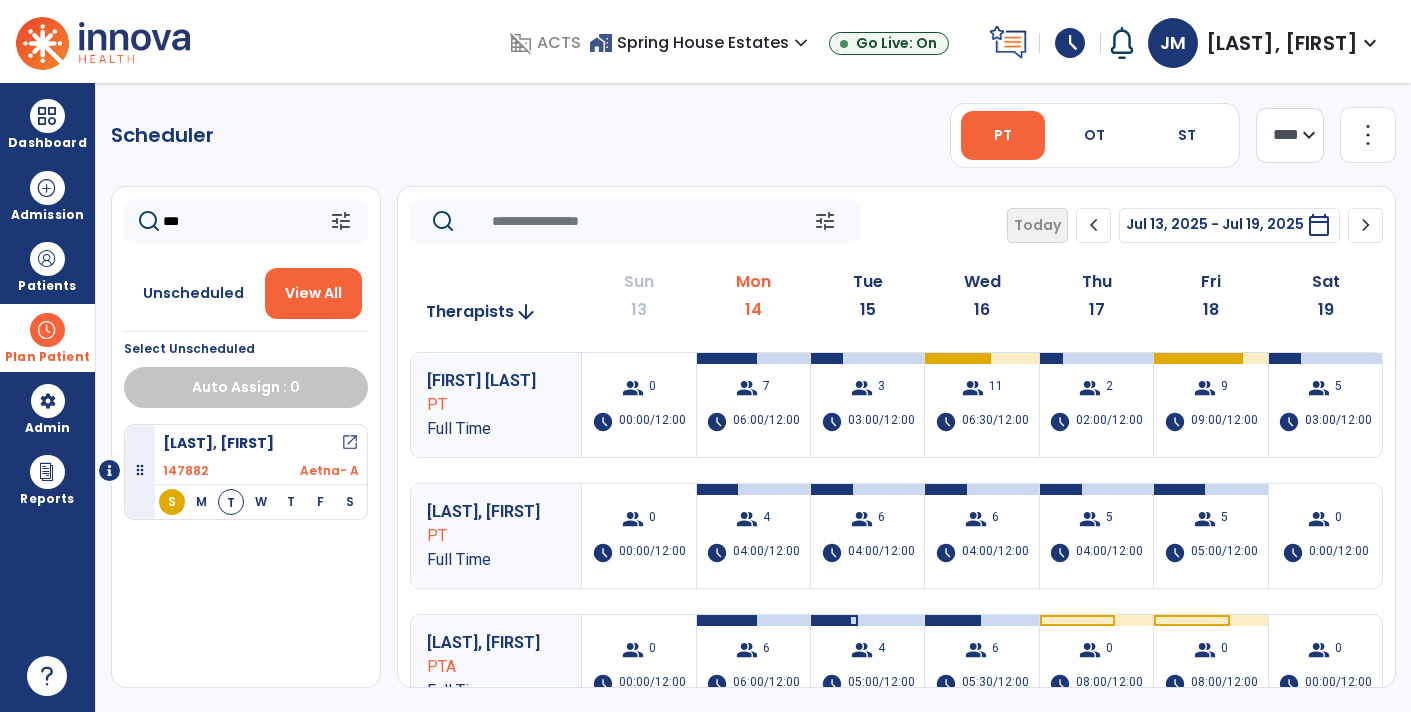 click on "Plan Patient" at bounding box center [47, 357] 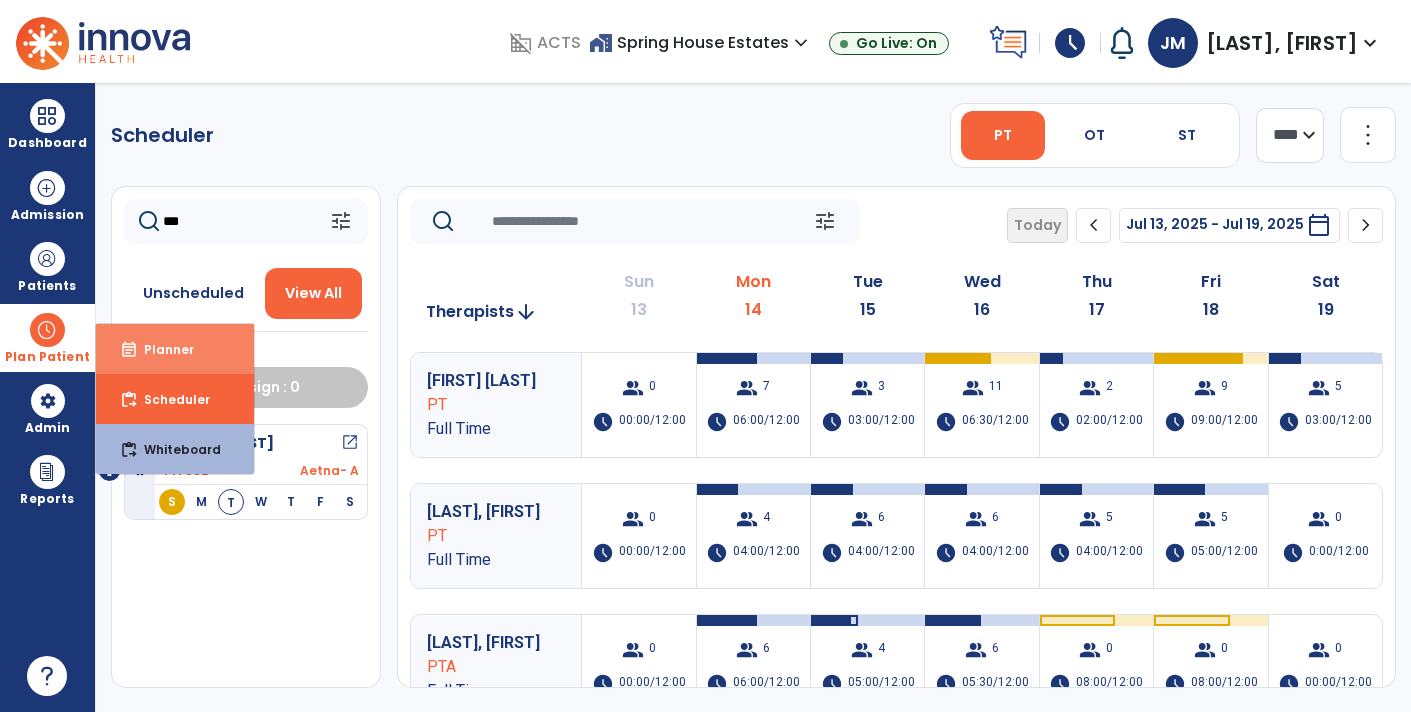 click on "event_note" at bounding box center (129, 350) 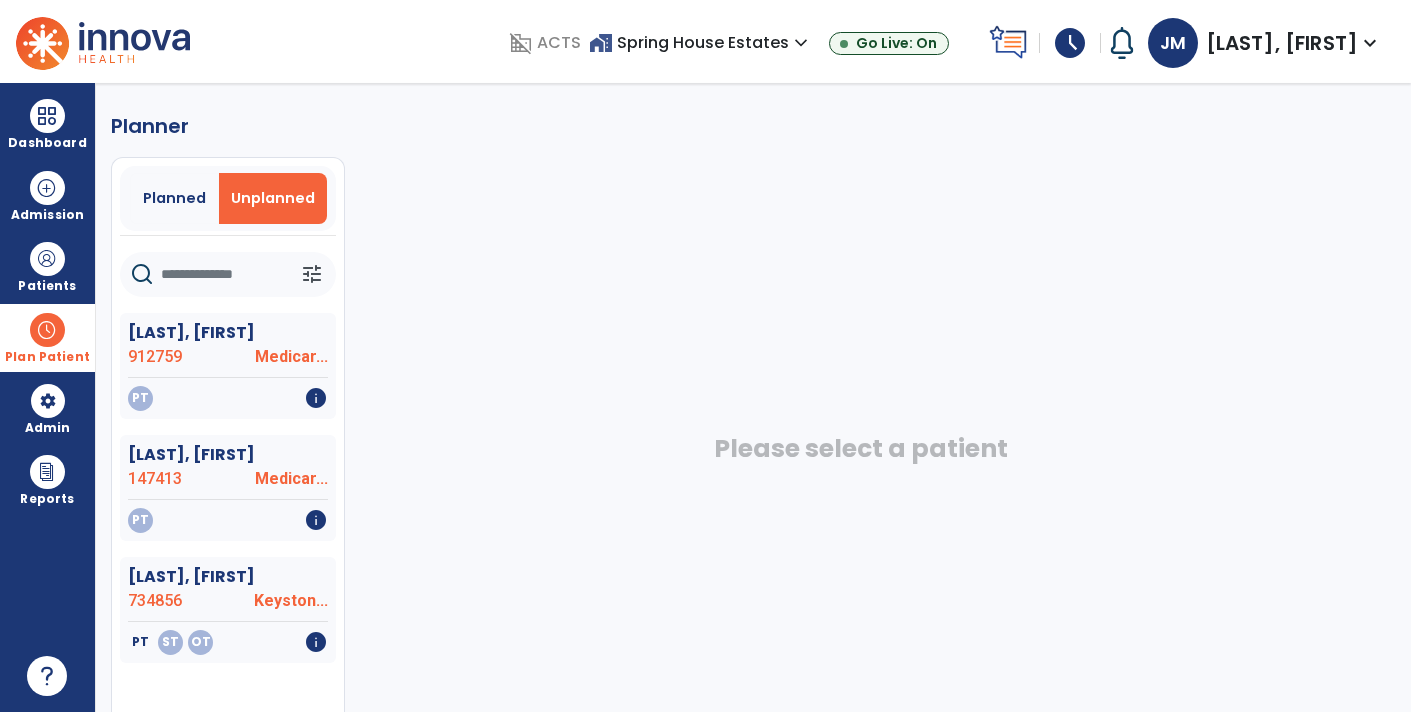click 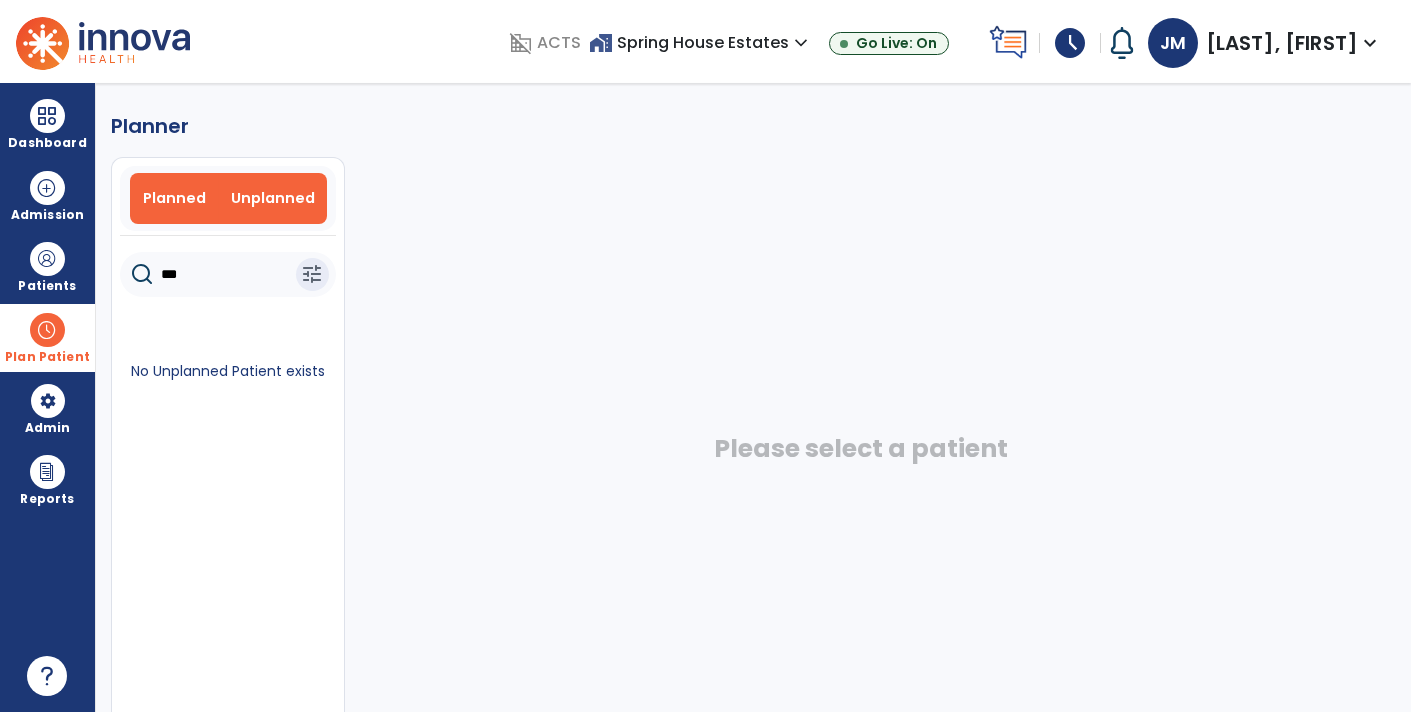 type on "***" 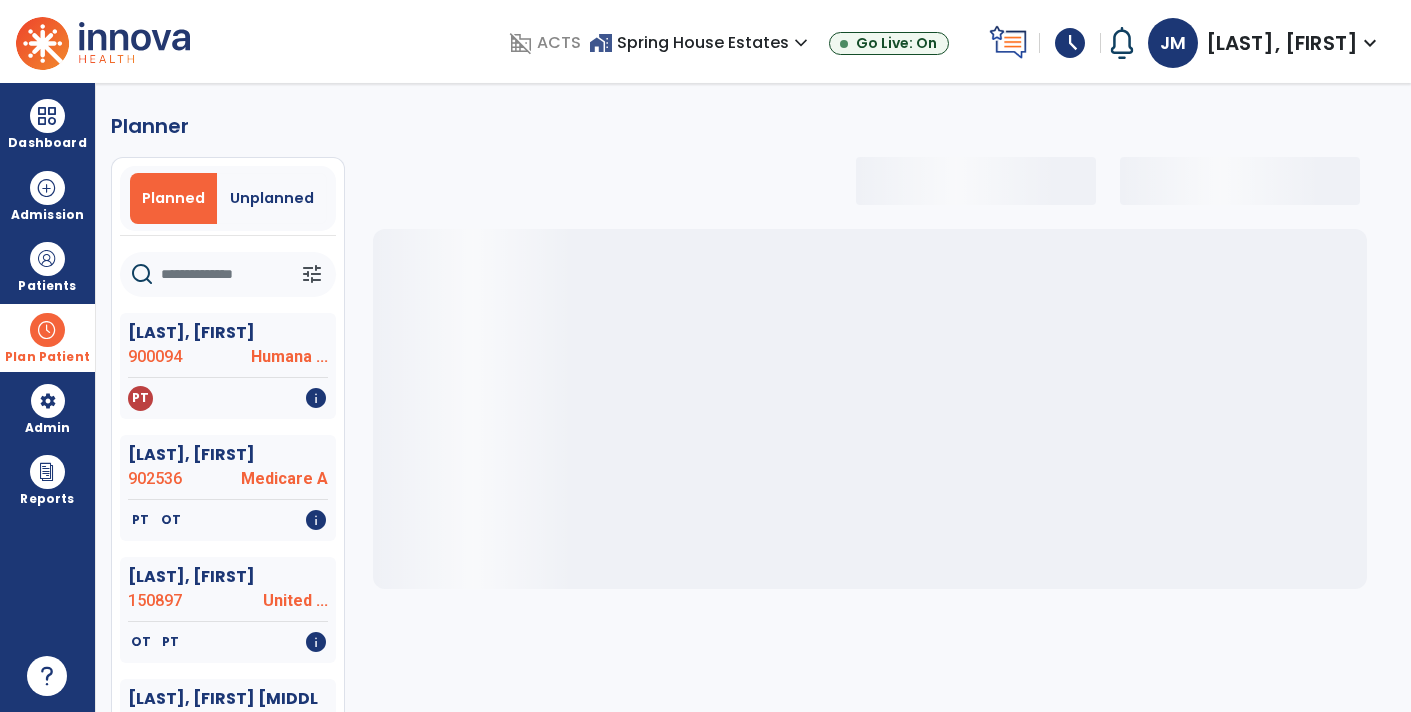 select on "***" 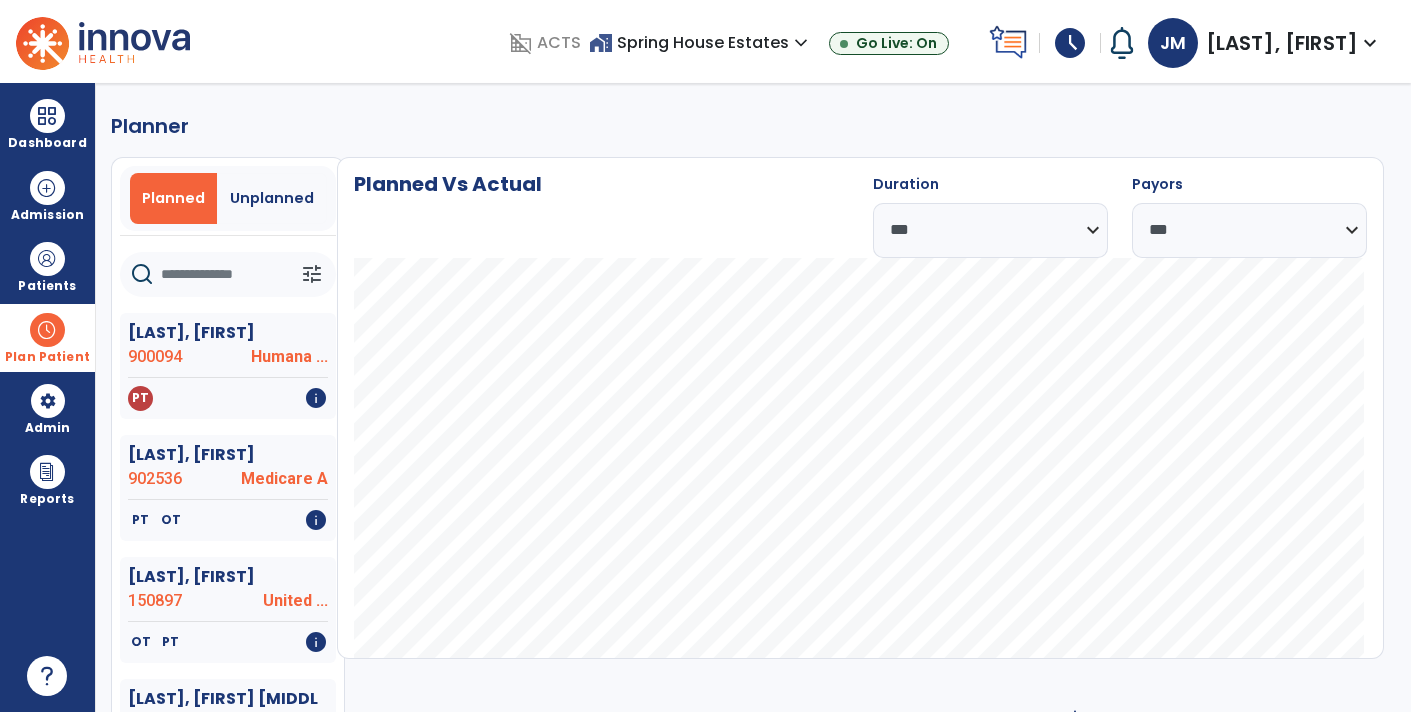 click 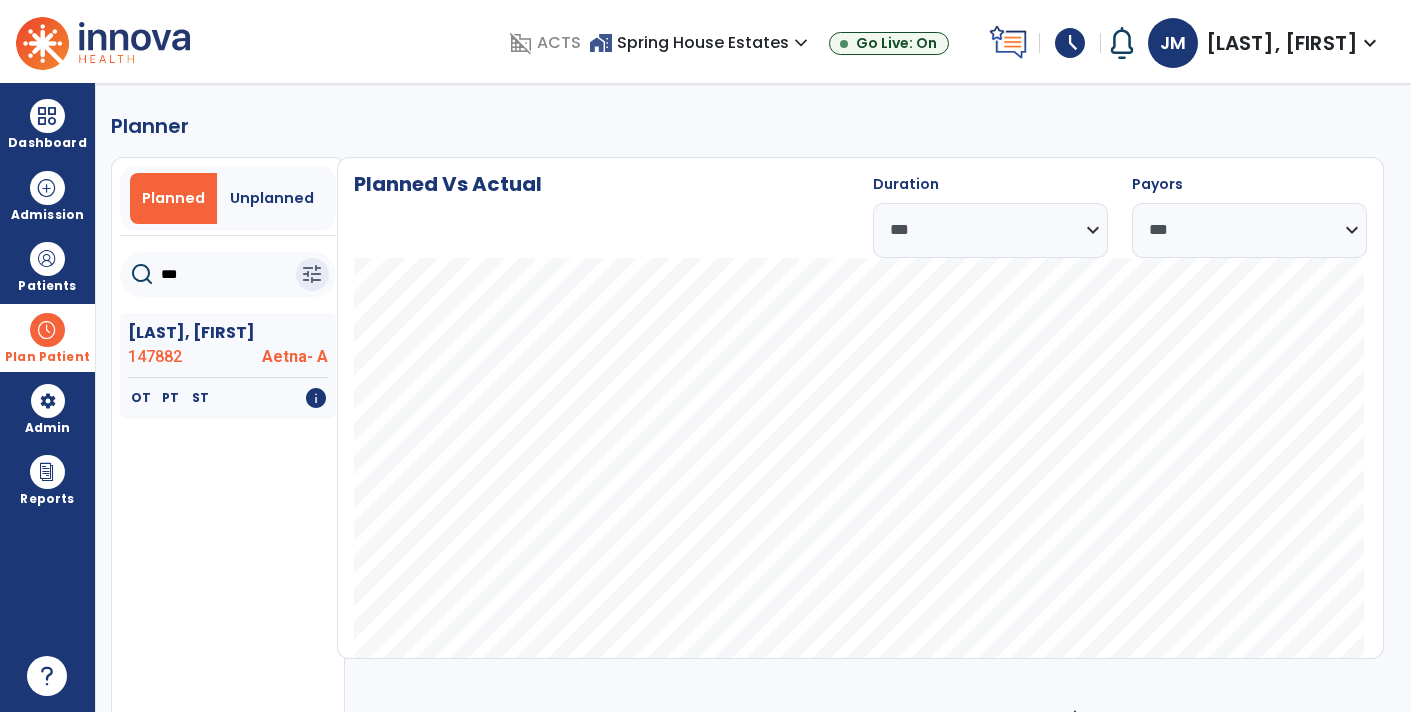 type on "***" 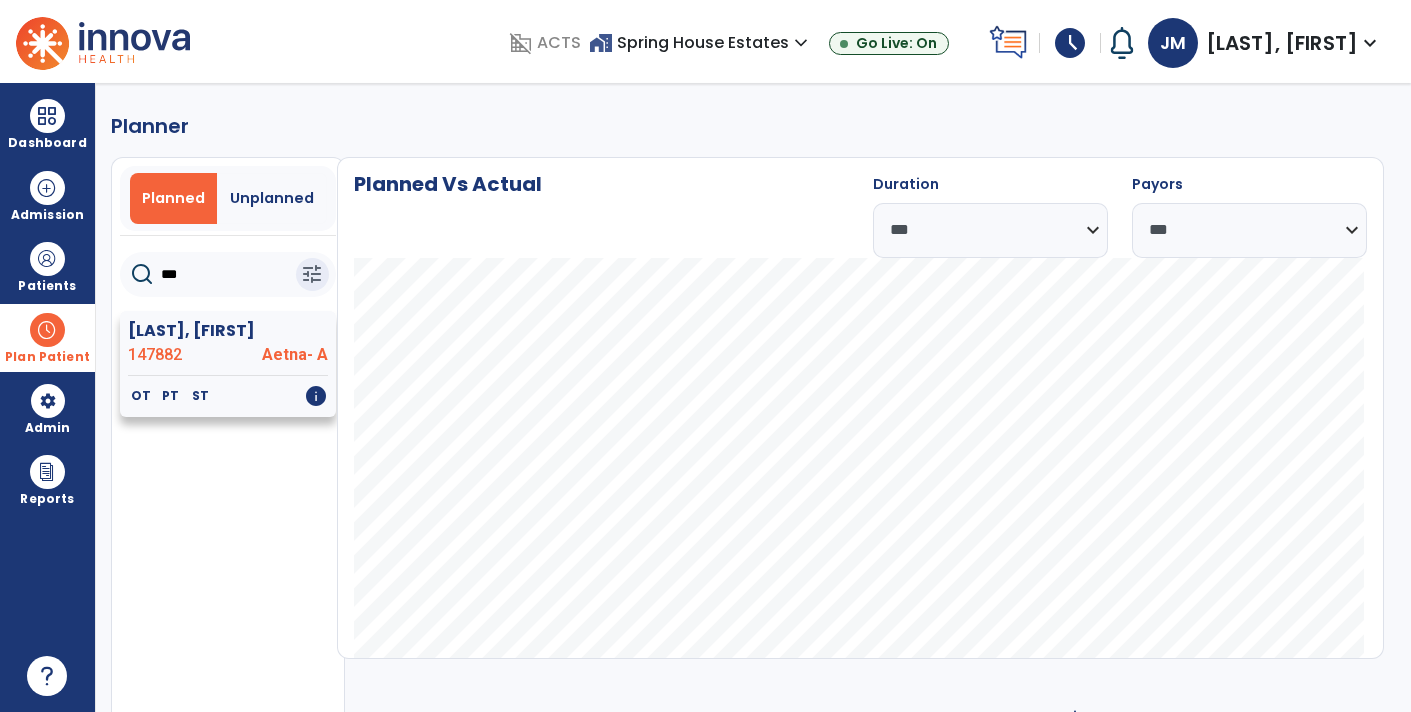 click on "[LAST], [FIRST]" 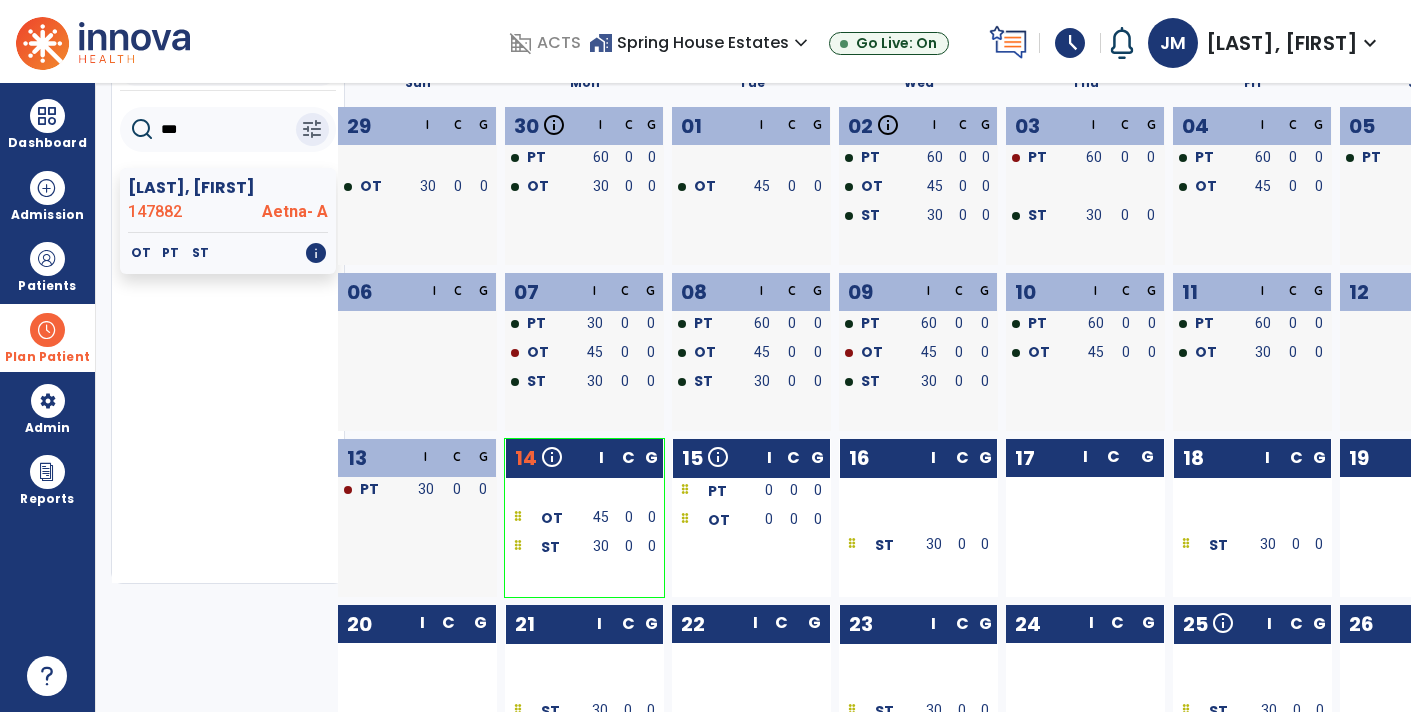 scroll, scrollTop: 153, scrollLeft: 0, axis: vertical 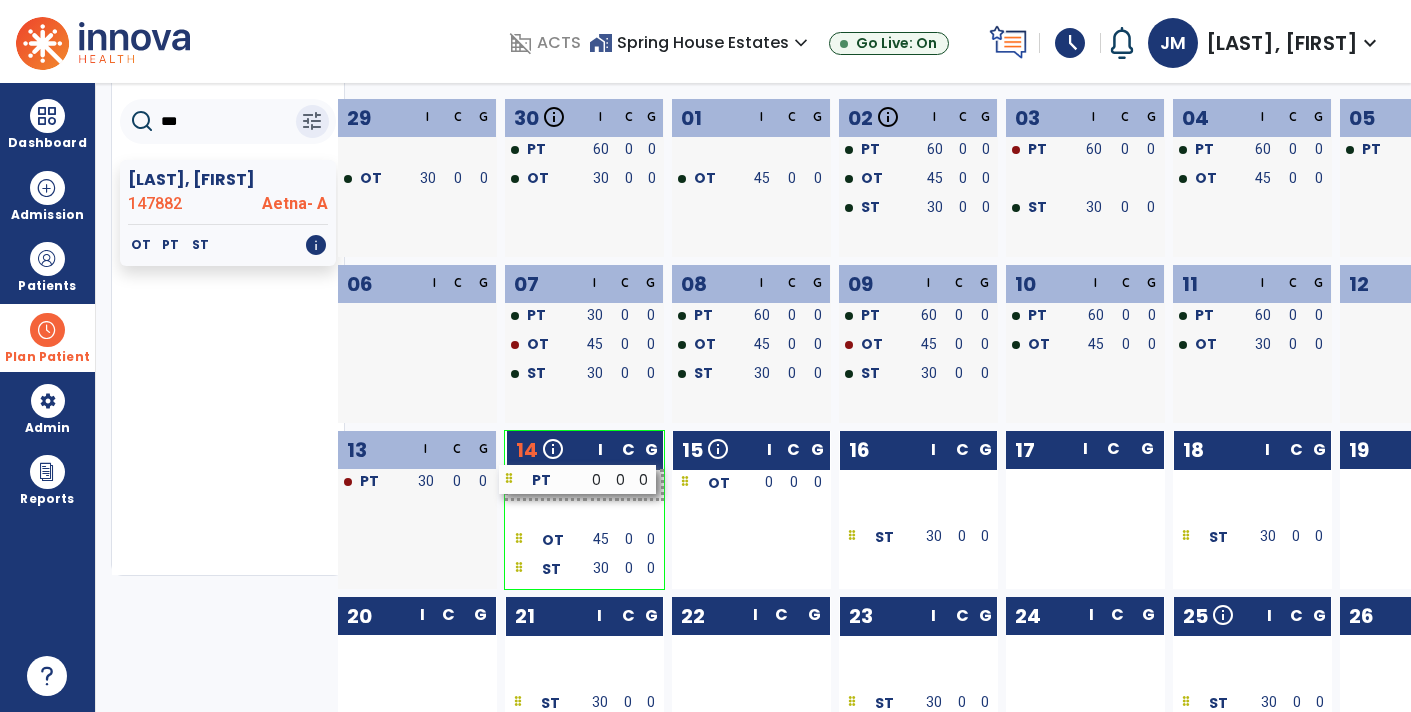 drag, startPoint x: 727, startPoint y: 485, endPoint x: 544, endPoint y: 480, distance: 183.0683 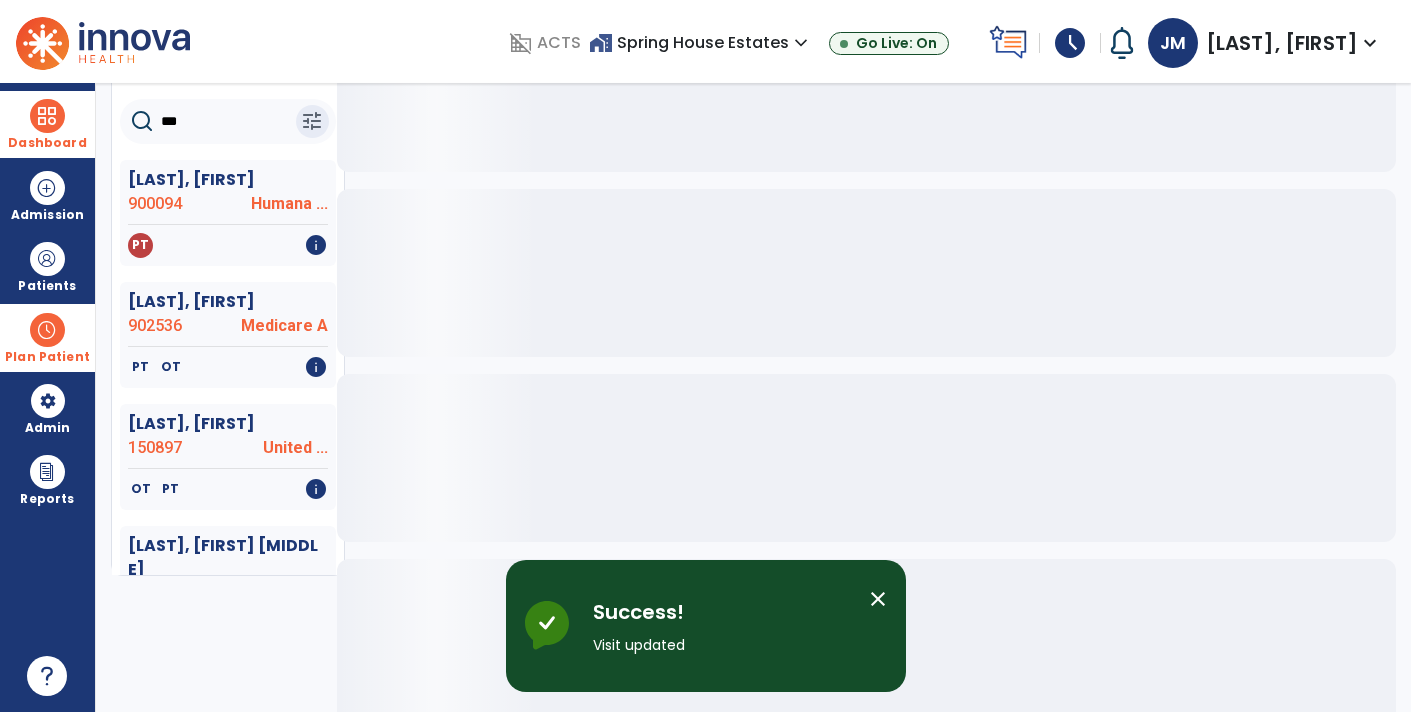 click on "Dashboard" at bounding box center (47, 143) 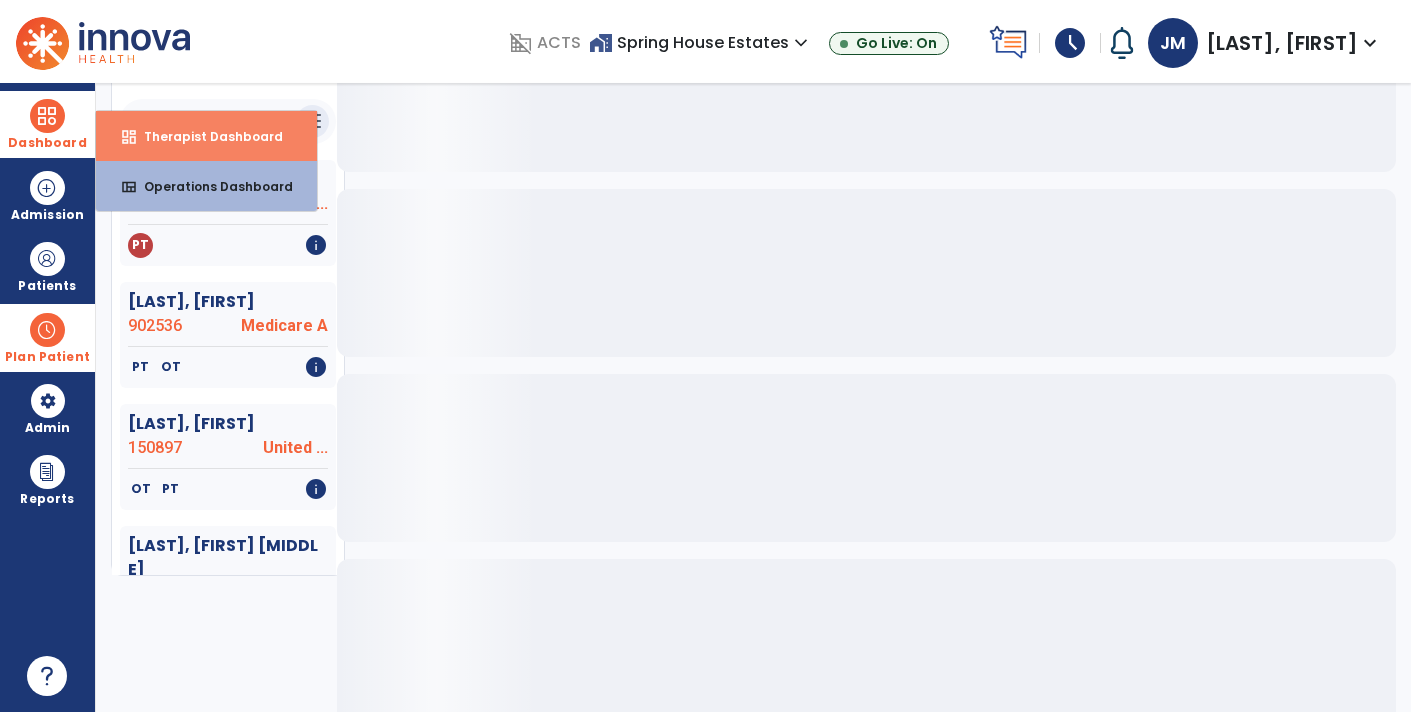 click on "Therapist Dashboard" at bounding box center (205, 136) 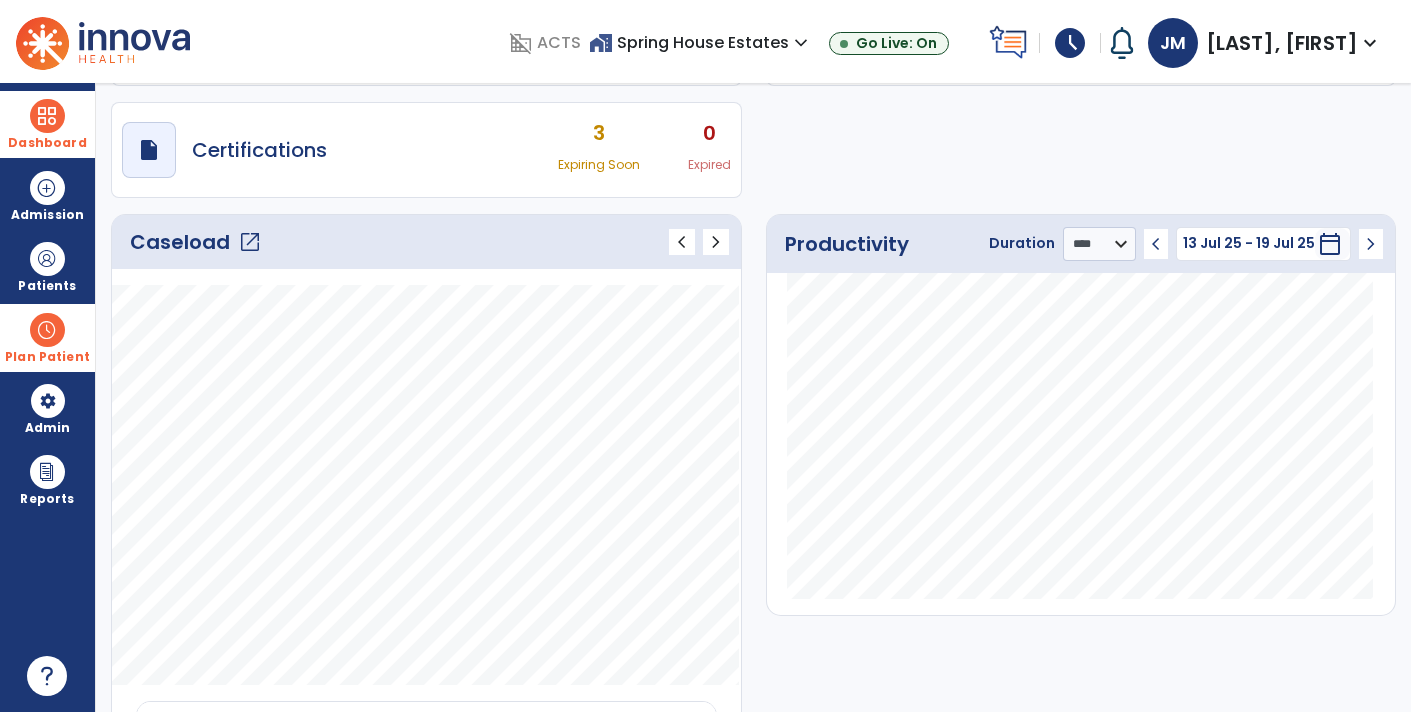 scroll, scrollTop: 0, scrollLeft: 0, axis: both 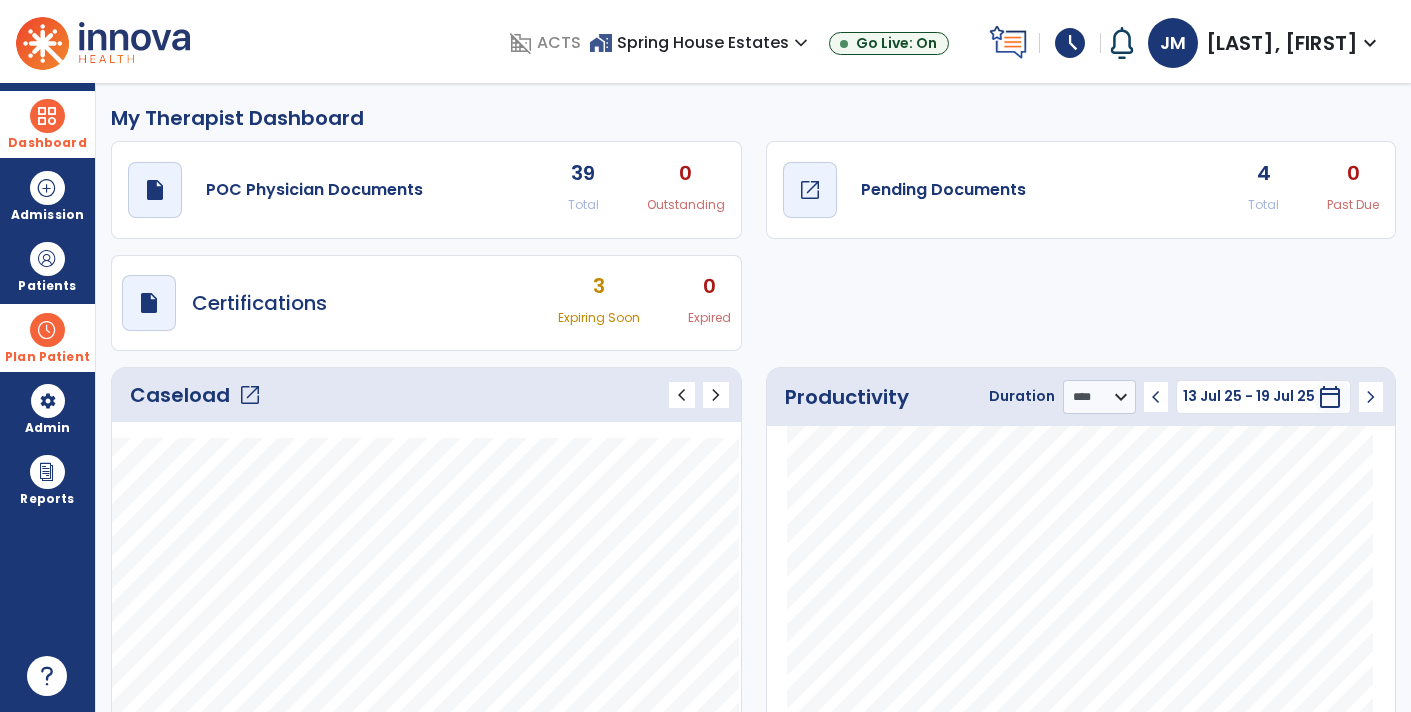 click on "draft   open_in_new  Pending Documents" 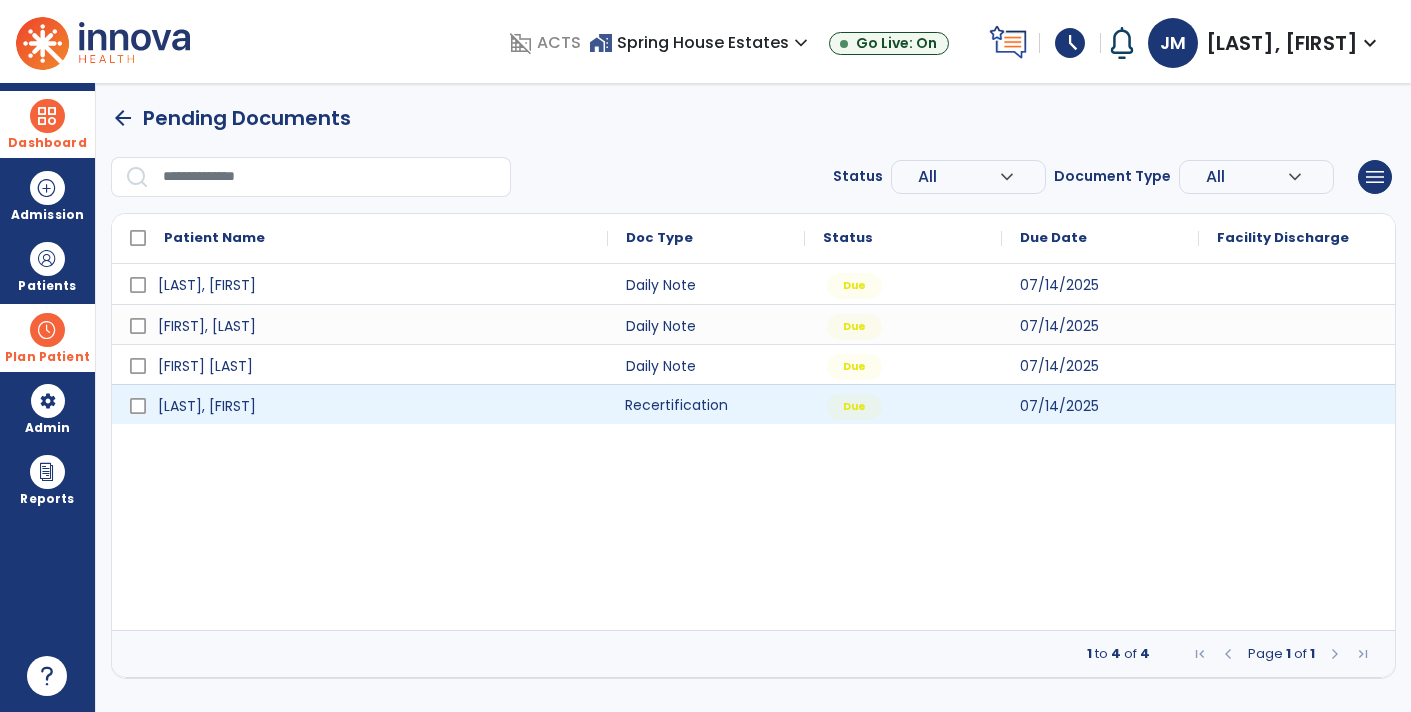 click on "Recertification" at bounding box center [706, 404] 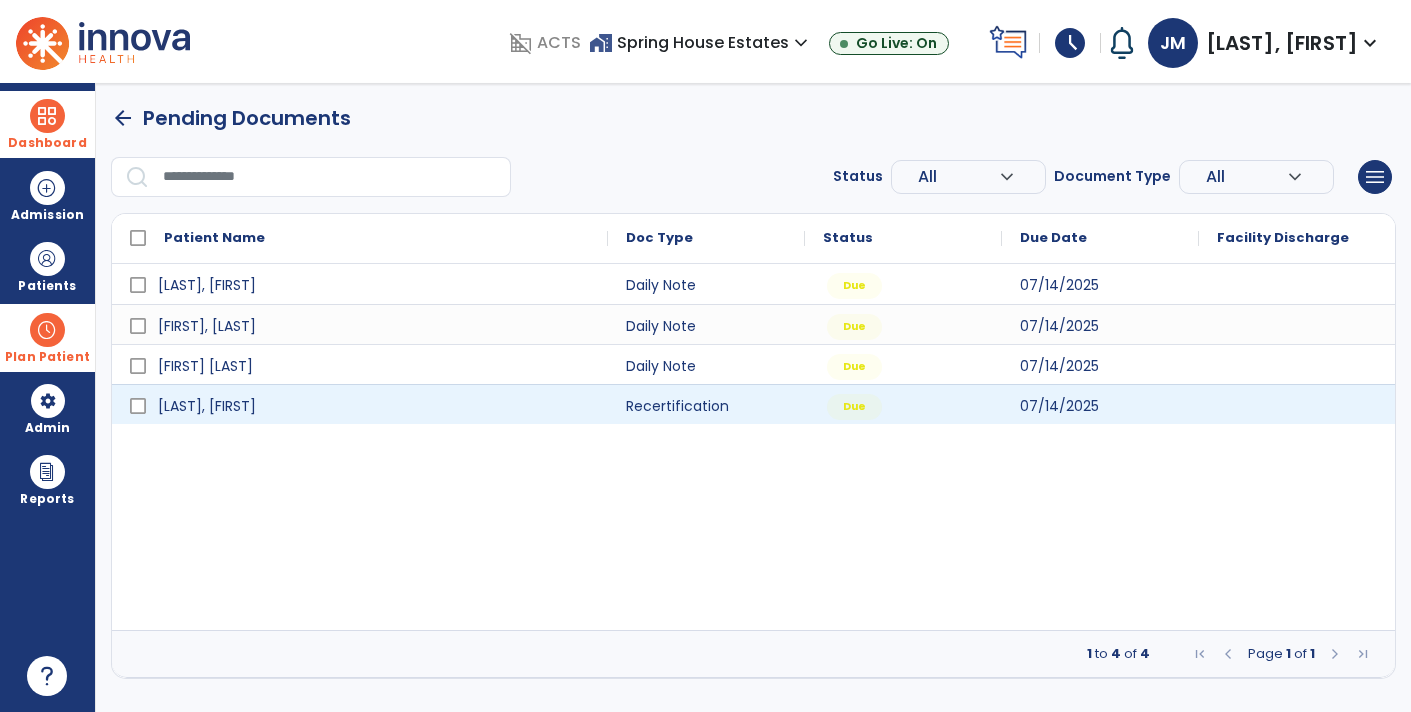 select on "**" 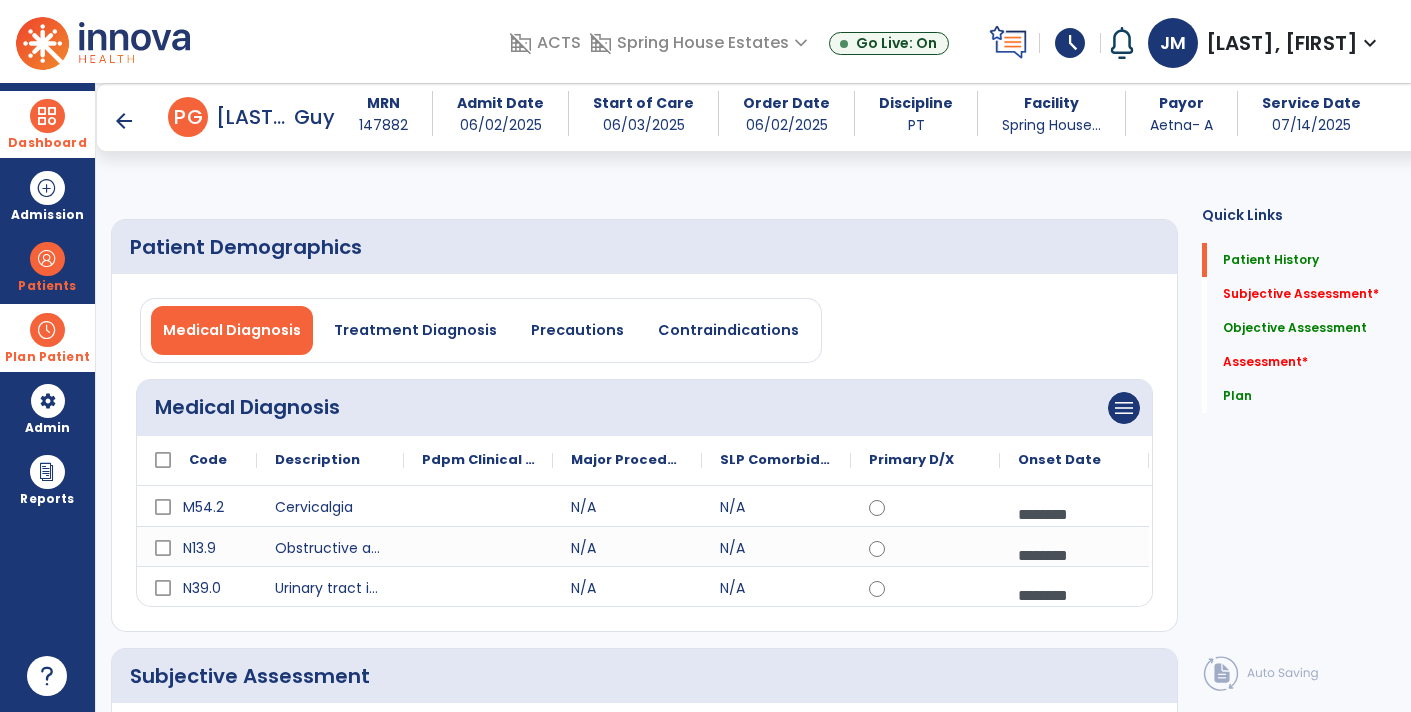 scroll, scrollTop: 401, scrollLeft: 0, axis: vertical 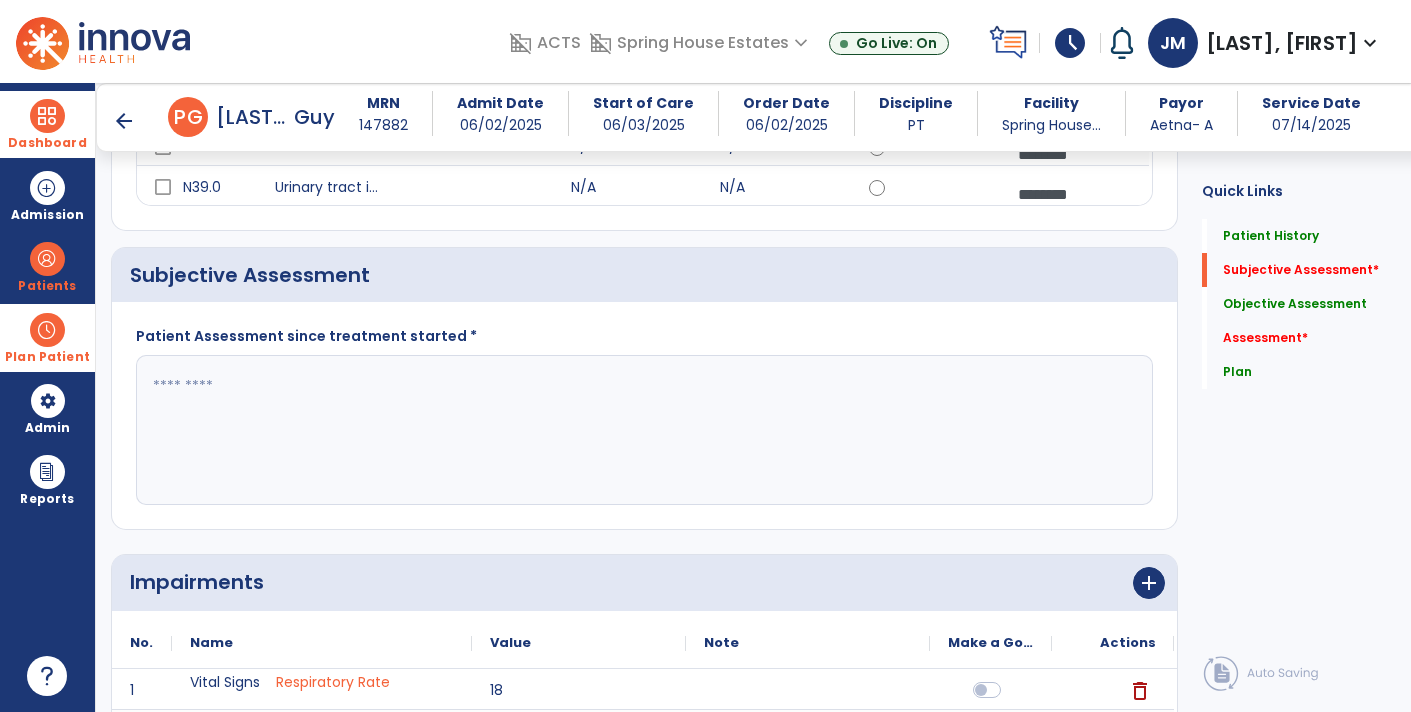 click 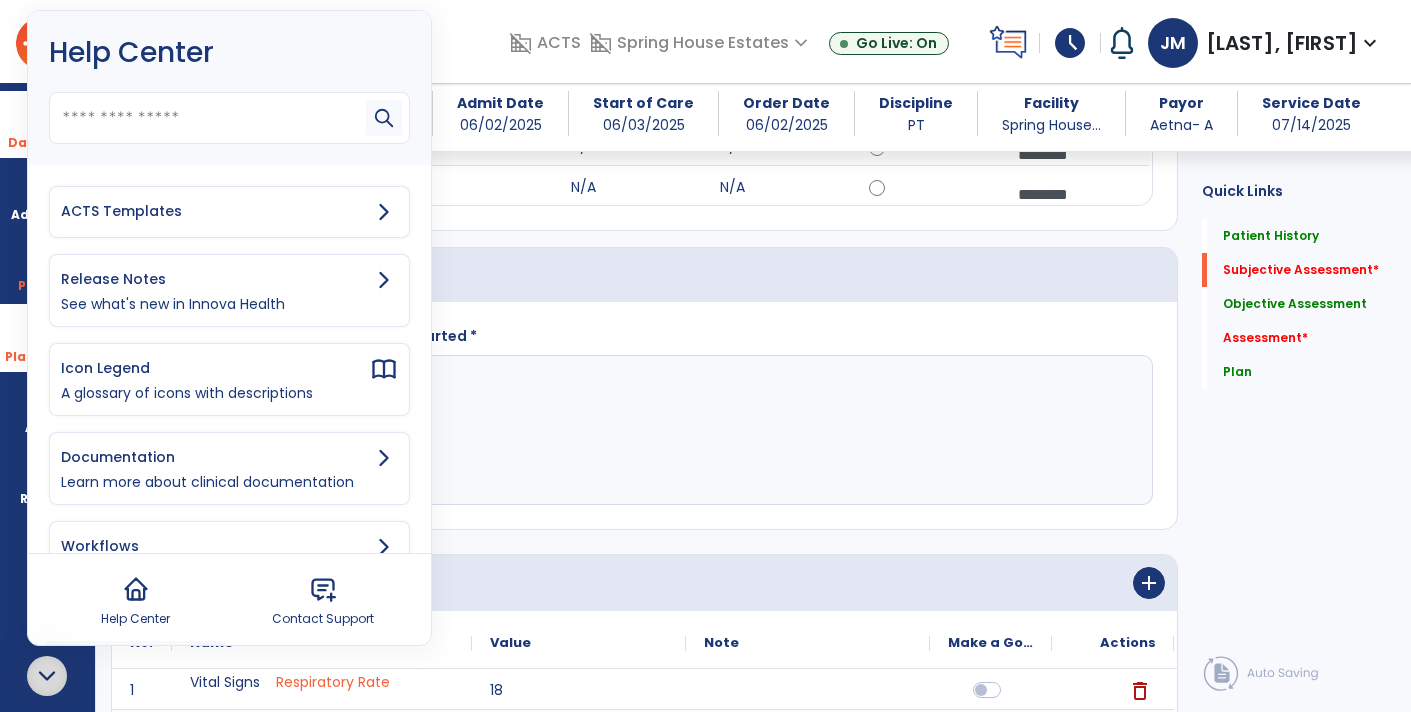 click on "ACTS Templates" at bounding box center (215, 211) 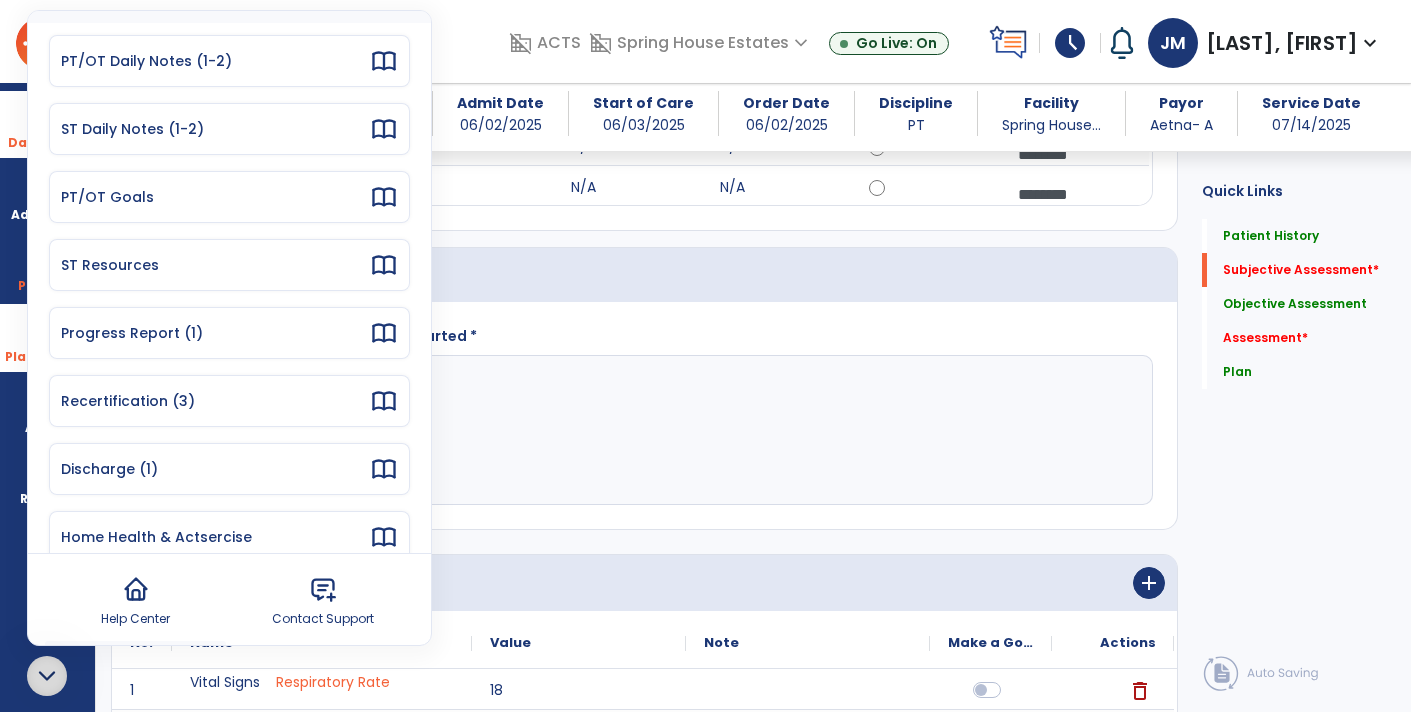 scroll, scrollTop: 179, scrollLeft: 0, axis: vertical 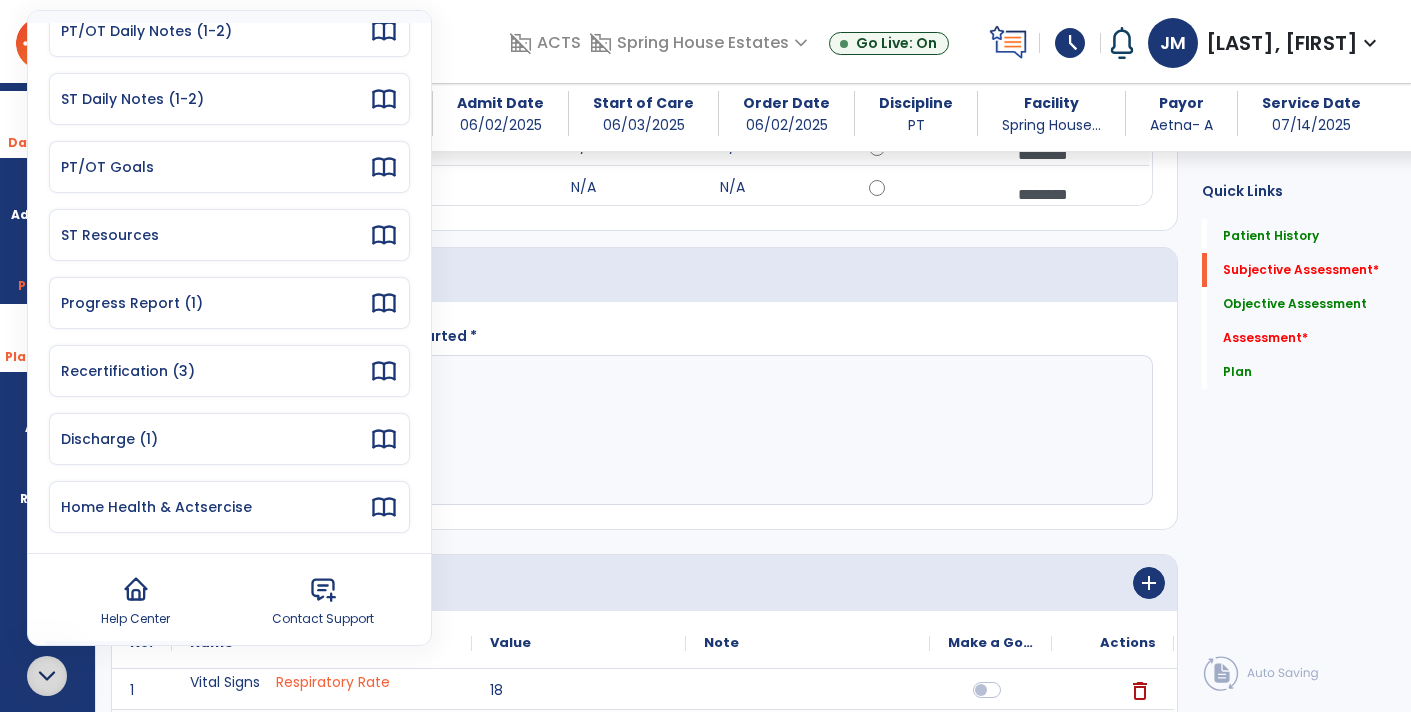 click on "Recertification (3)" at bounding box center (215, 371) 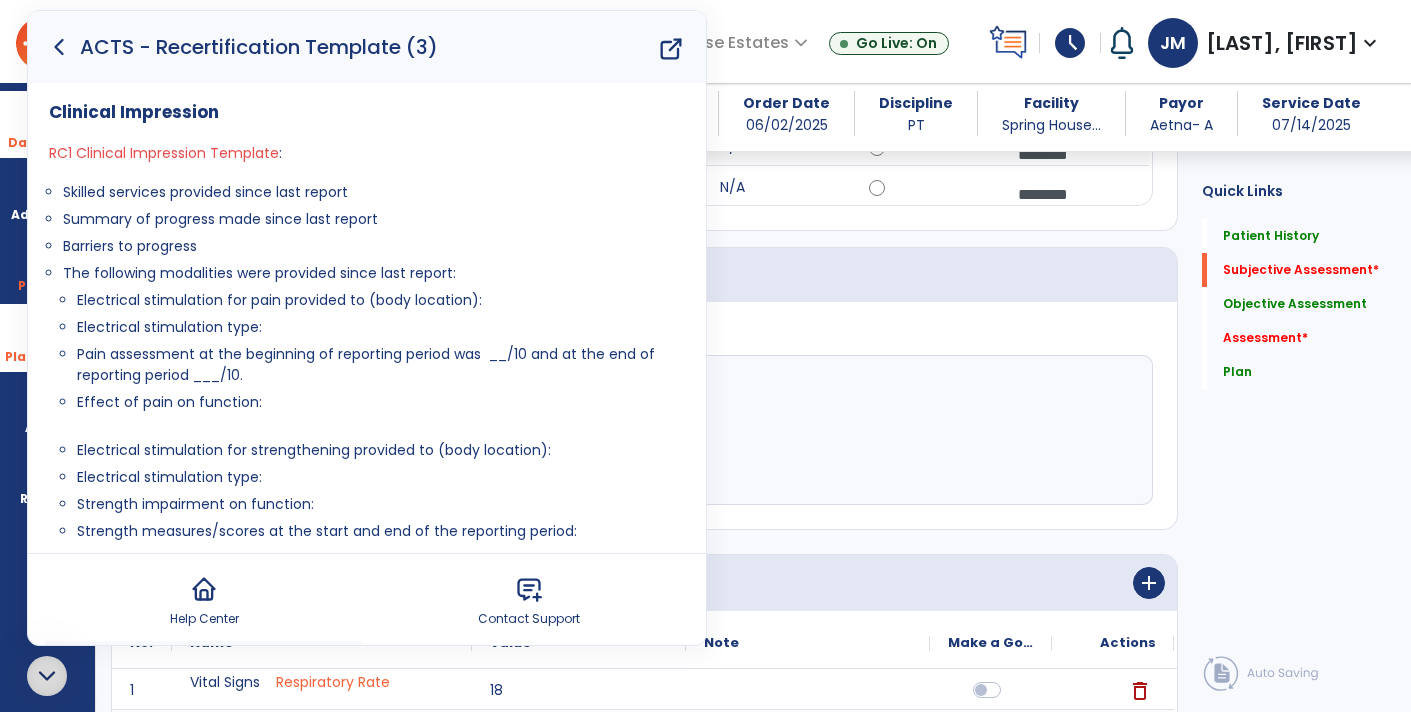 drag, startPoint x: 61, startPoint y: 189, endPoint x: 399, endPoint y: 246, distance: 342.77252 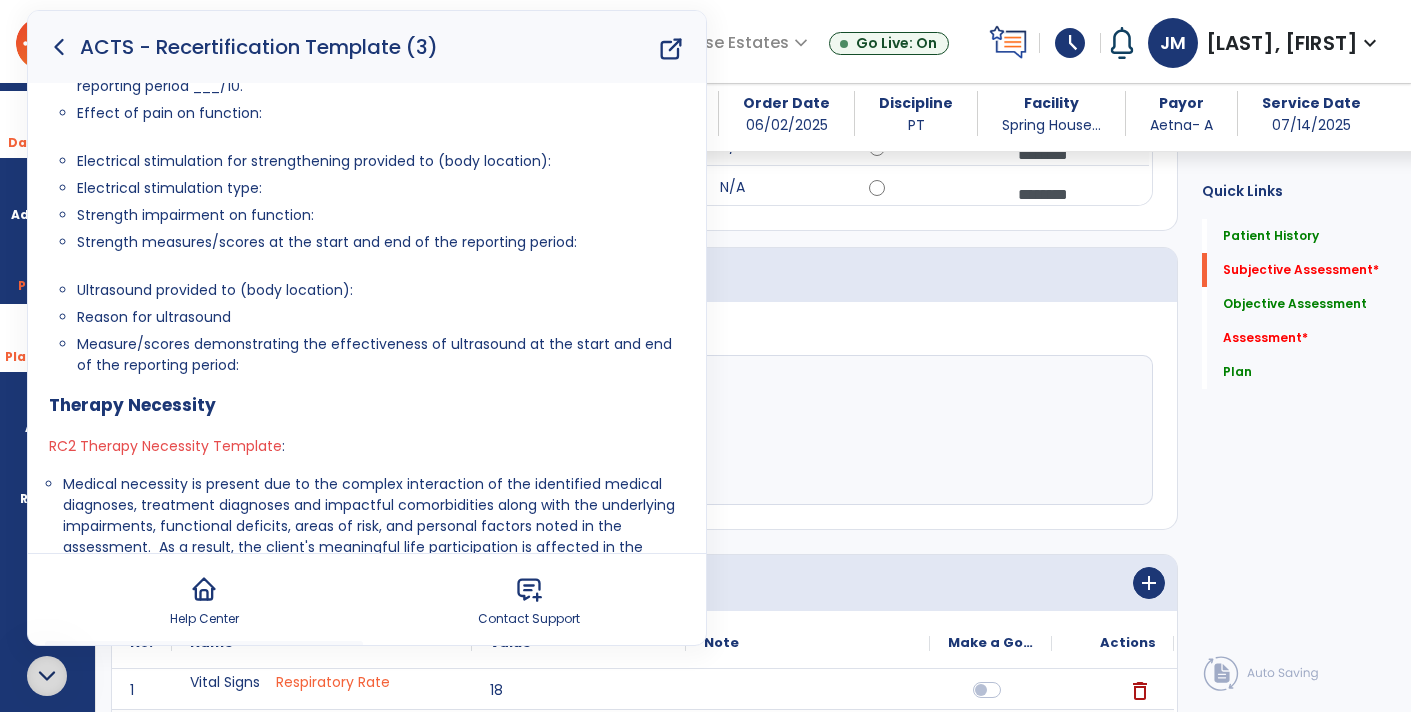 scroll, scrollTop: 338, scrollLeft: 0, axis: vertical 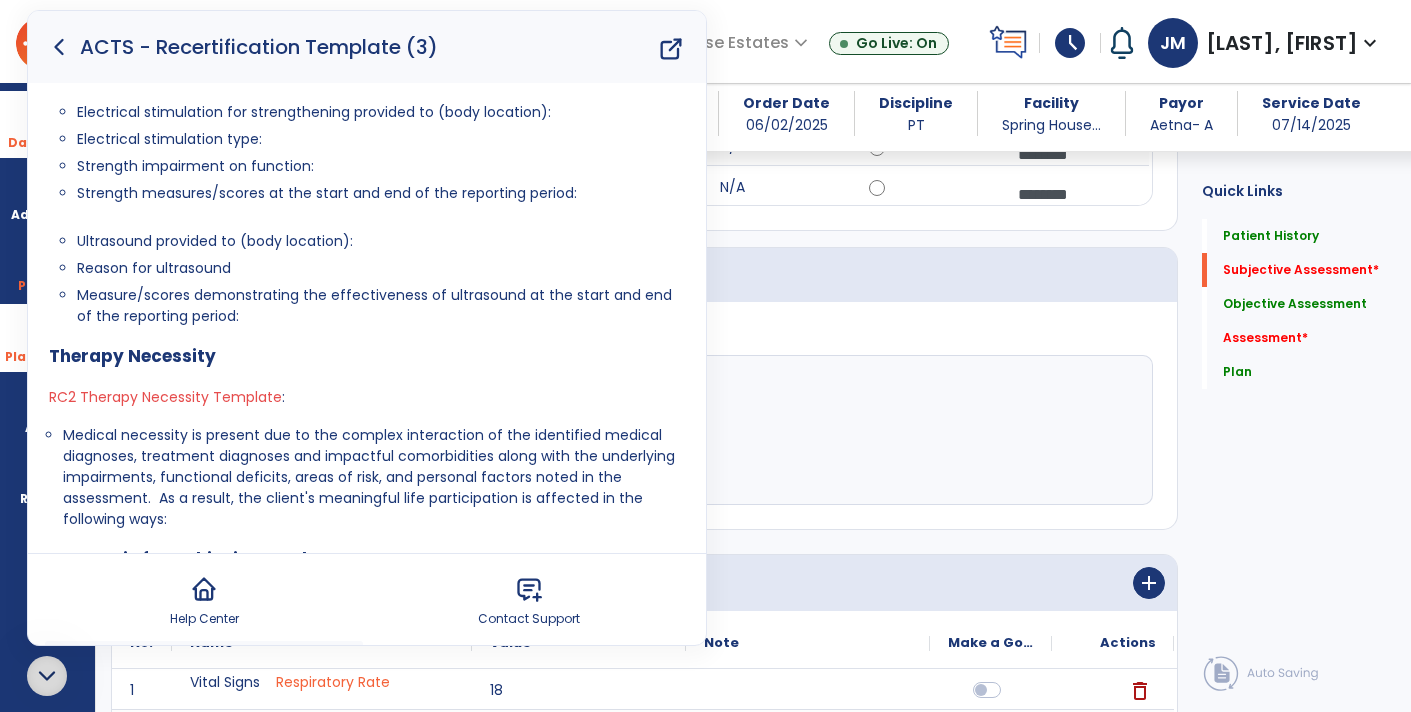 click on "Patient Assessment since treatment started *" 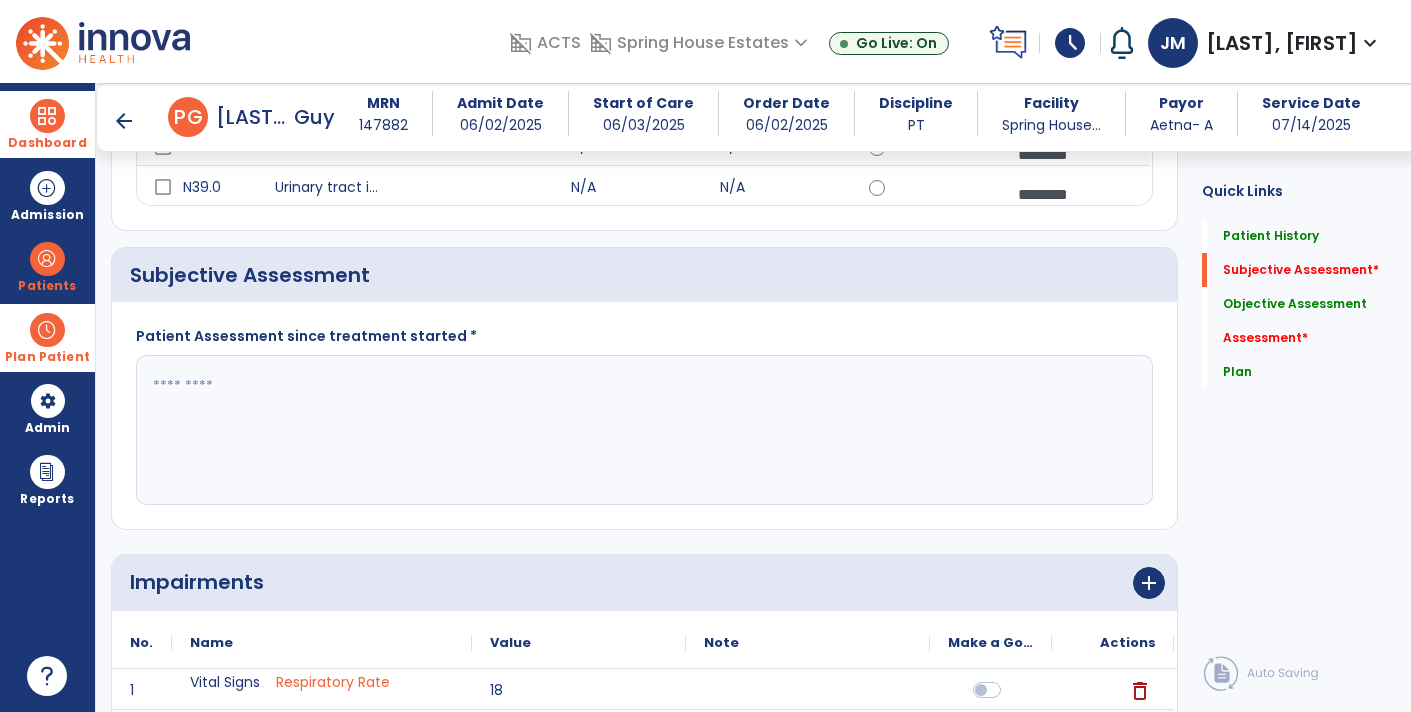 scroll, scrollTop: 0, scrollLeft: 0, axis: both 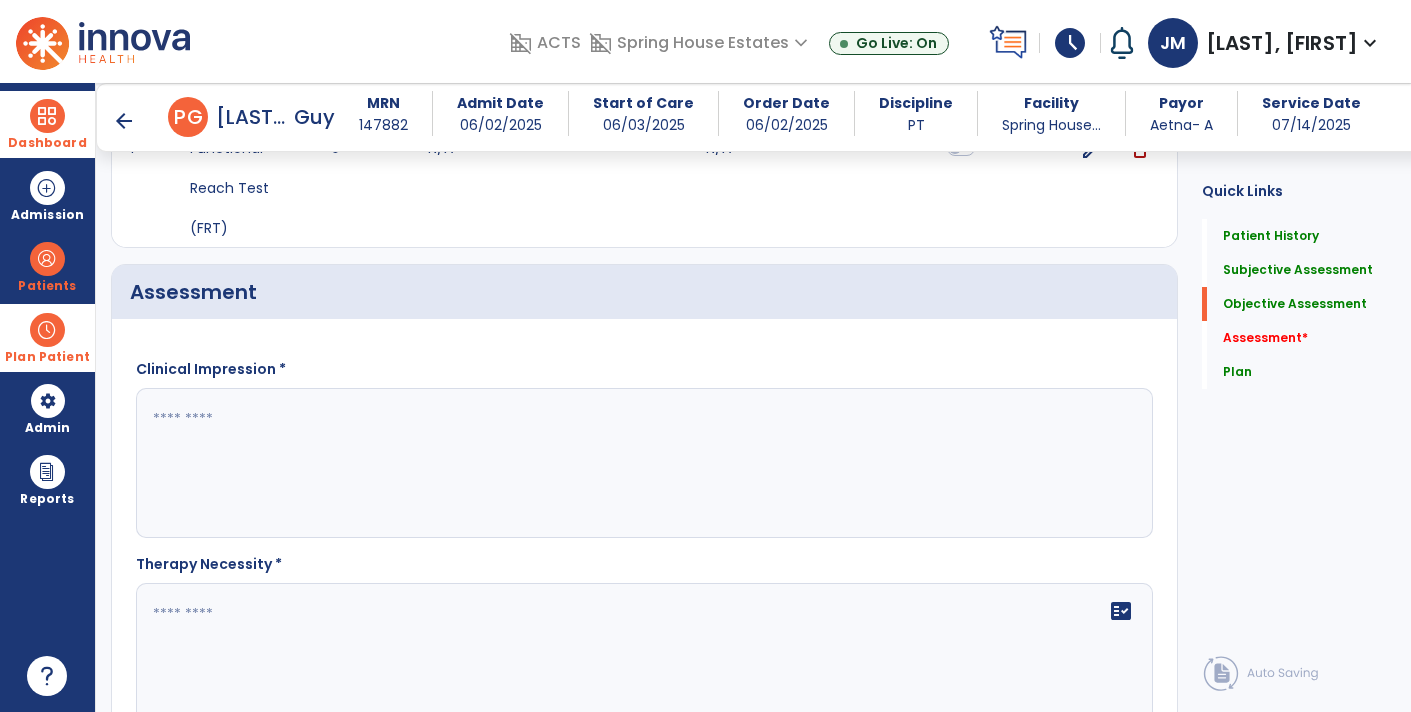 type on "**********" 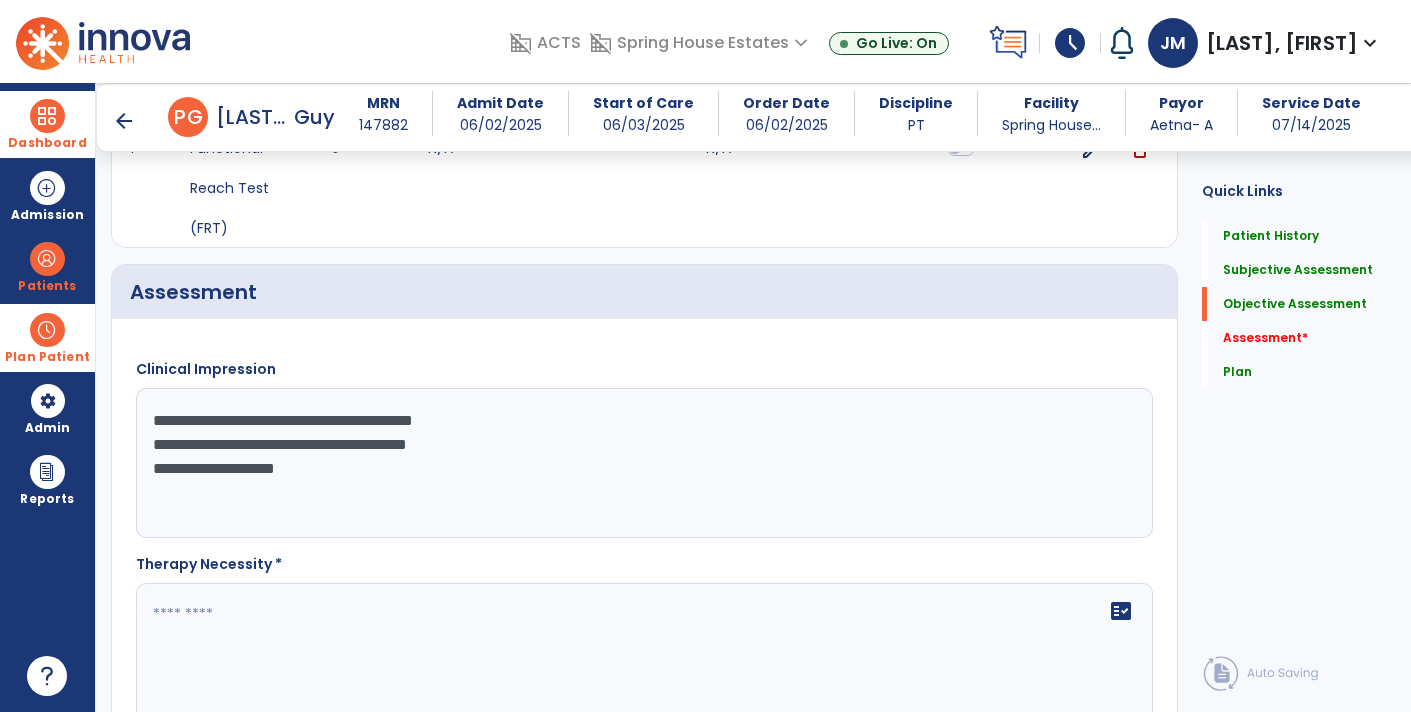 click on "**********" 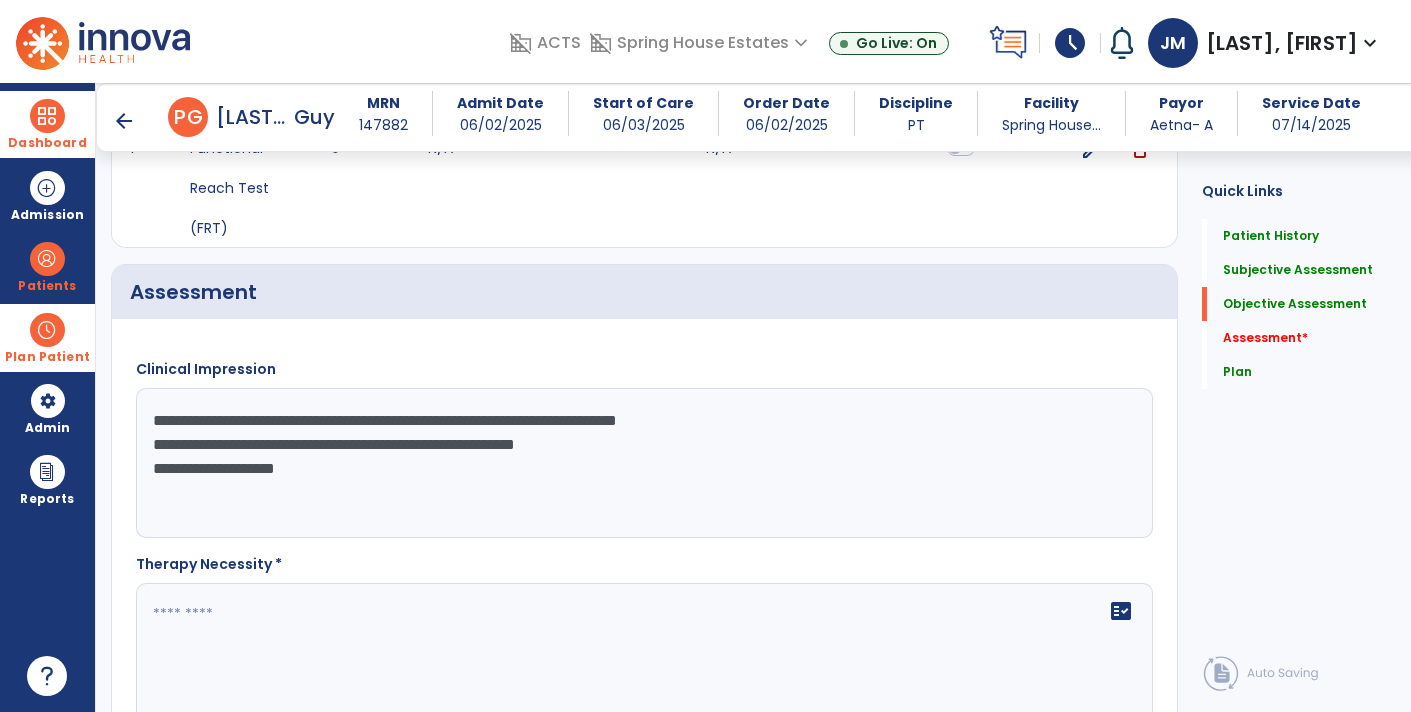 click on "**********" 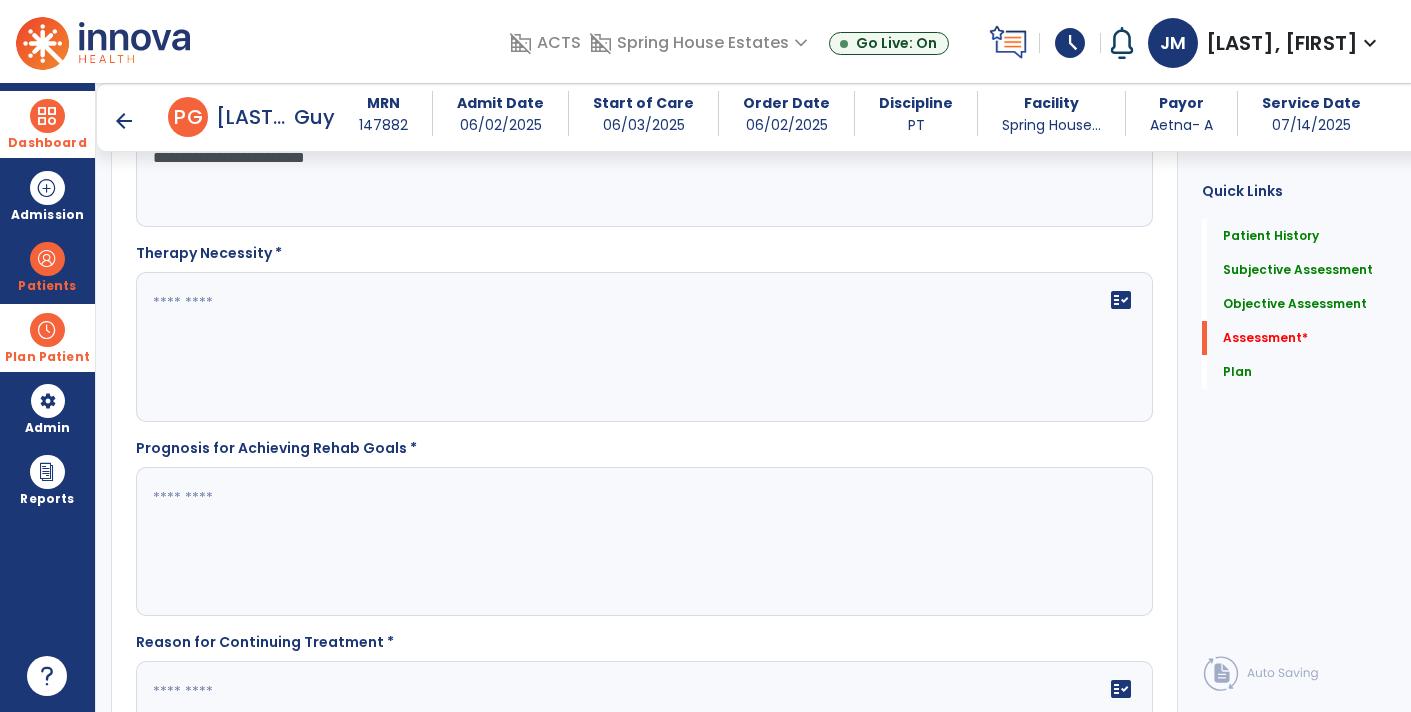 scroll, scrollTop: 3048, scrollLeft: 0, axis: vertical 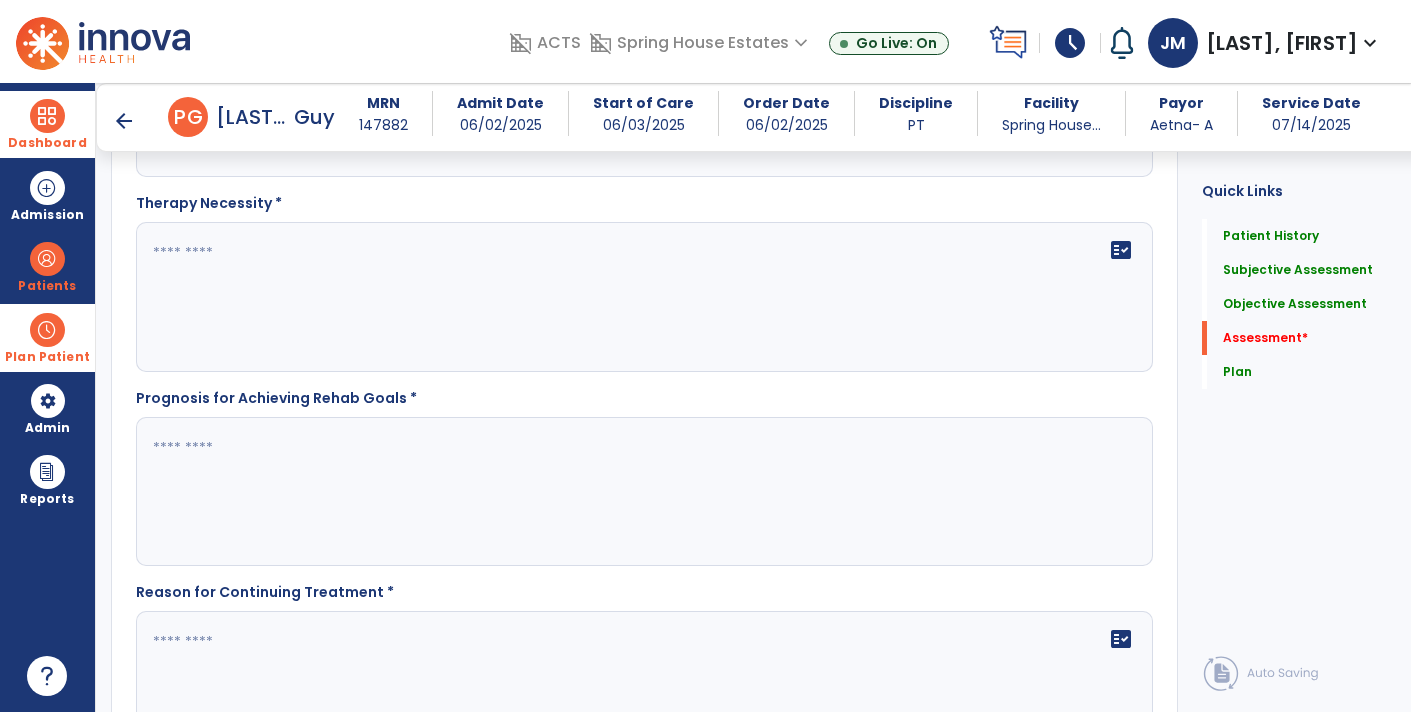 type on "**********" 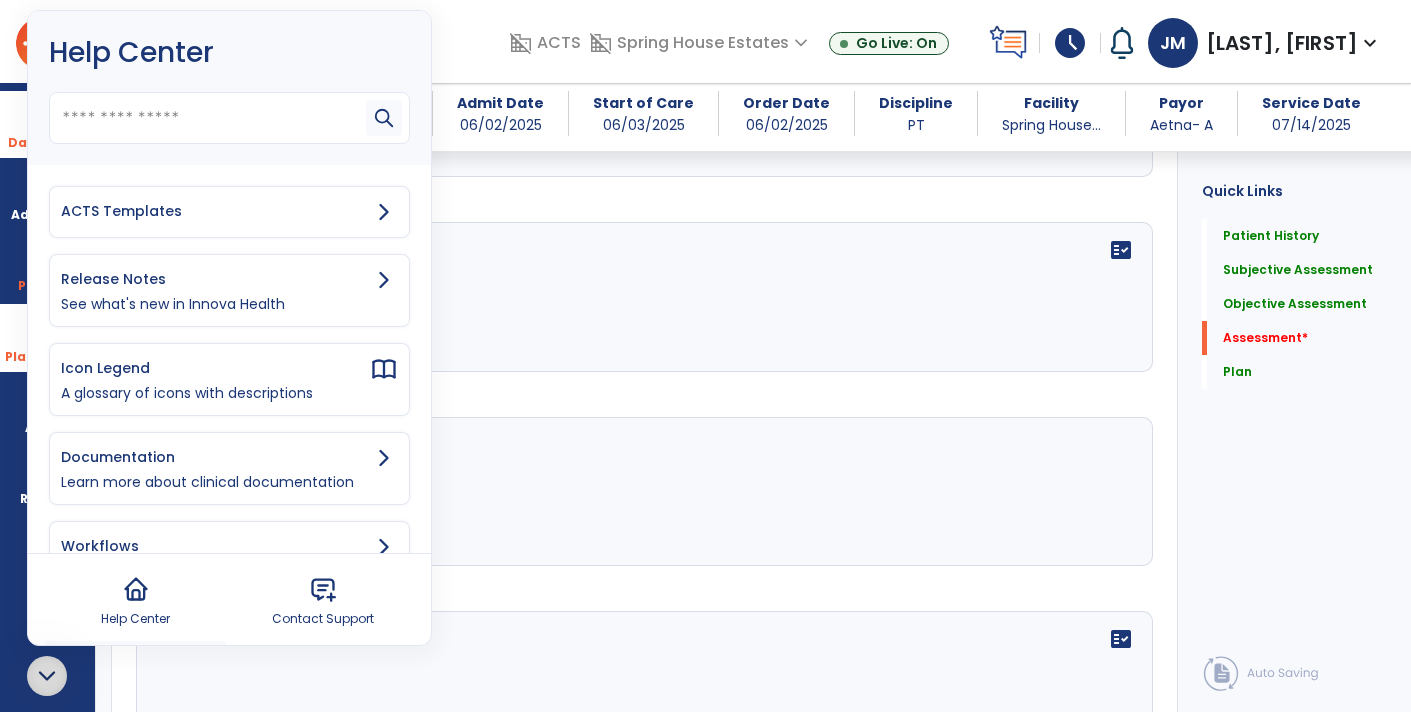 click on "ACTS Templates" at bounding box center [229, 212] 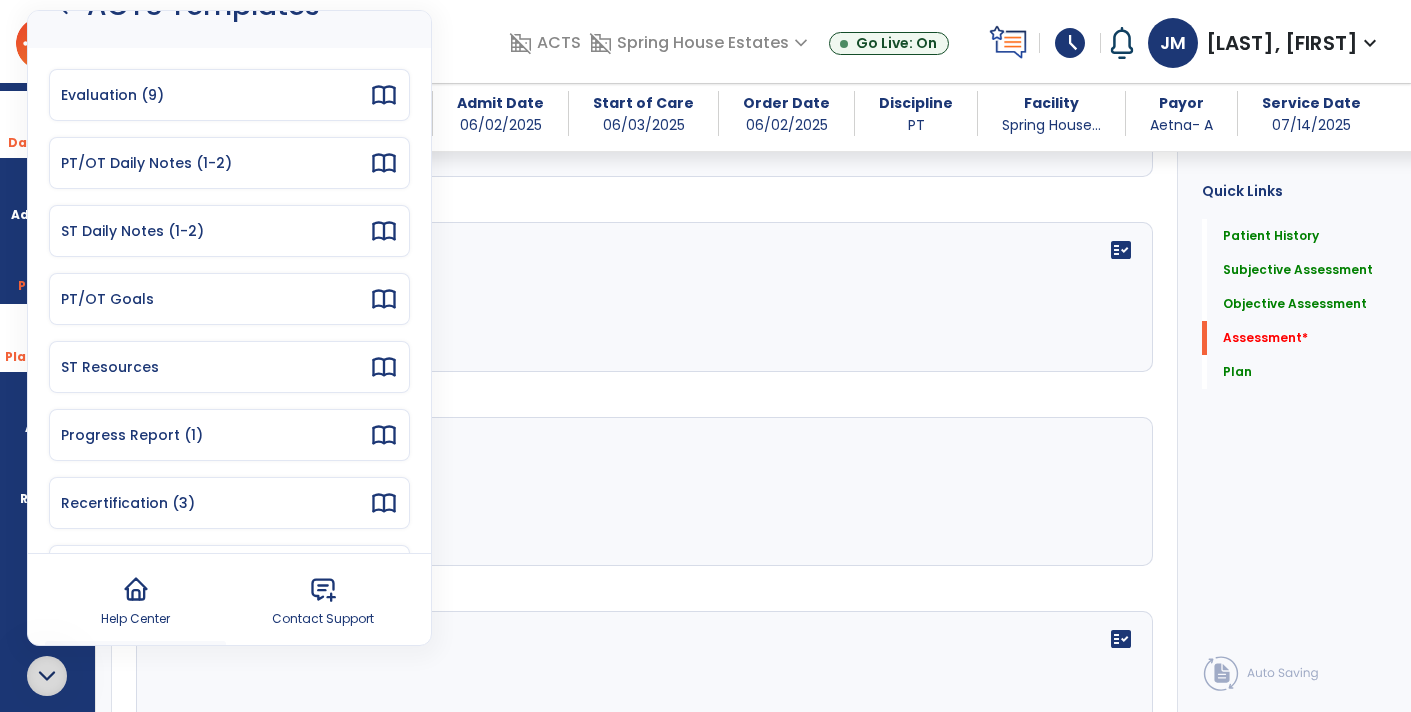 scroll, scrollTop: 179, scrollLeft: 0, axis: vertical 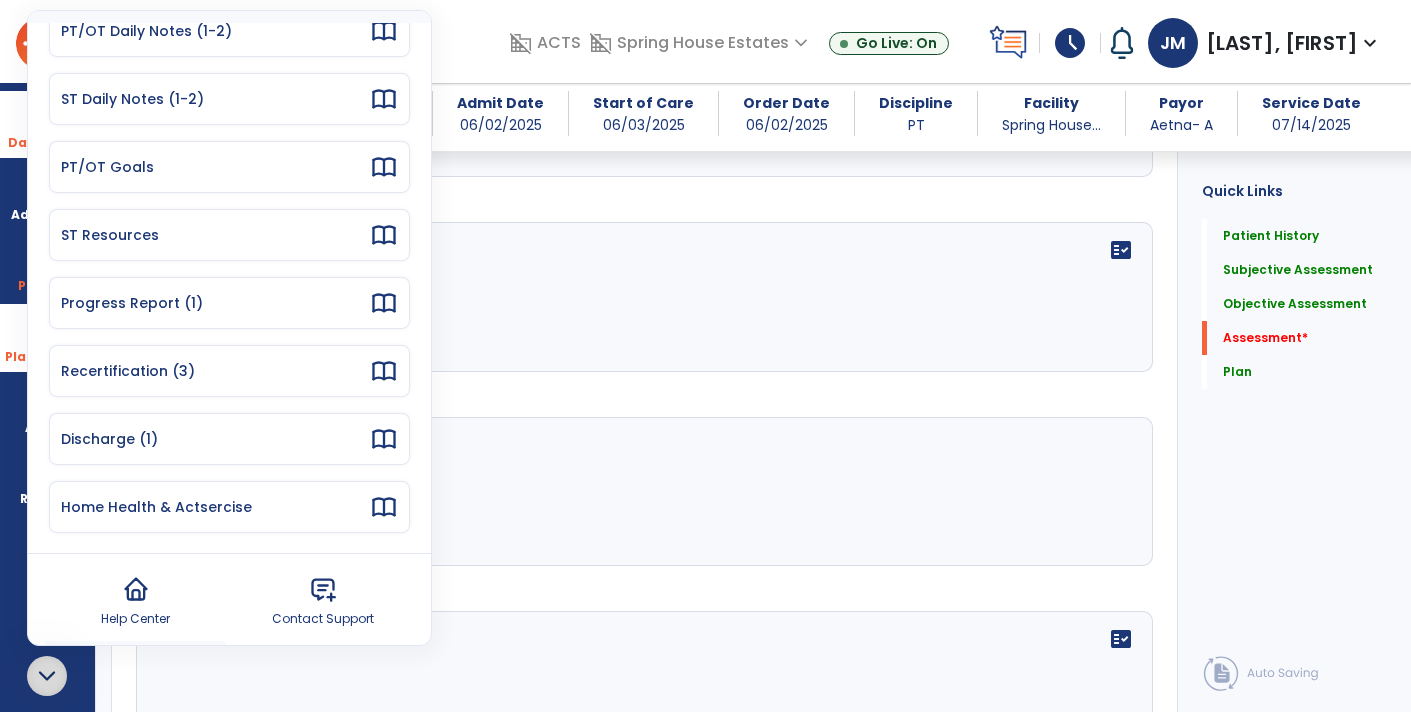 click on "Recertification (3)" at bounding box center (215, 371) 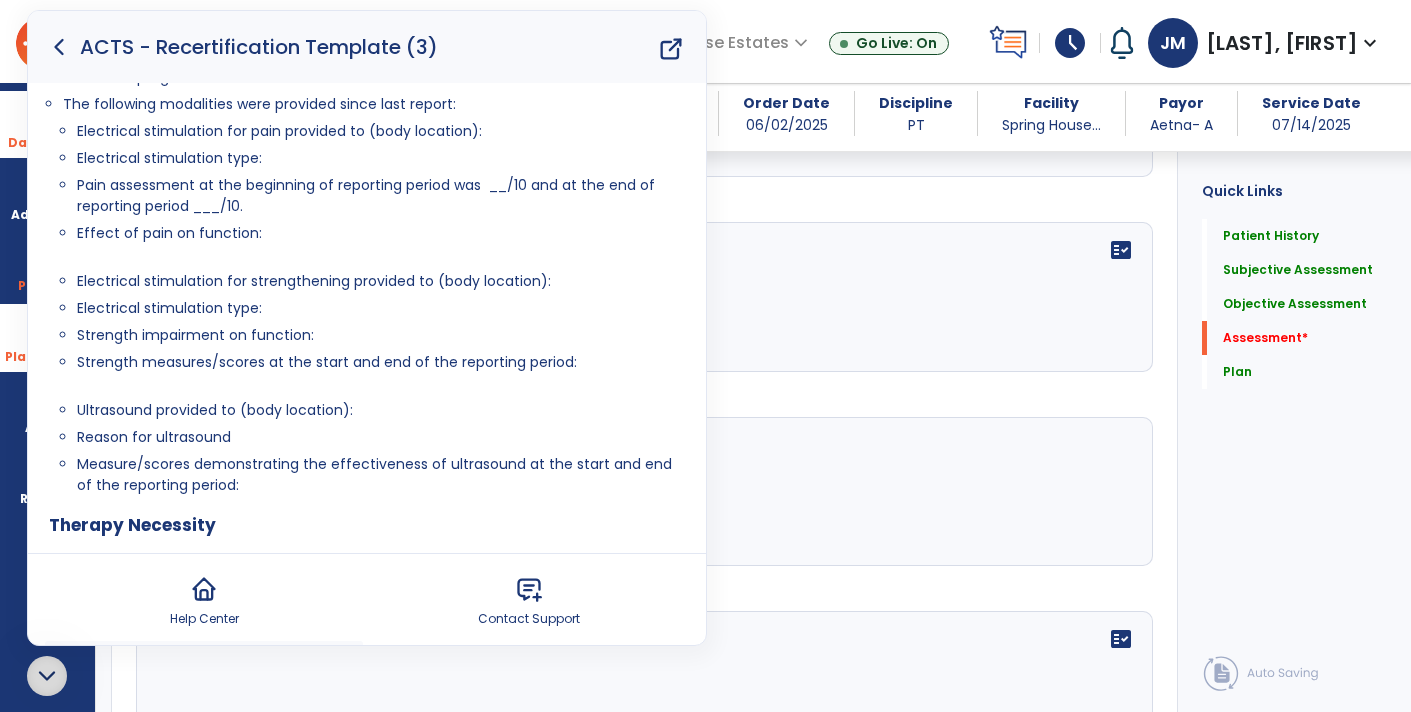 scroll, scrollTop: 174, scrollLeft: 0, axis: vertical 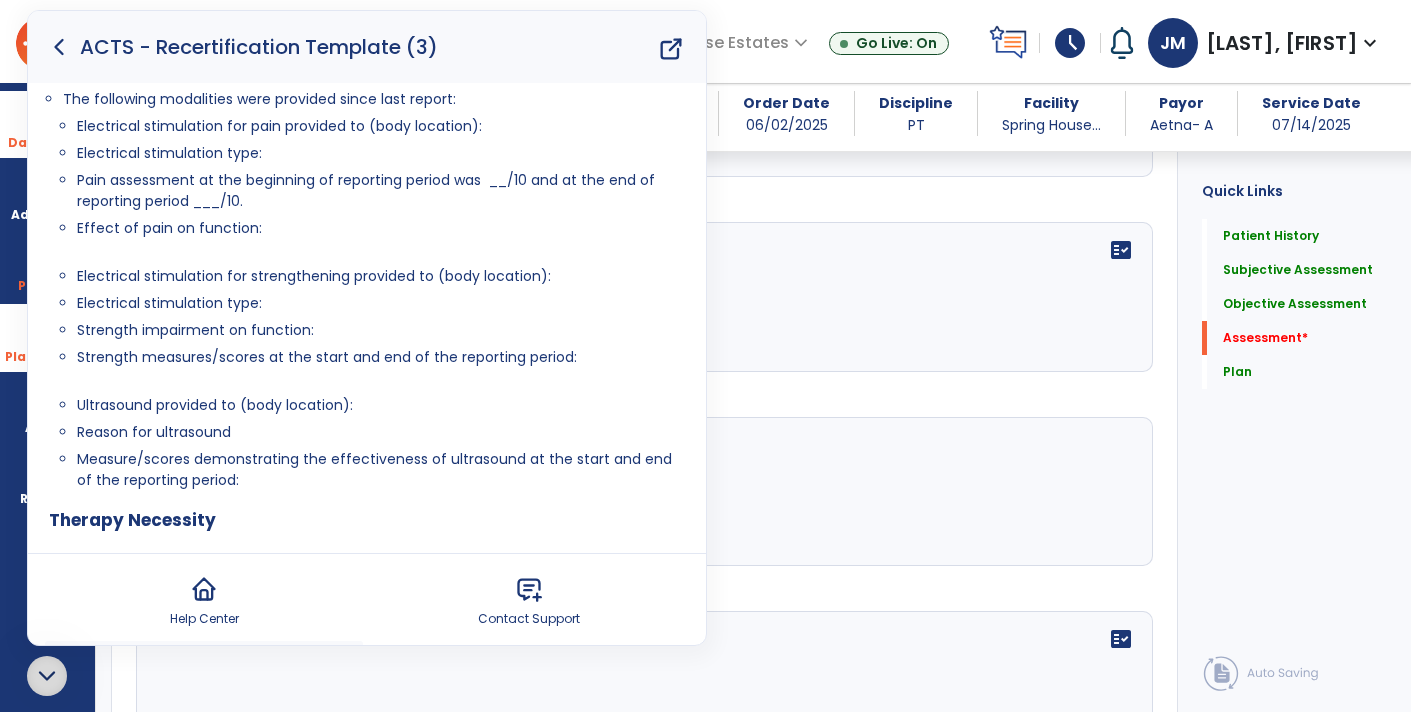 click 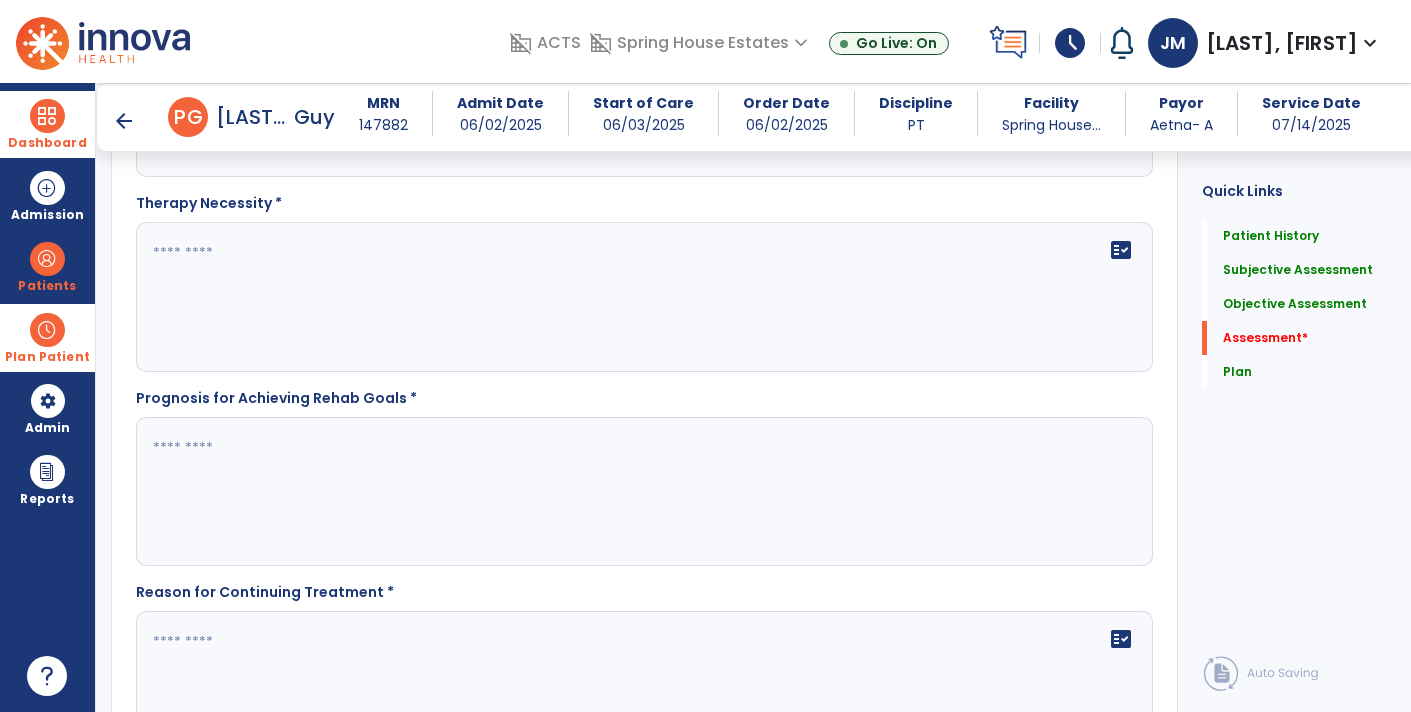 scroll, scrollTop: 0, scrollLeft: 0, axis: both 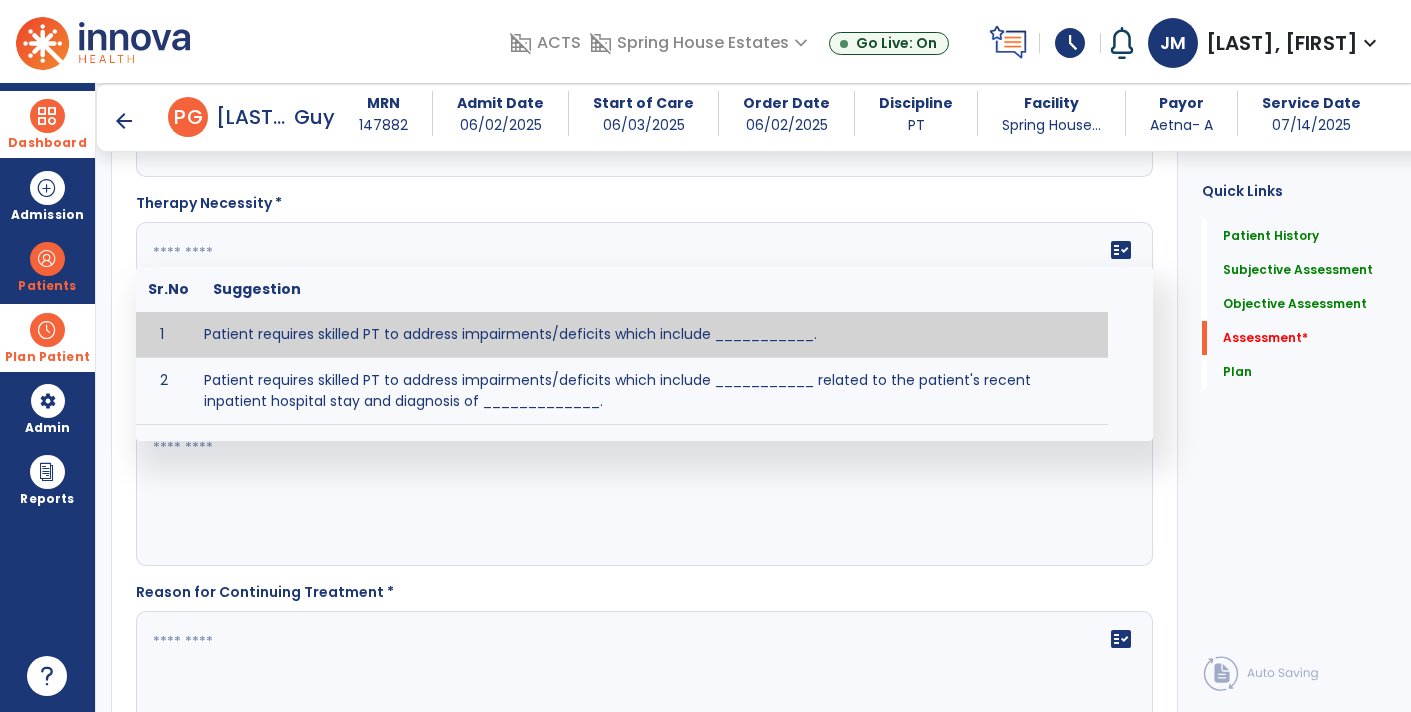 paste on "**********" 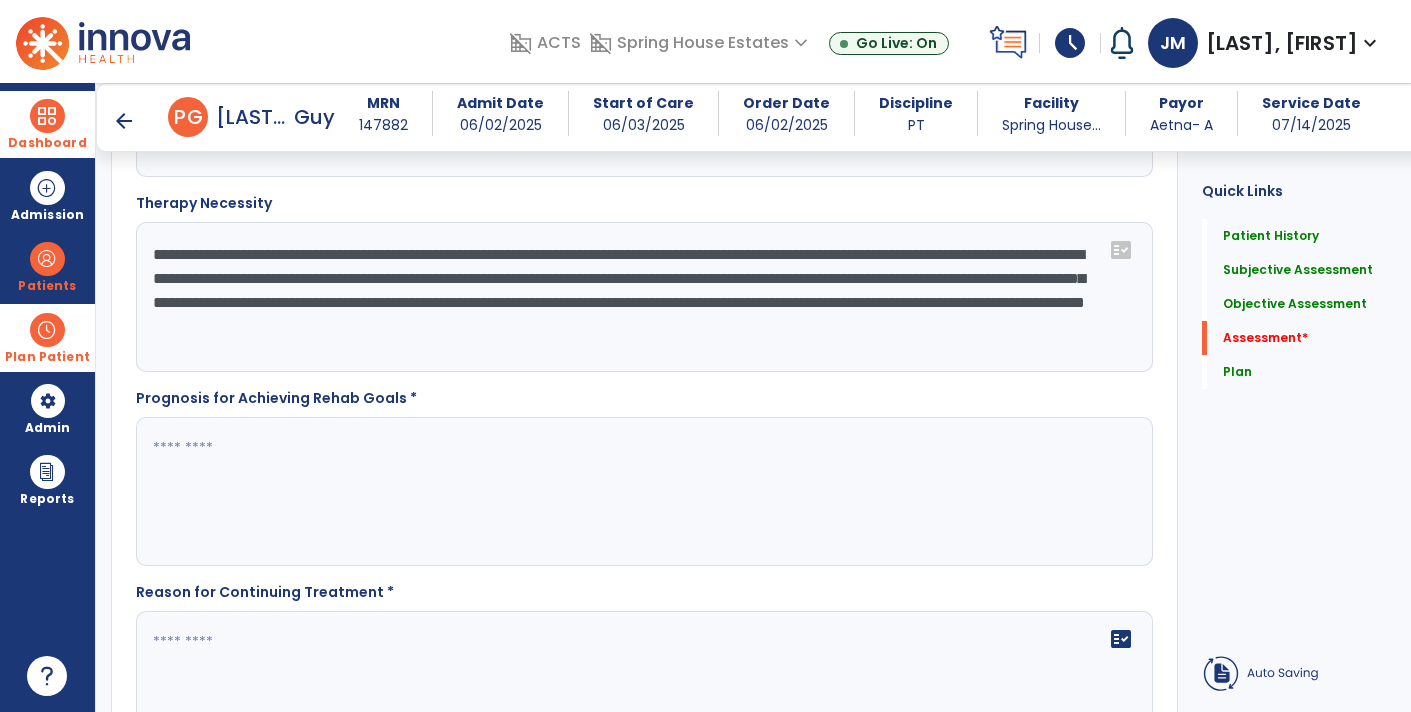 type on "**********" 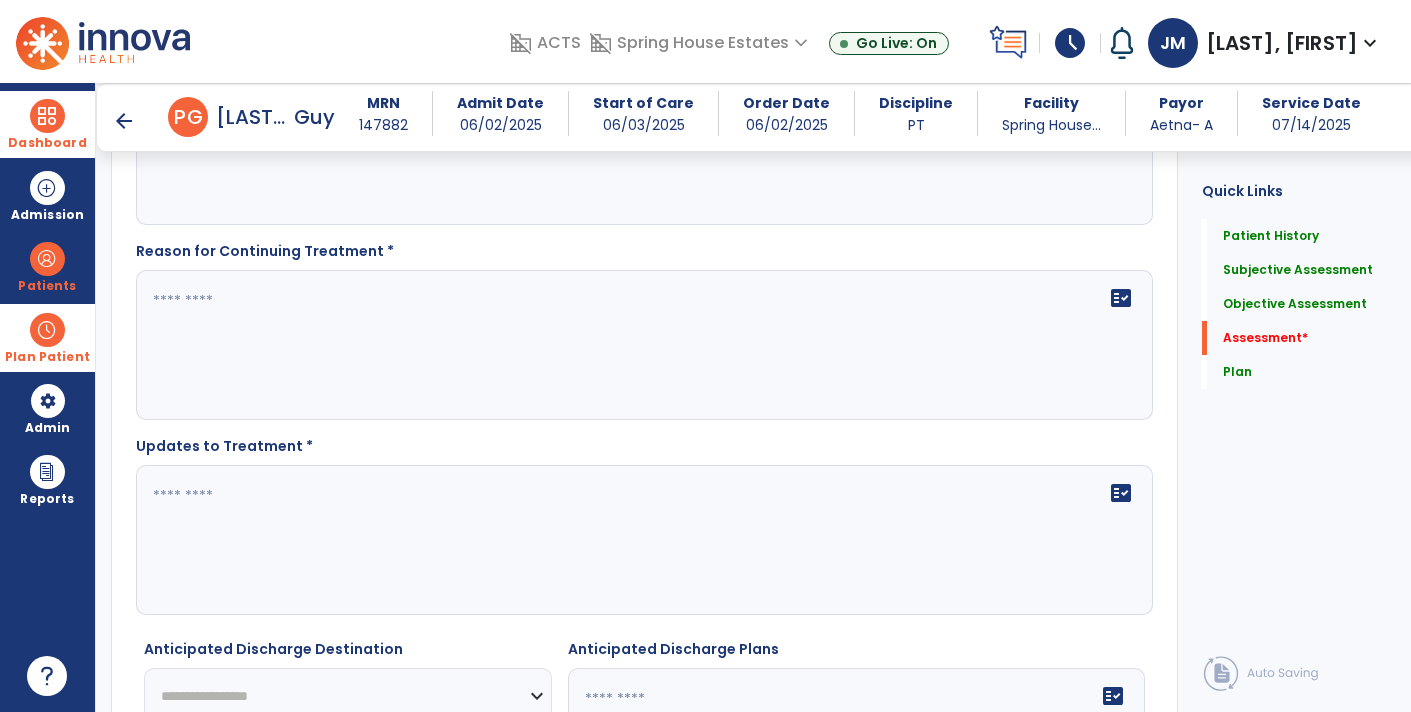 scroll, scrollTop: 3427, scrollLeft: 0, axis: vertical 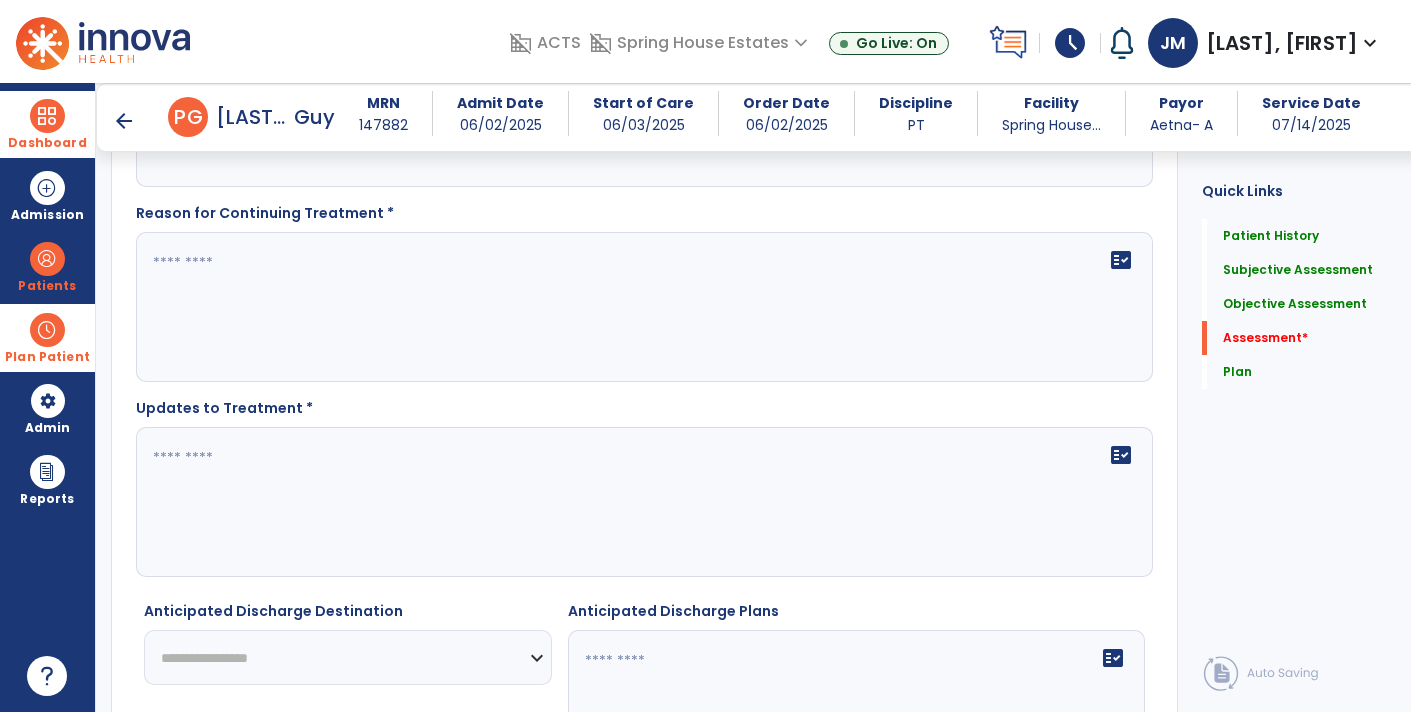 type on "**********" 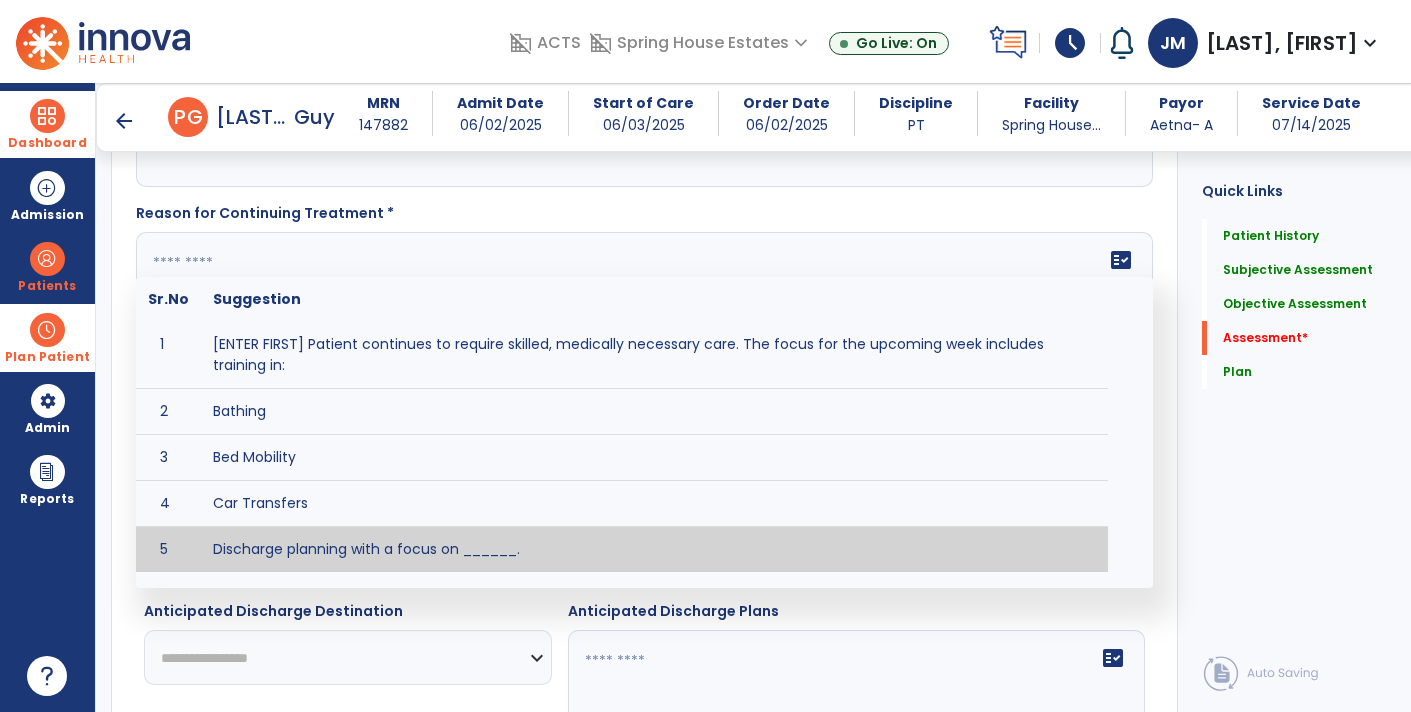 click on "**********" 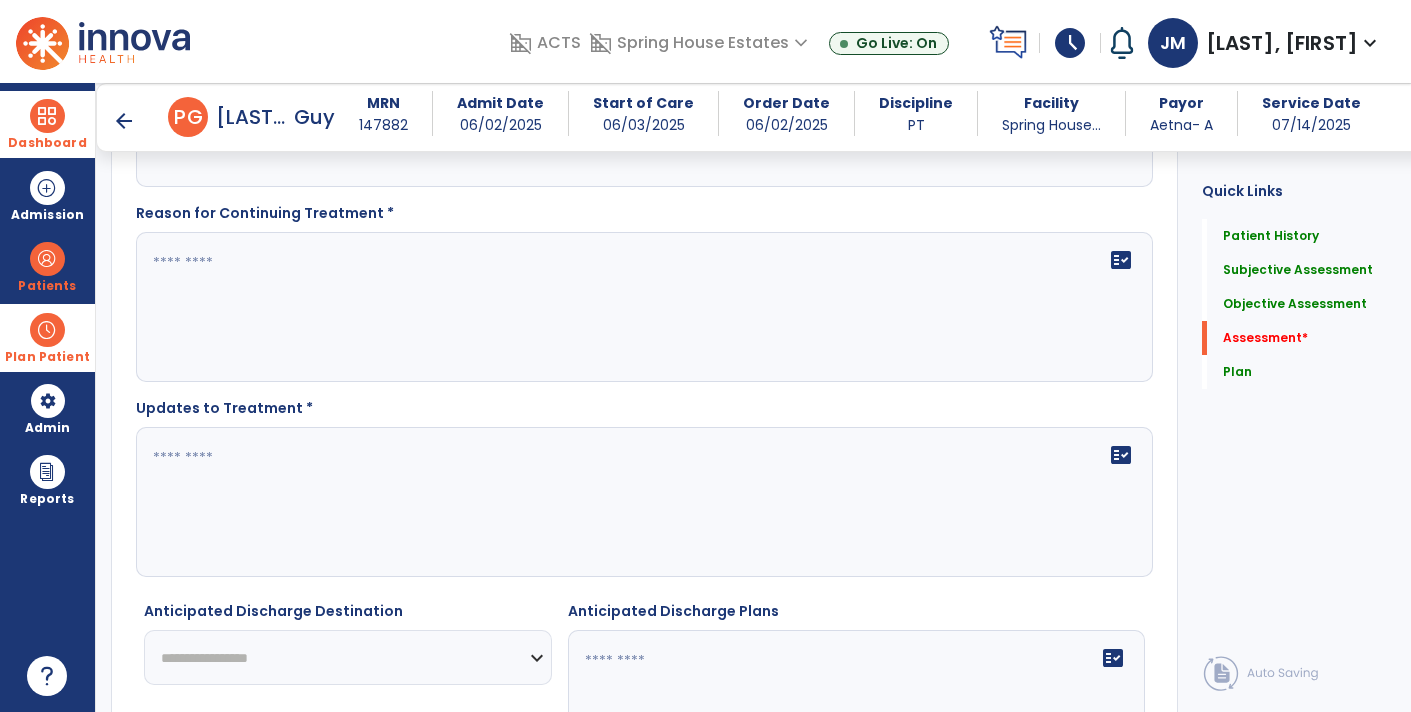click on "**********" 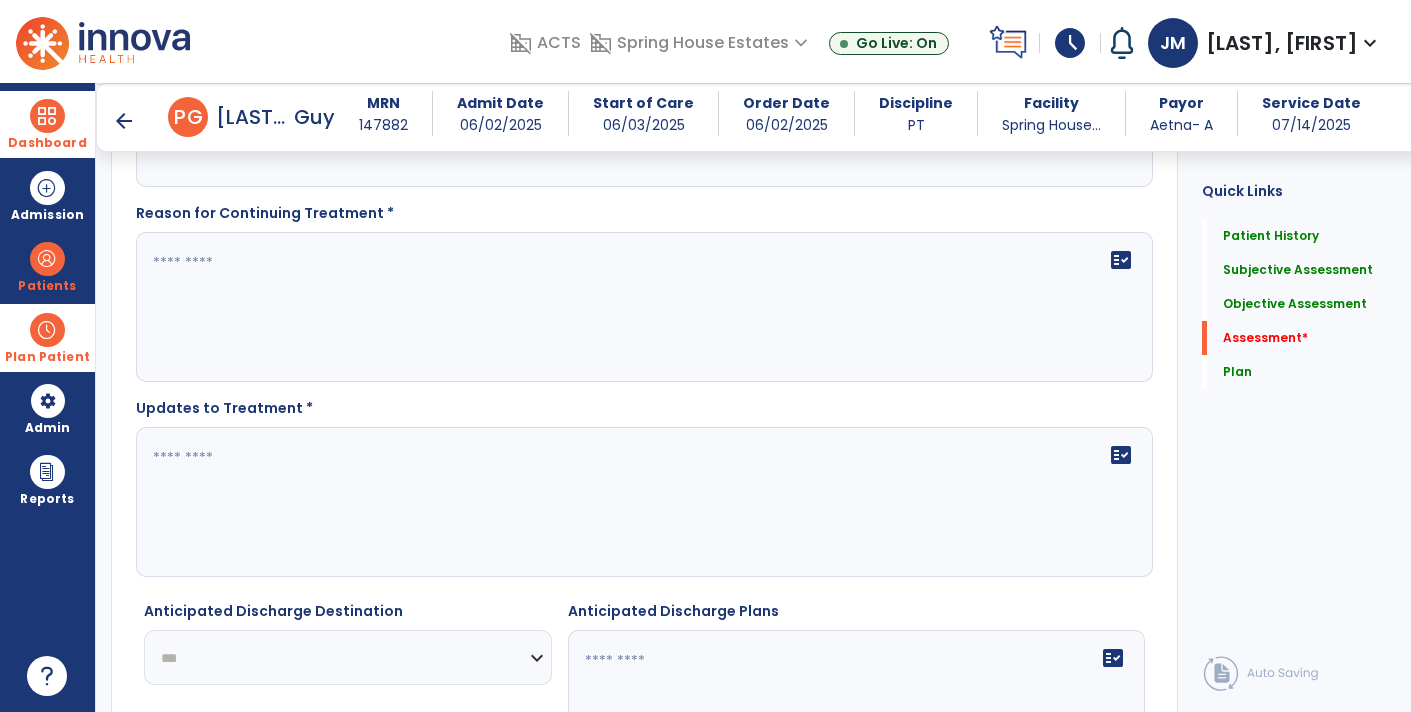 click on "**********" 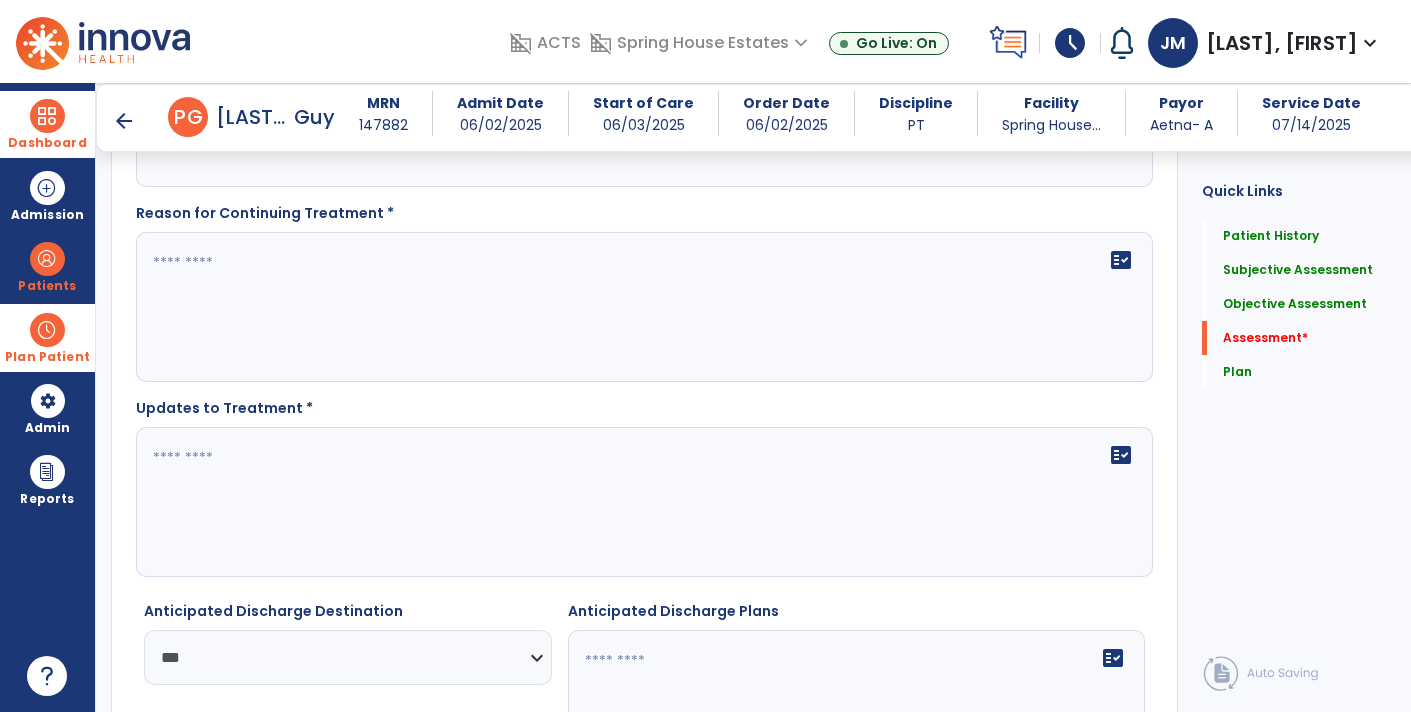 click 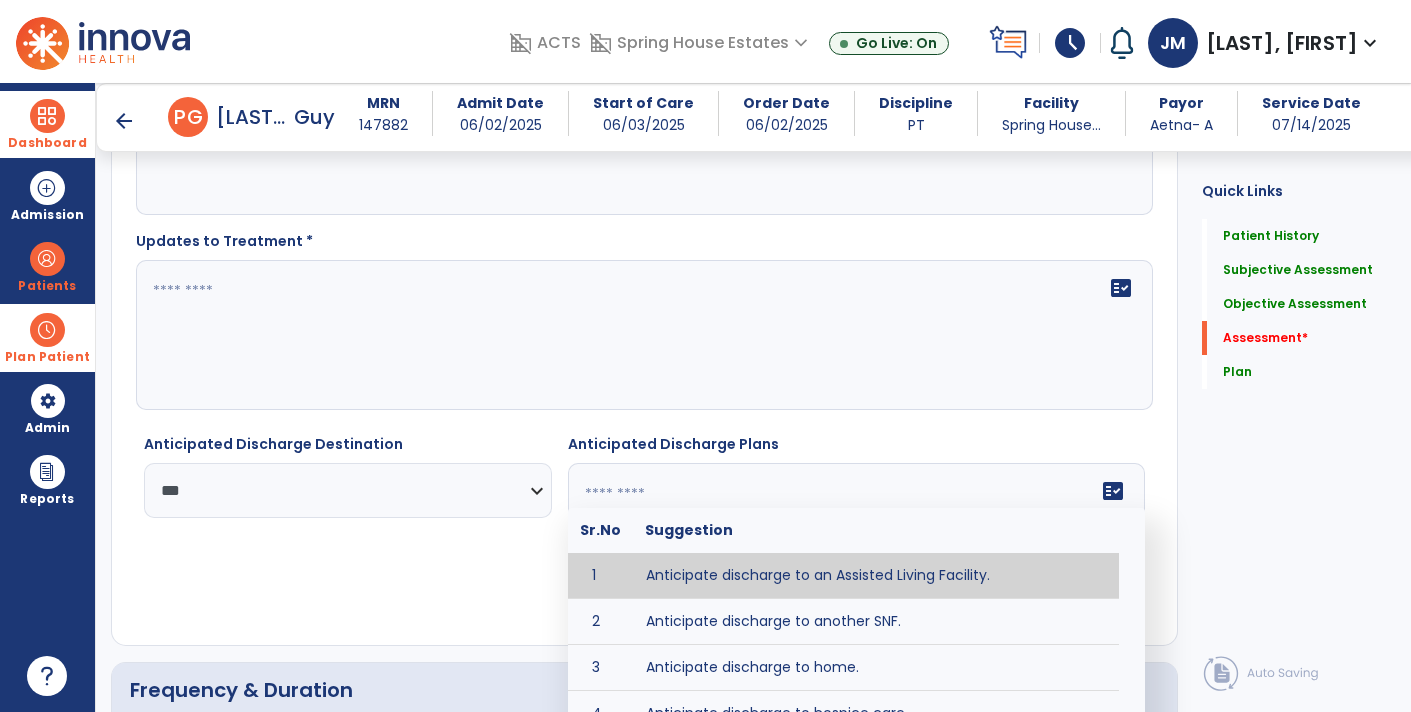 scroll, scrollTop: 3596, scrollLeft: 0, axis: vertical 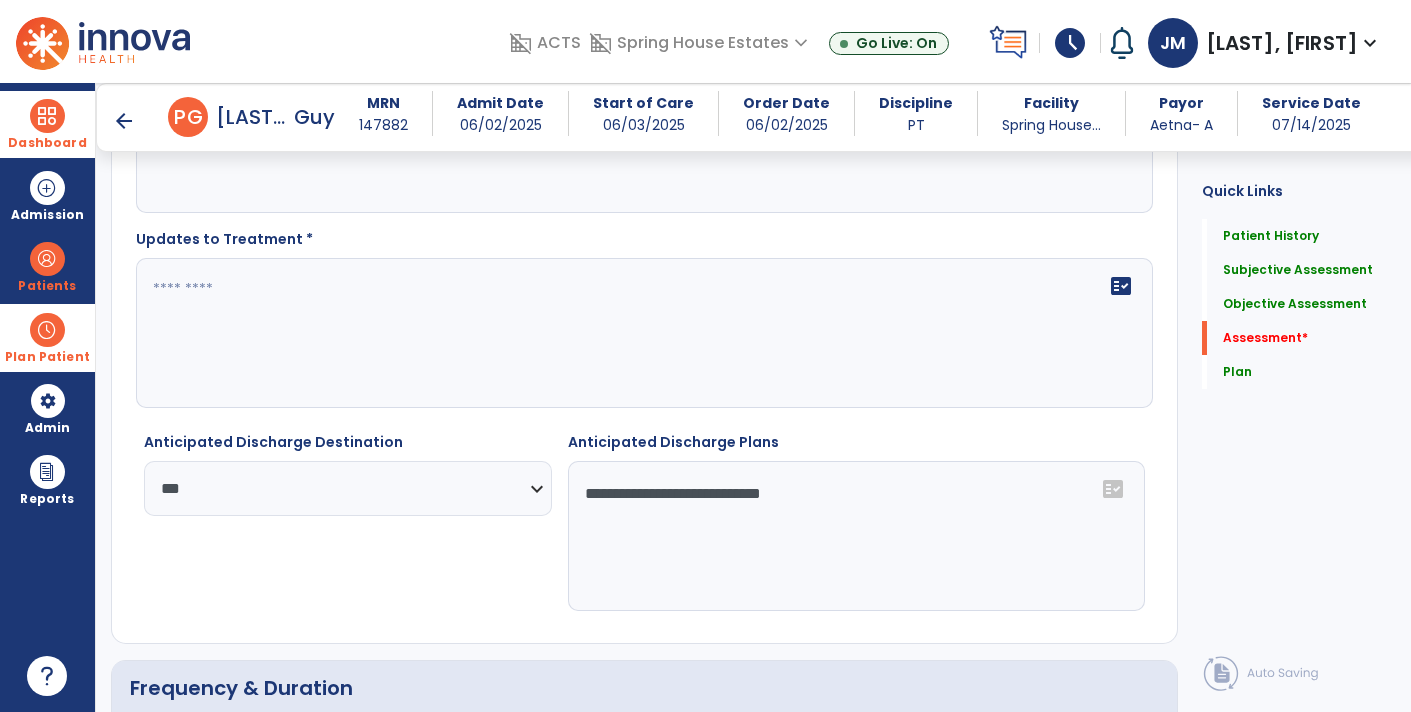 type on "**********" 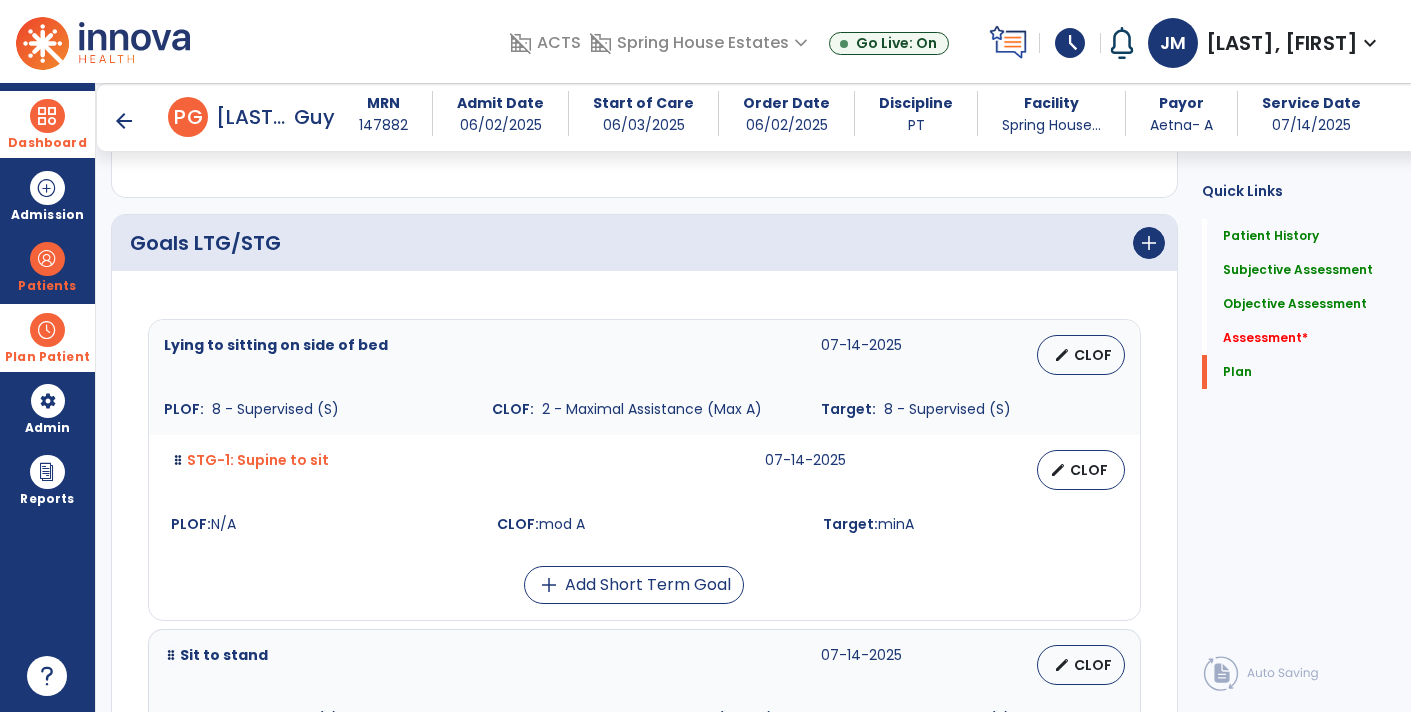 scroll, scrollTop: 4427, scrollLeft: 0, axis: vertical 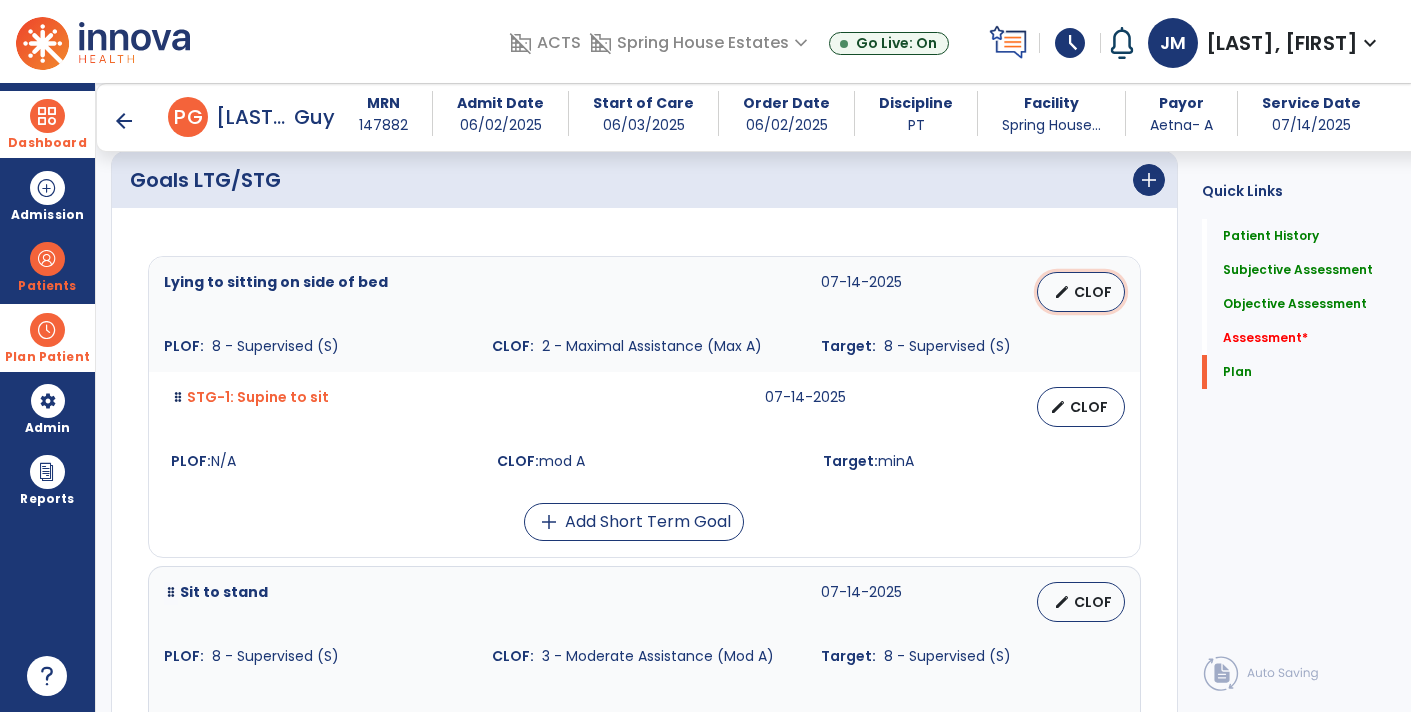 click on "edit   CLOF" at bounding box center [1081, 292] 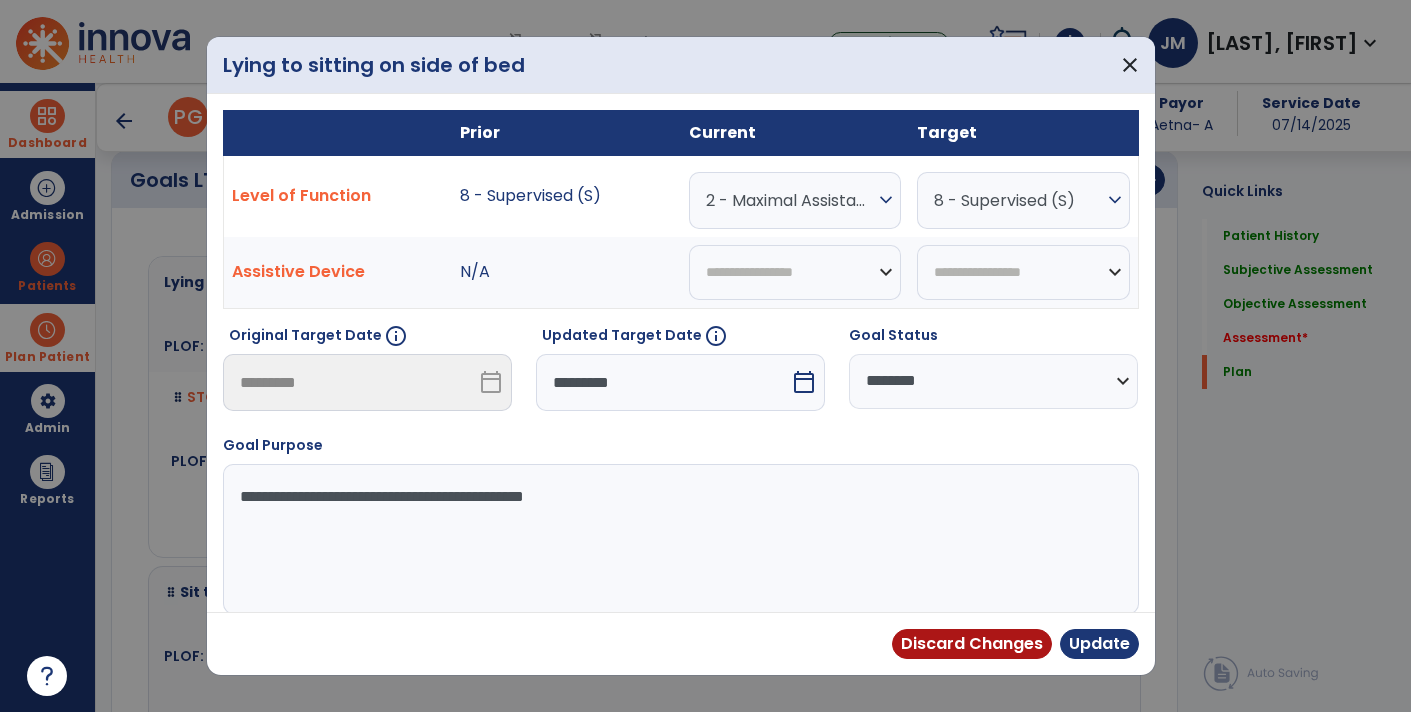 click on "2 - Maximal Assistance (Max A)" at bounding box center [790, 200] 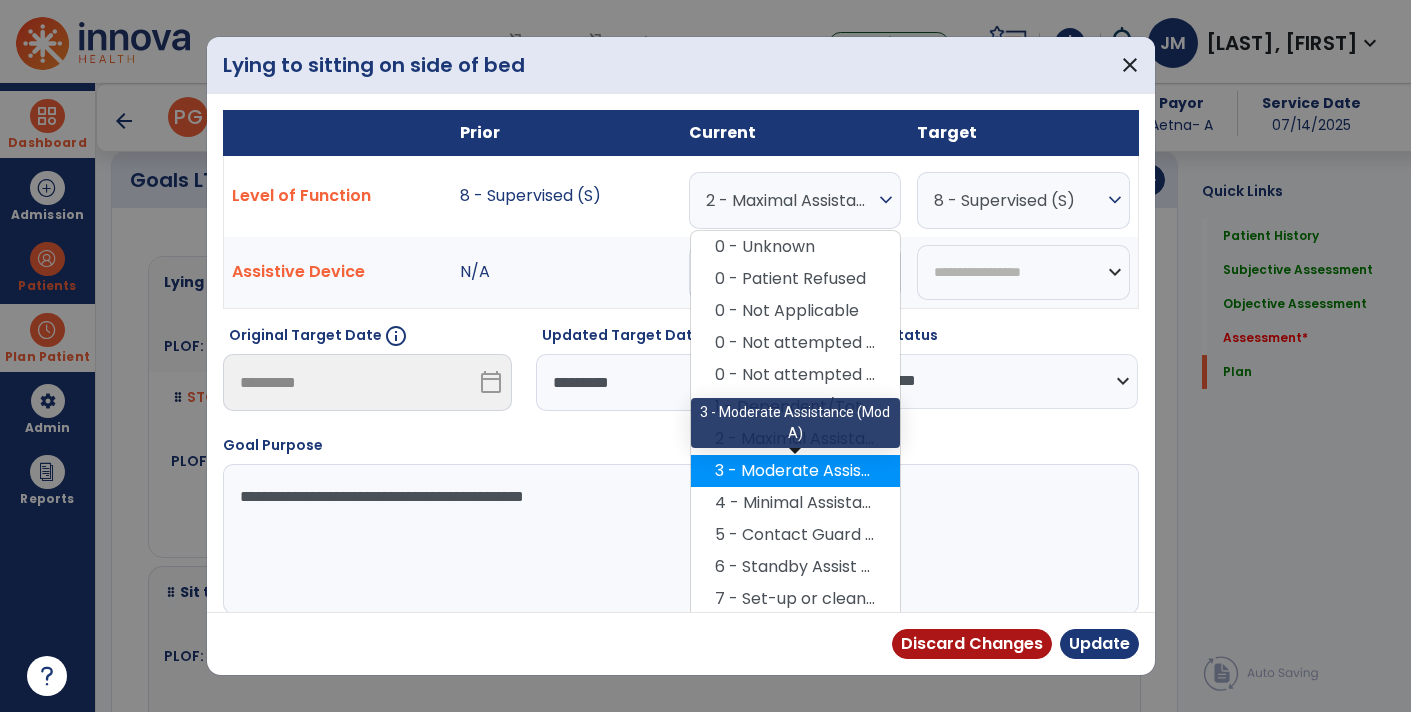 click on "3 - Moderate Assistance (Mod A)" at bounding box center [795, 471] 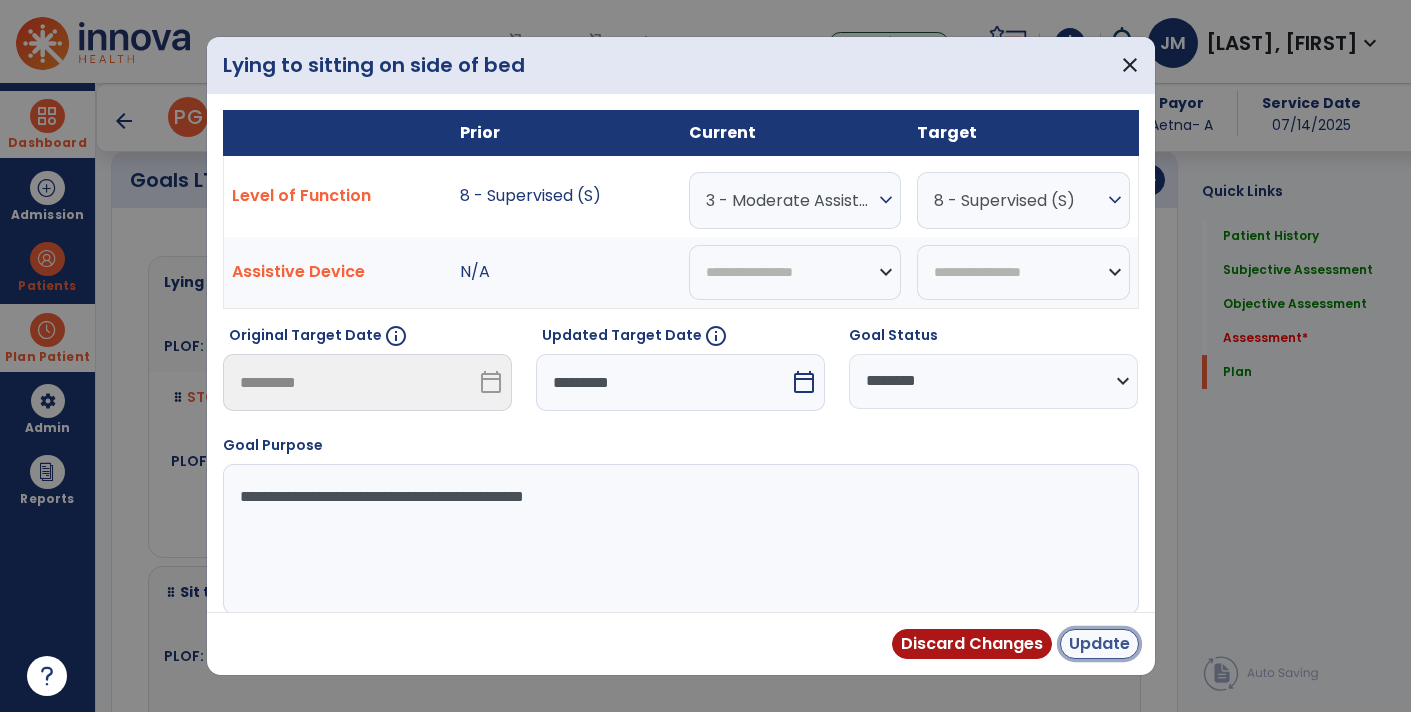 click on "Update" at bounding box center (1099, 644) 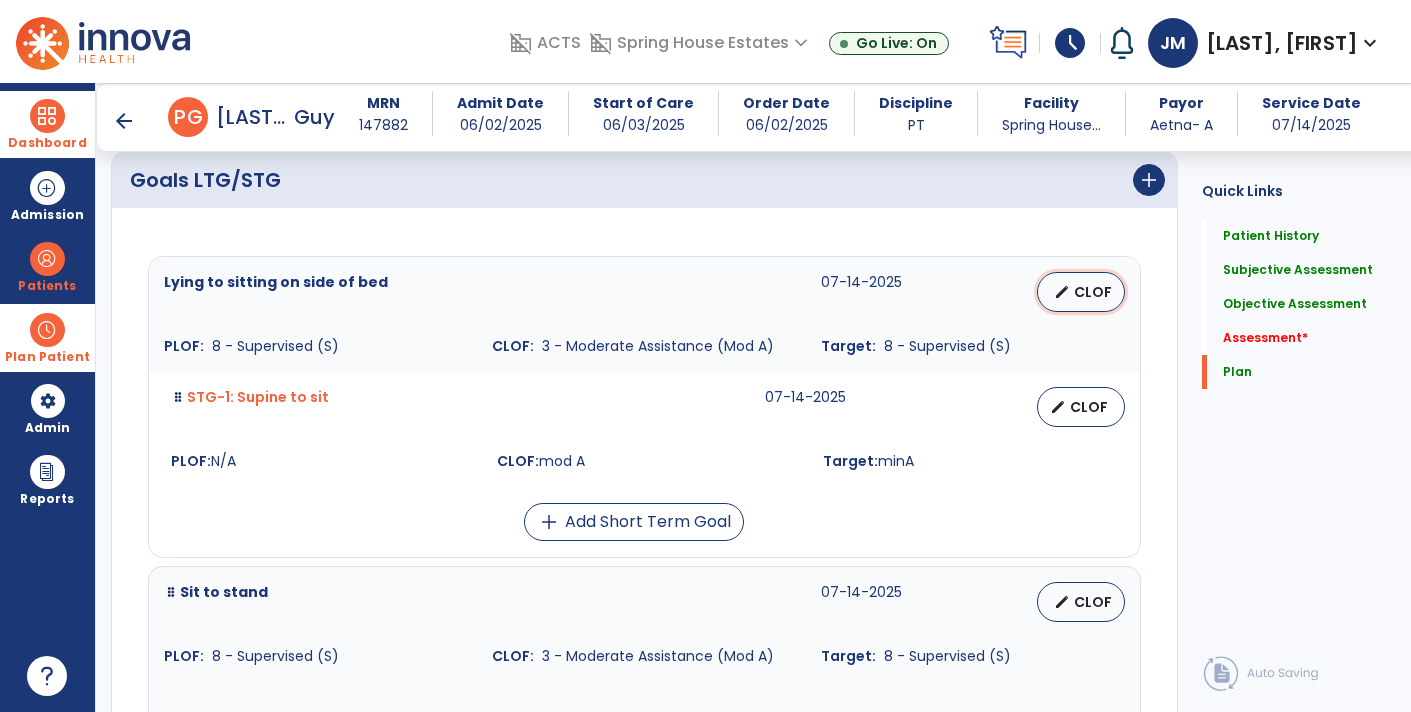 click on "edit   CLOF" at bounding box center [1081, 292] 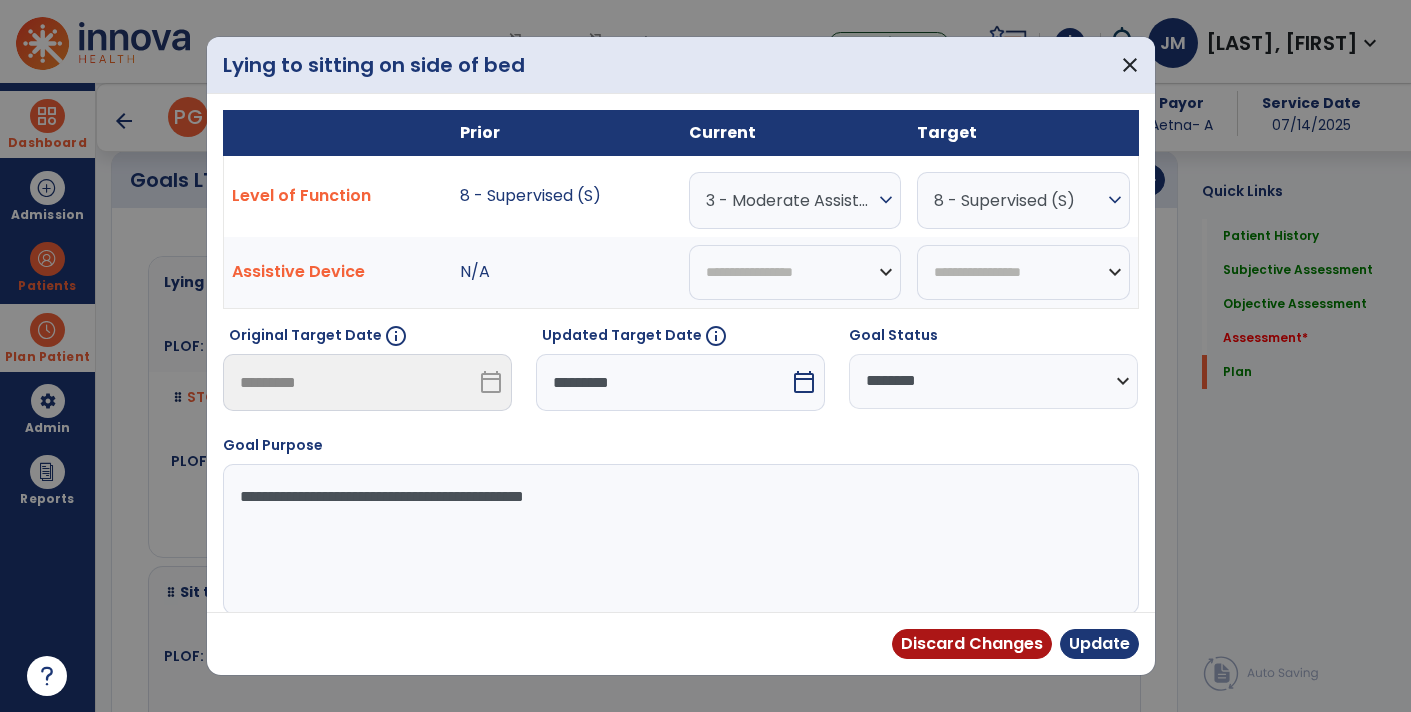 click on "calendar_today" at bounding box center (804, 382) 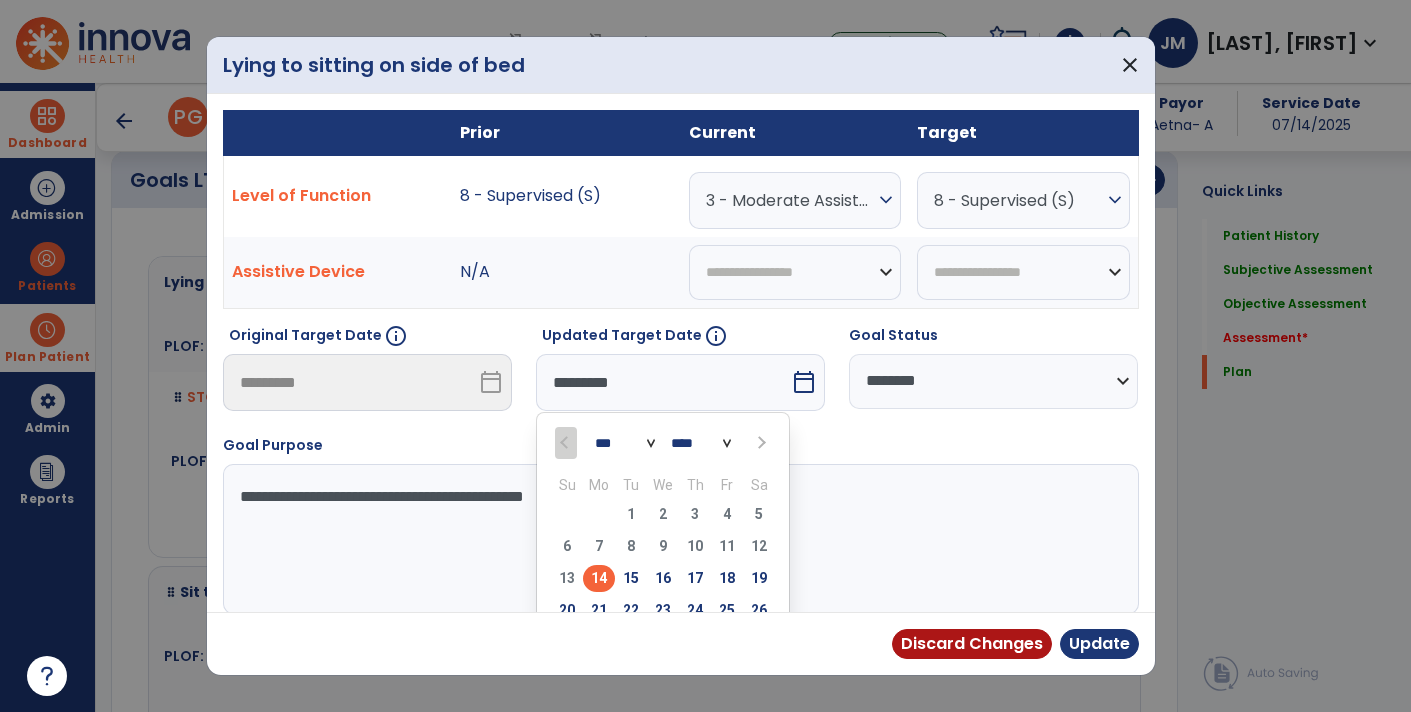 scroll, scrollTop: 91, scrollLeft: 0, axis: vertical 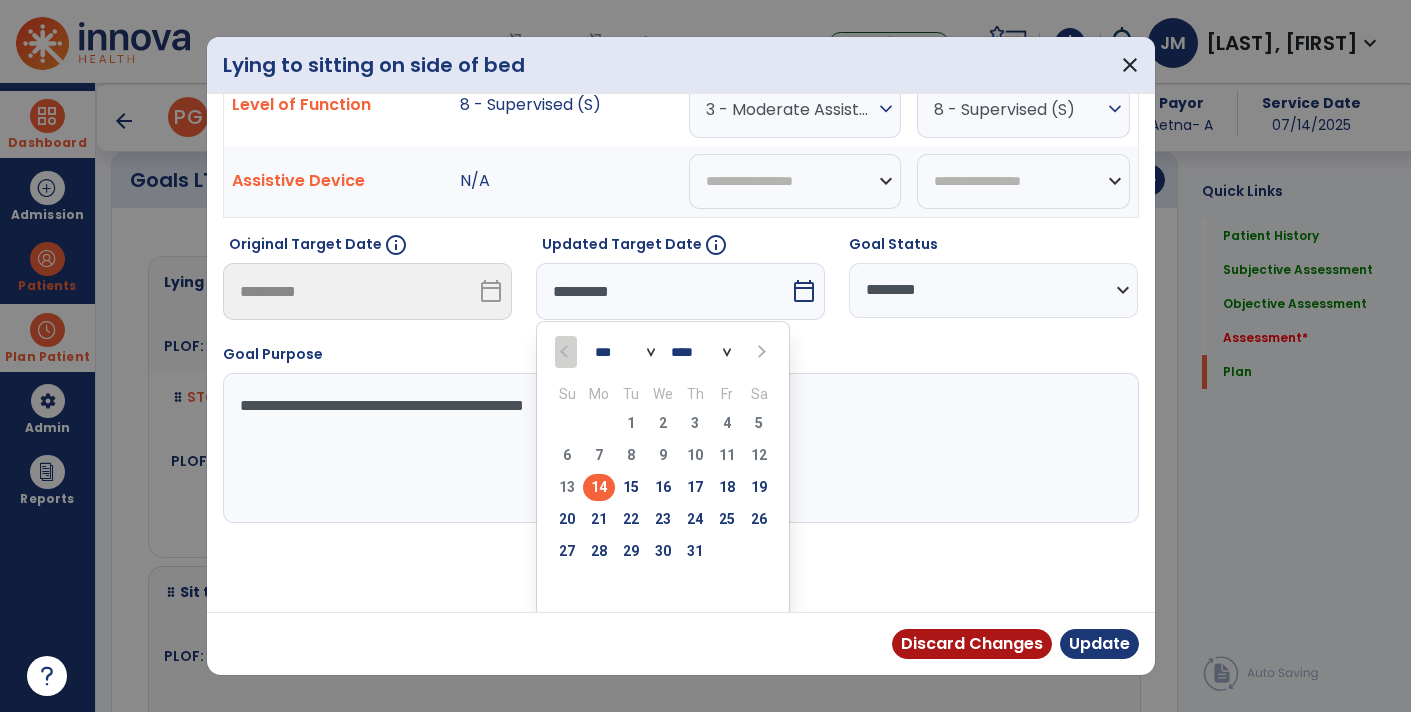 click on "*** ***" at bounding box center (625, 352) 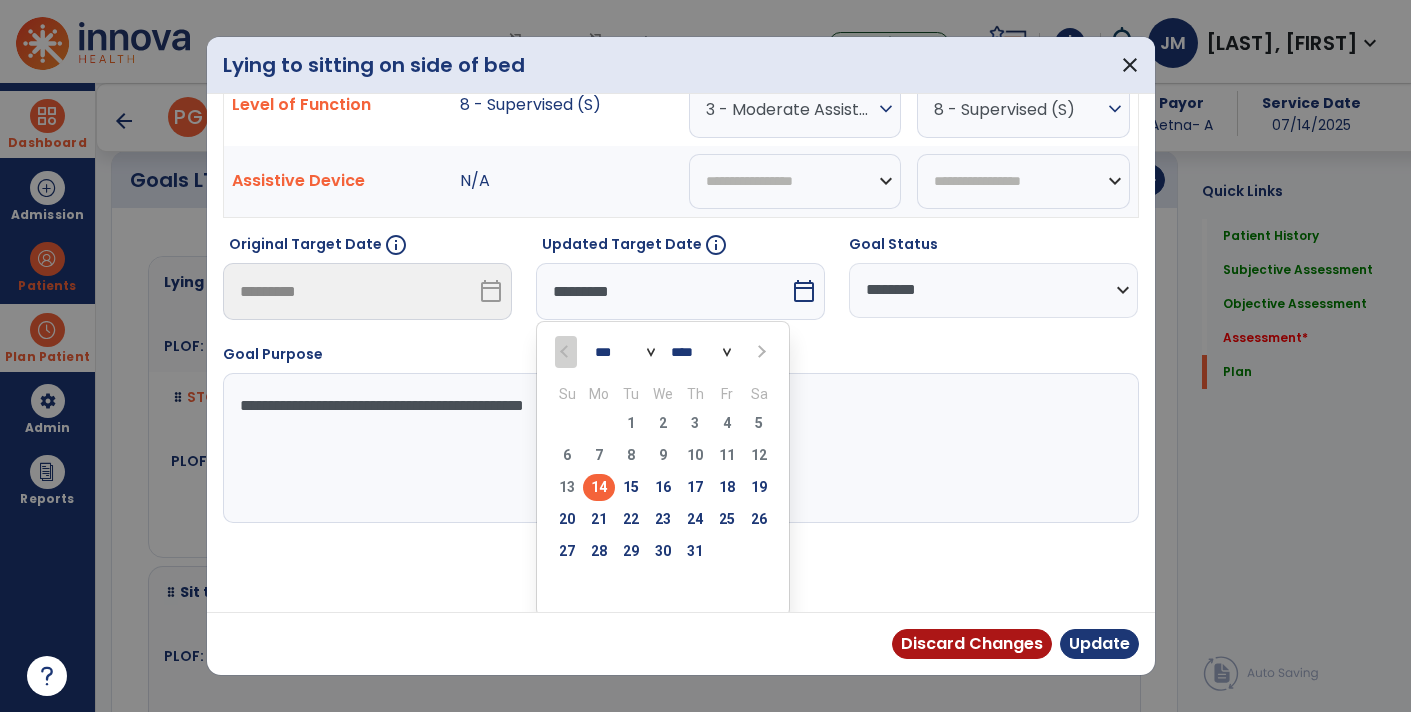 select on "*" 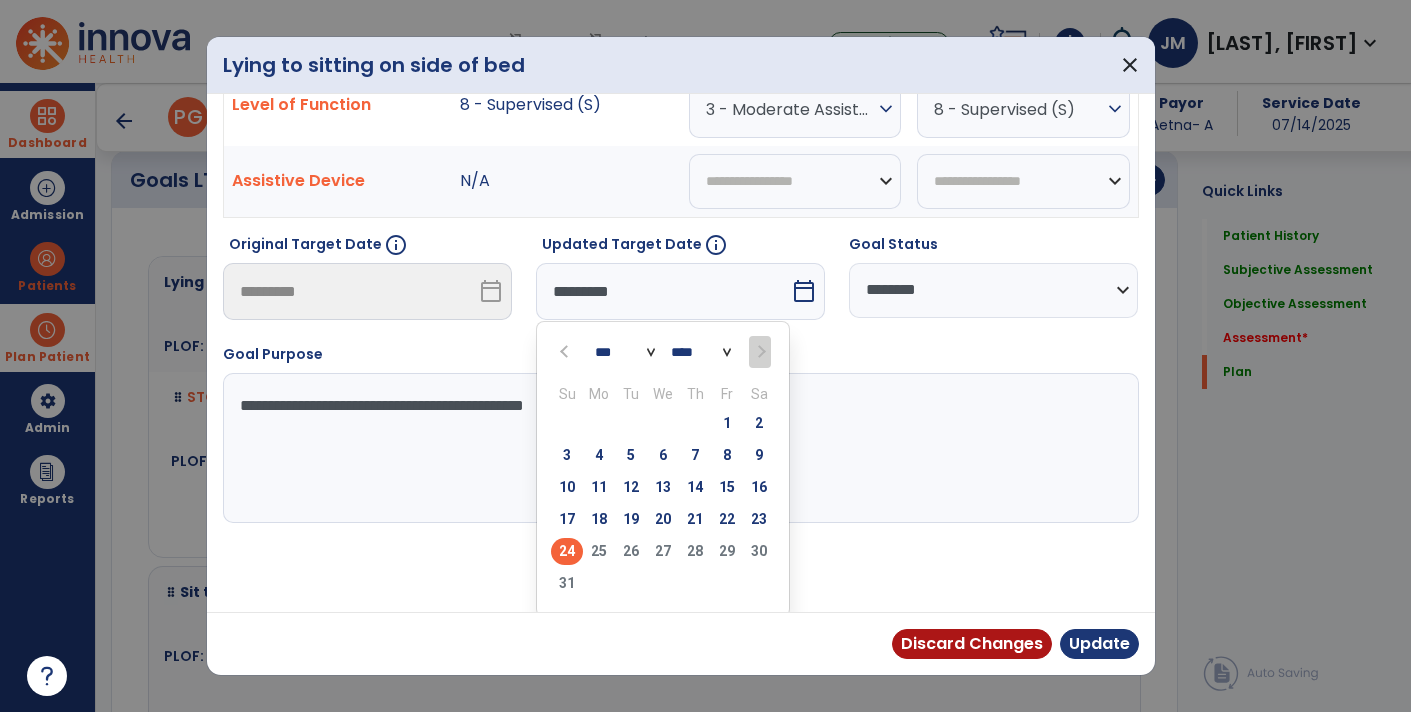 click on "24" at bounding box center (567, 551) 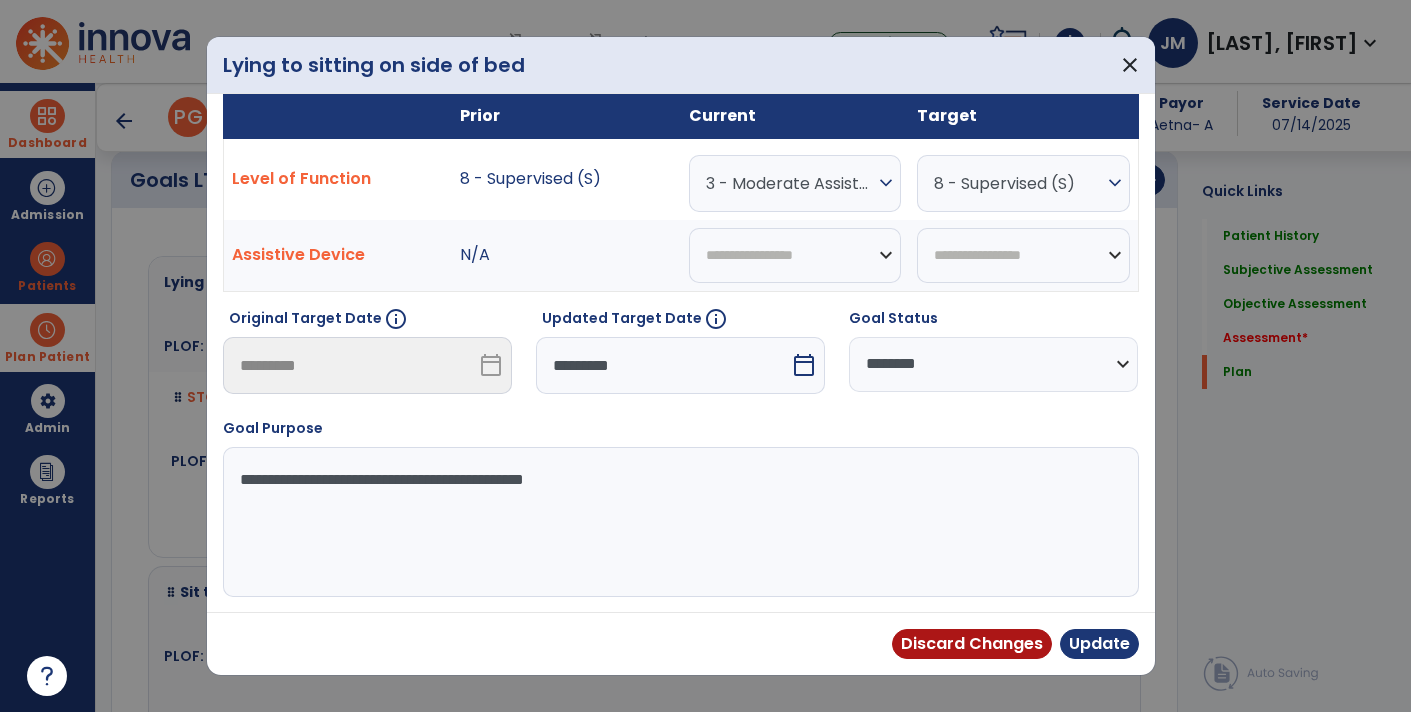 scroll, scrollTop: 13, scrollLeft: 0, axis: vertical 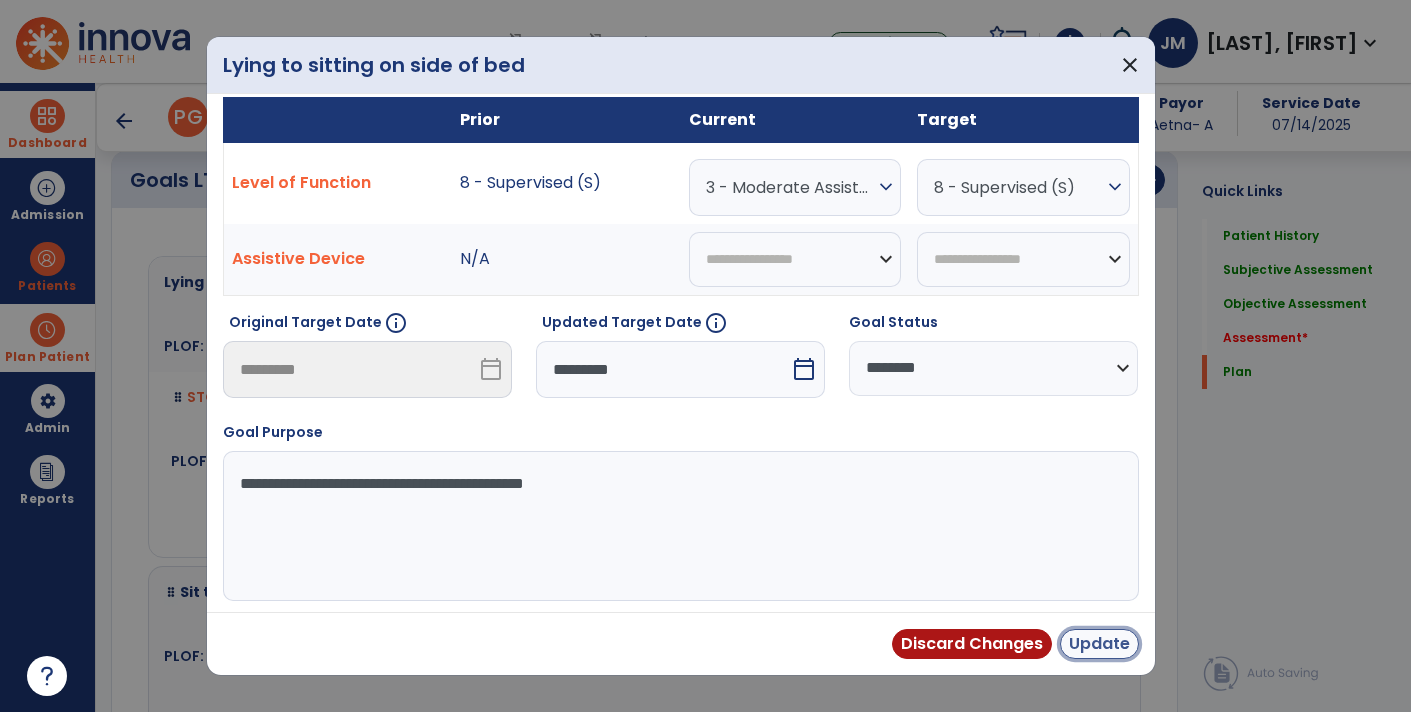 click on "Update" at bounding box center [1099, 644] 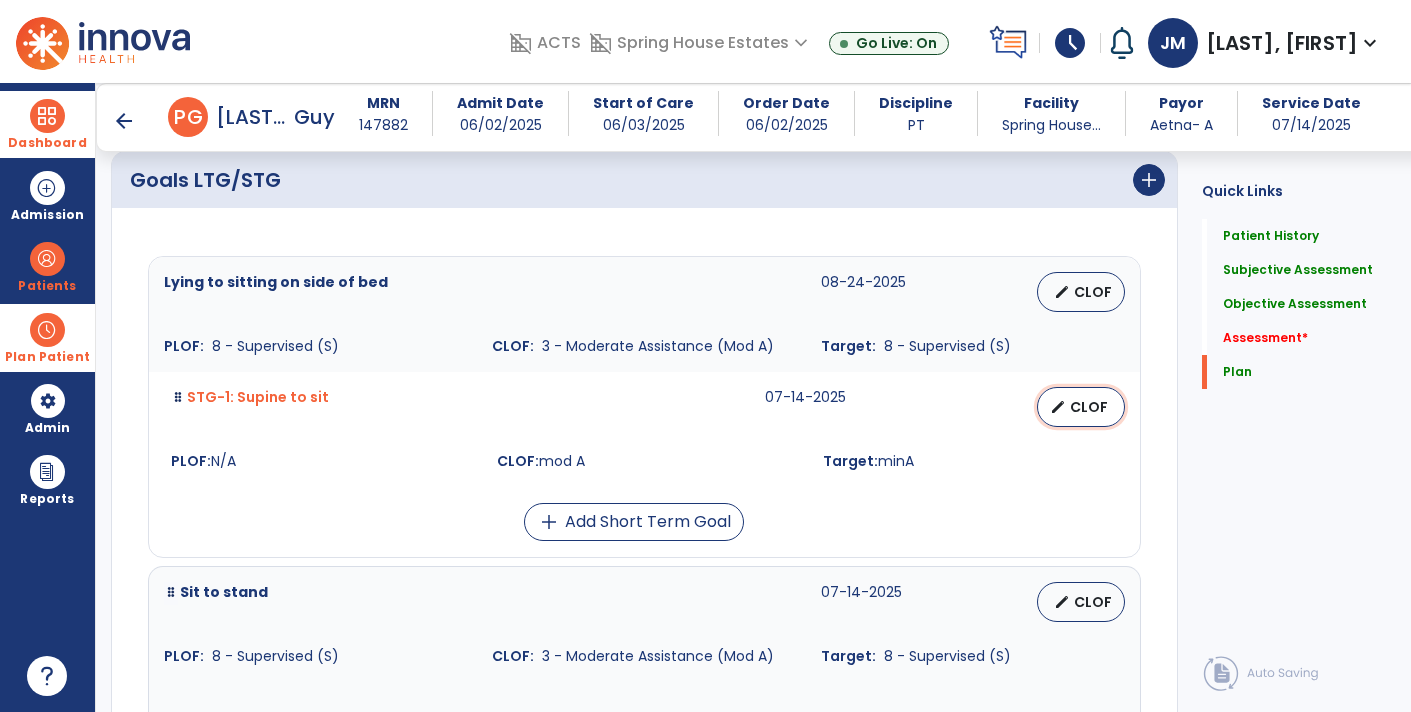 click on "CLOF" at bounding box center [1089, 407] 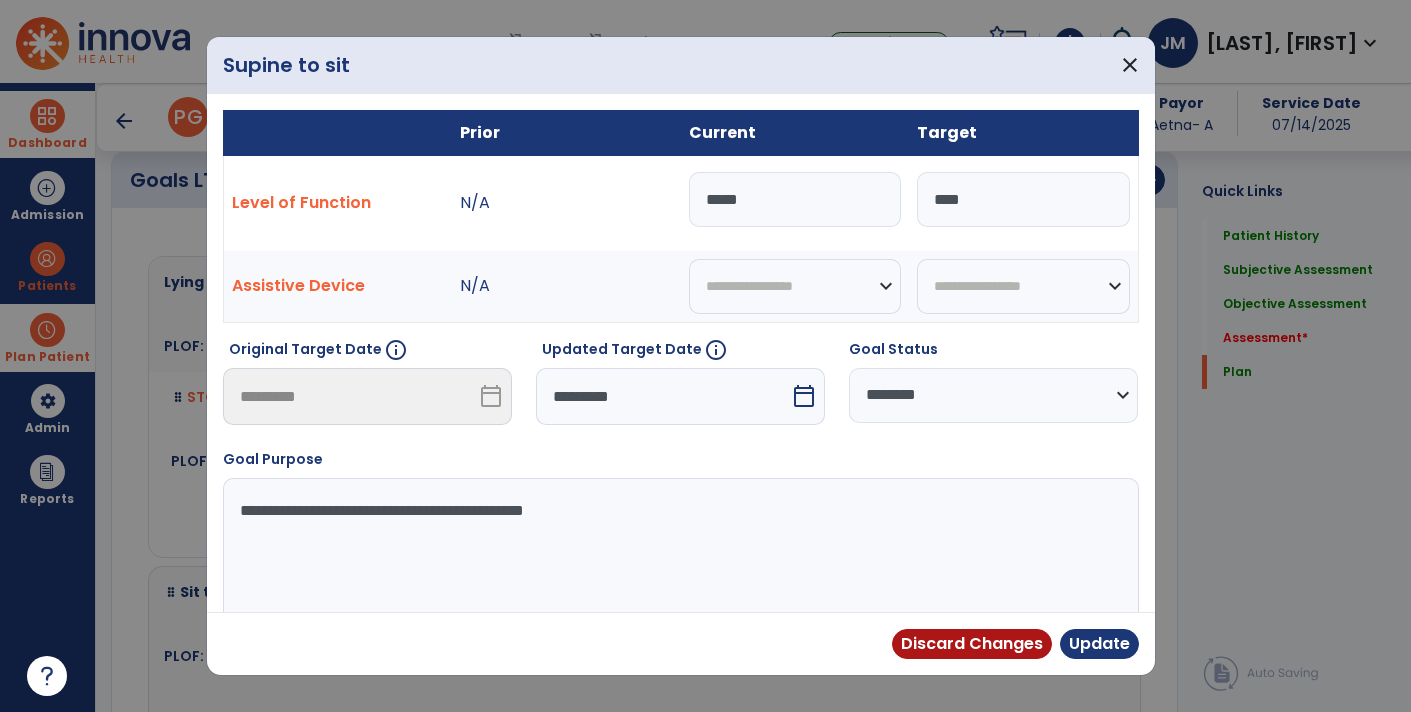 click on "calendar_today" at bounding box center [804, 396] 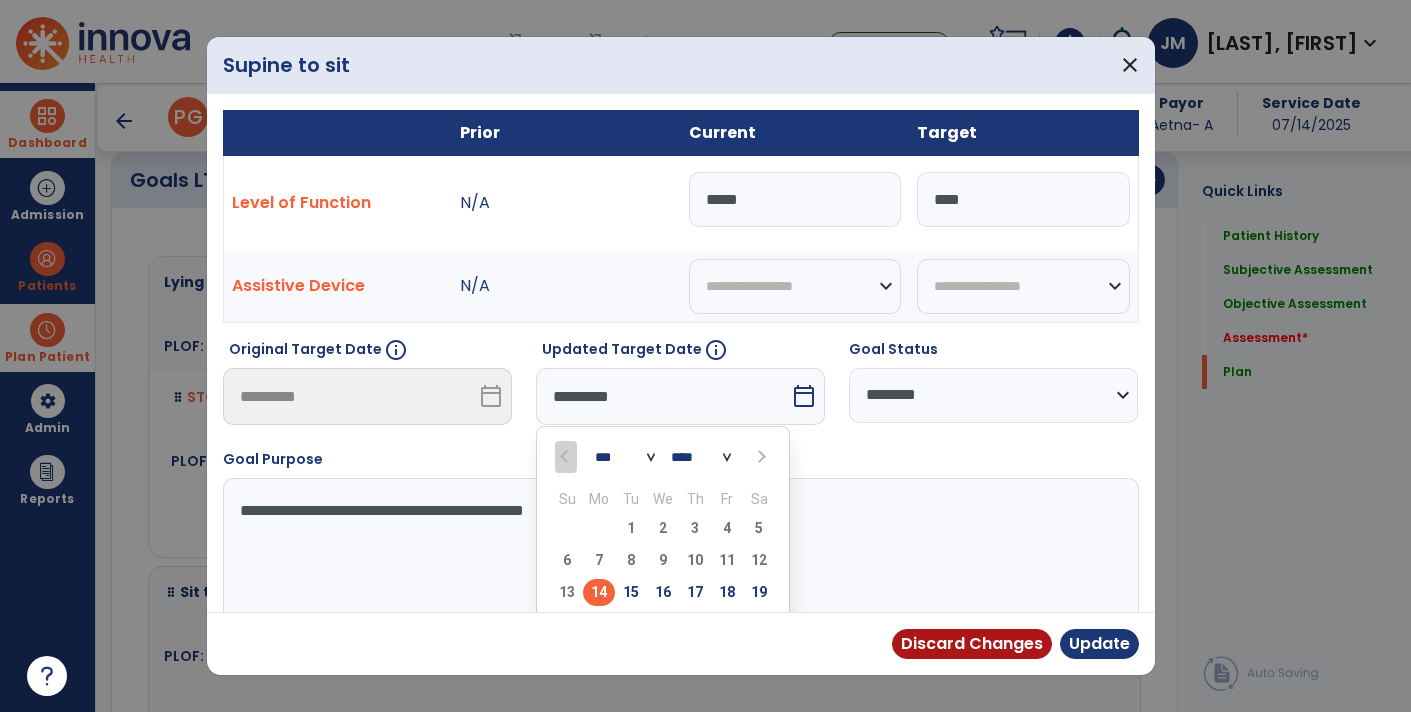 scroll, scrollTop: 105, scrollLeft: 0, axis: vertical 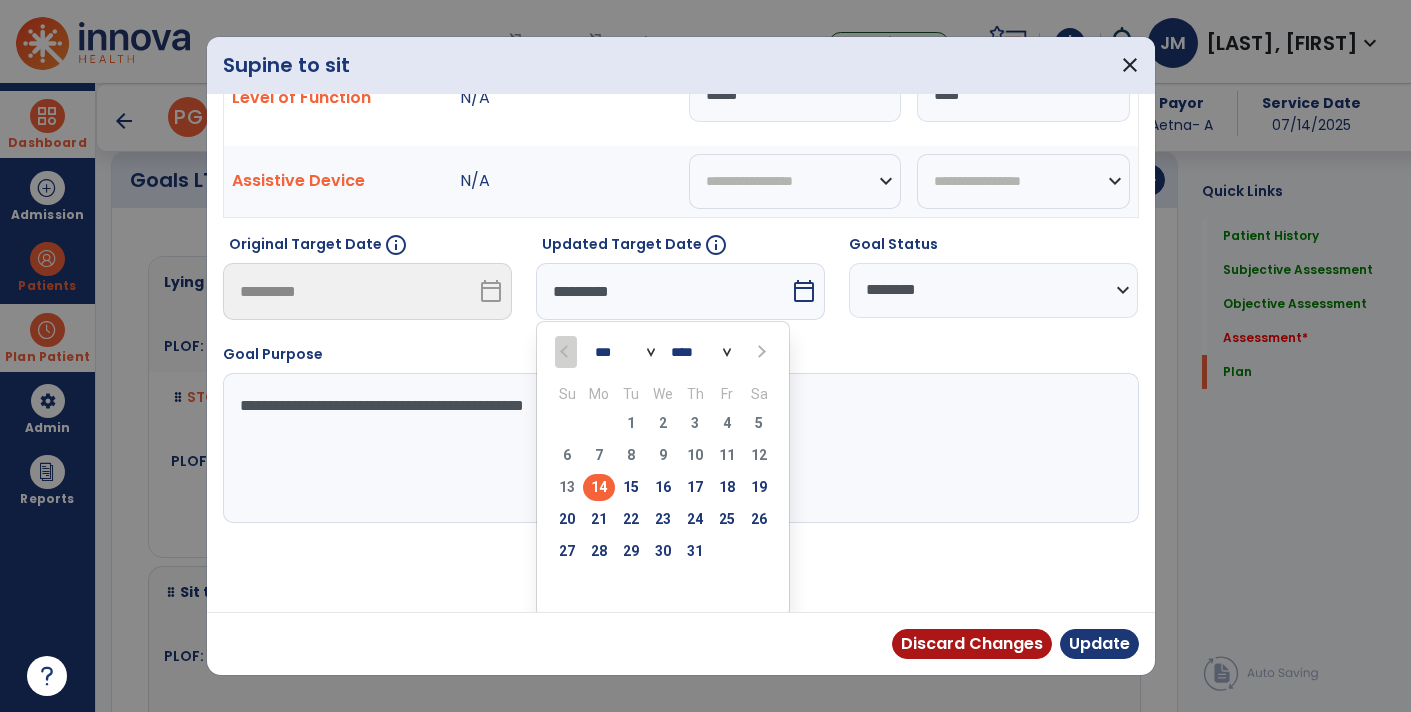 click on "*** ***" at bounding box center [625, 352] 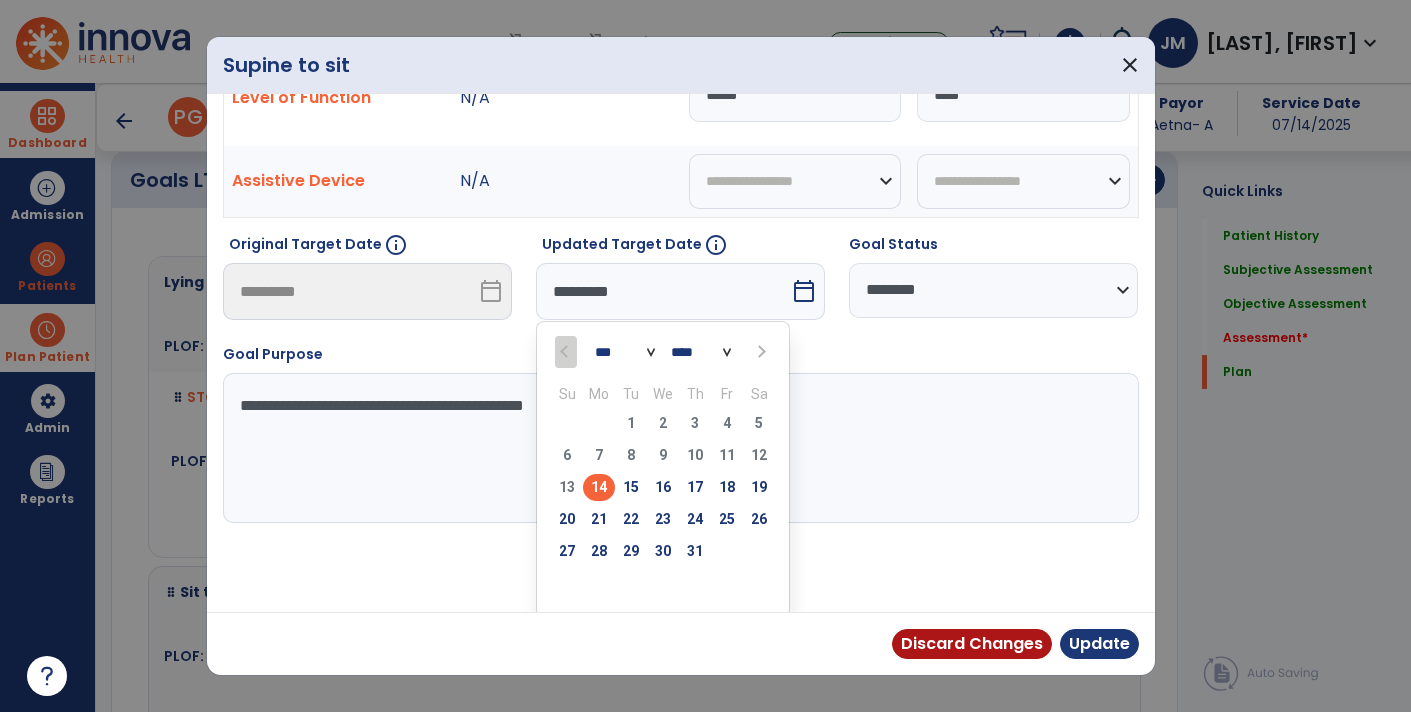 select on "*" 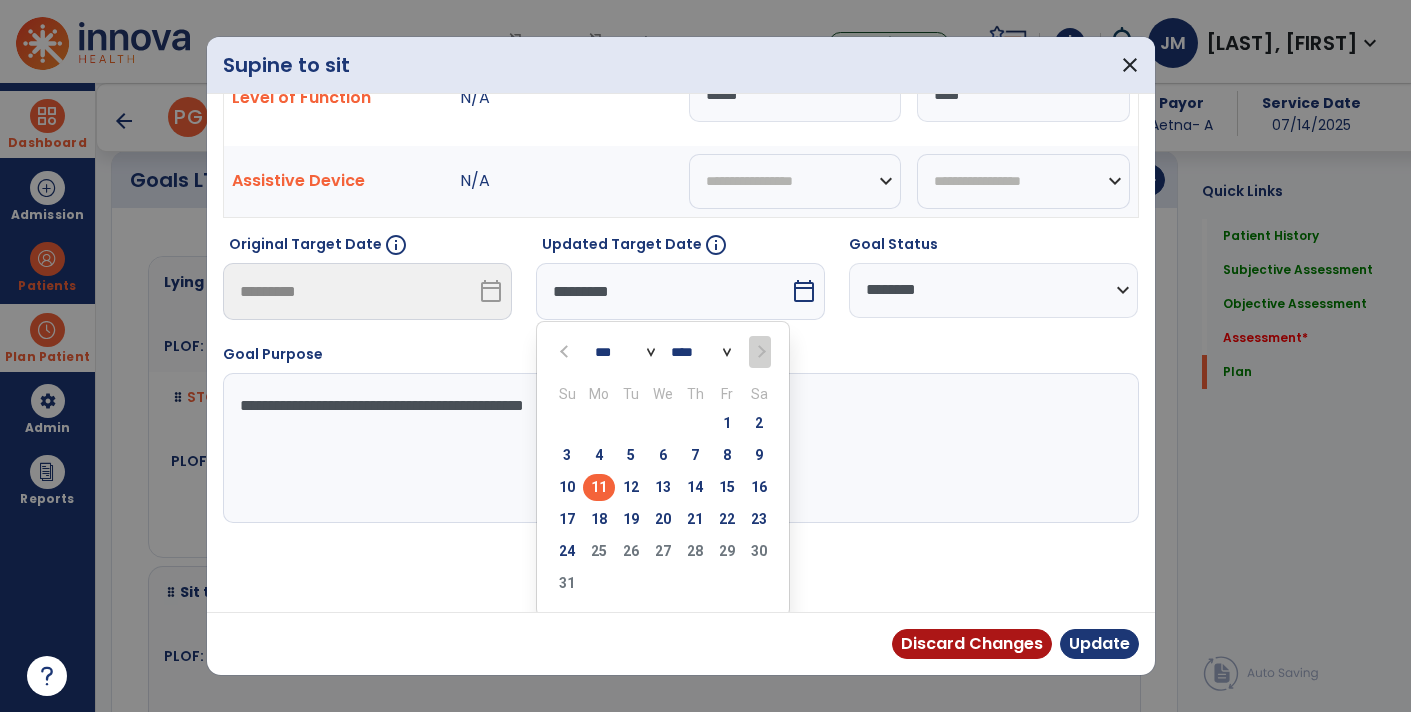 click on "11" at bounding box center [599, 487] 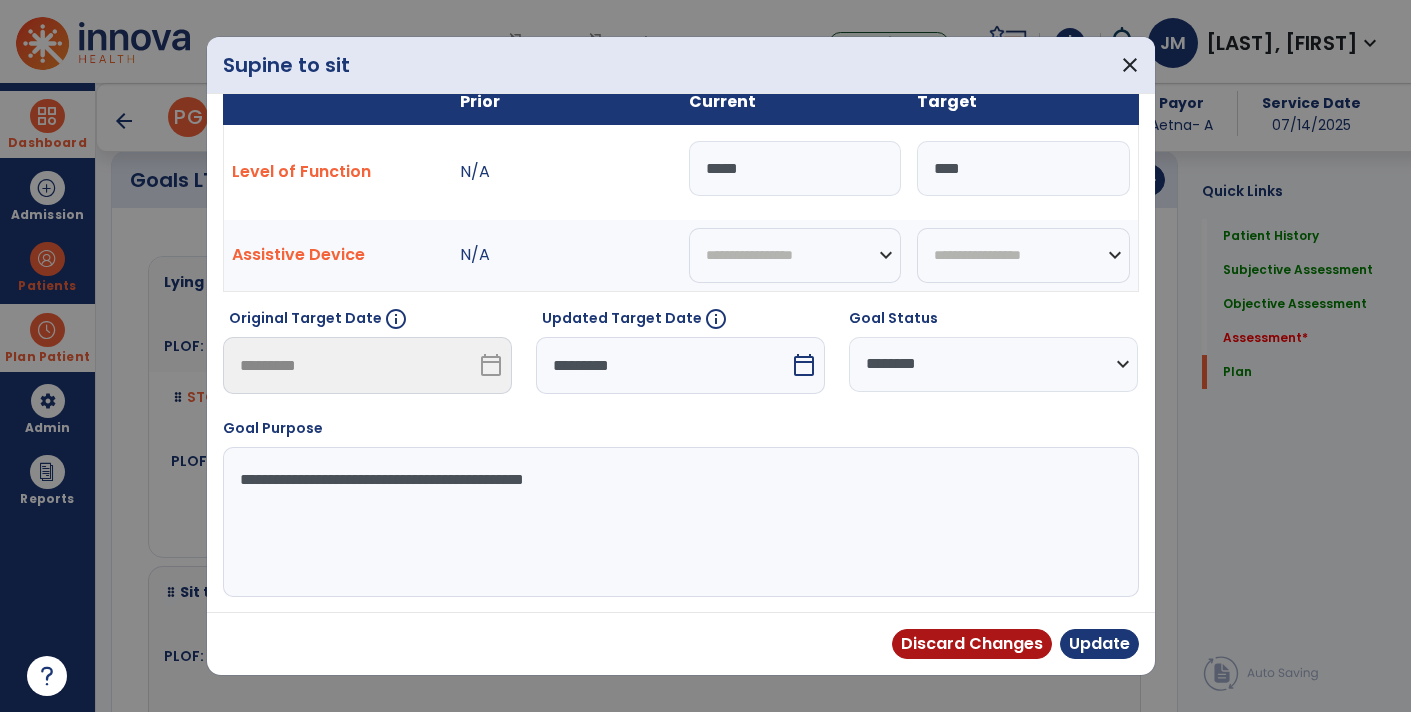 scroll, scrollTop: 27, scrollLeft: 0, axis: vertical 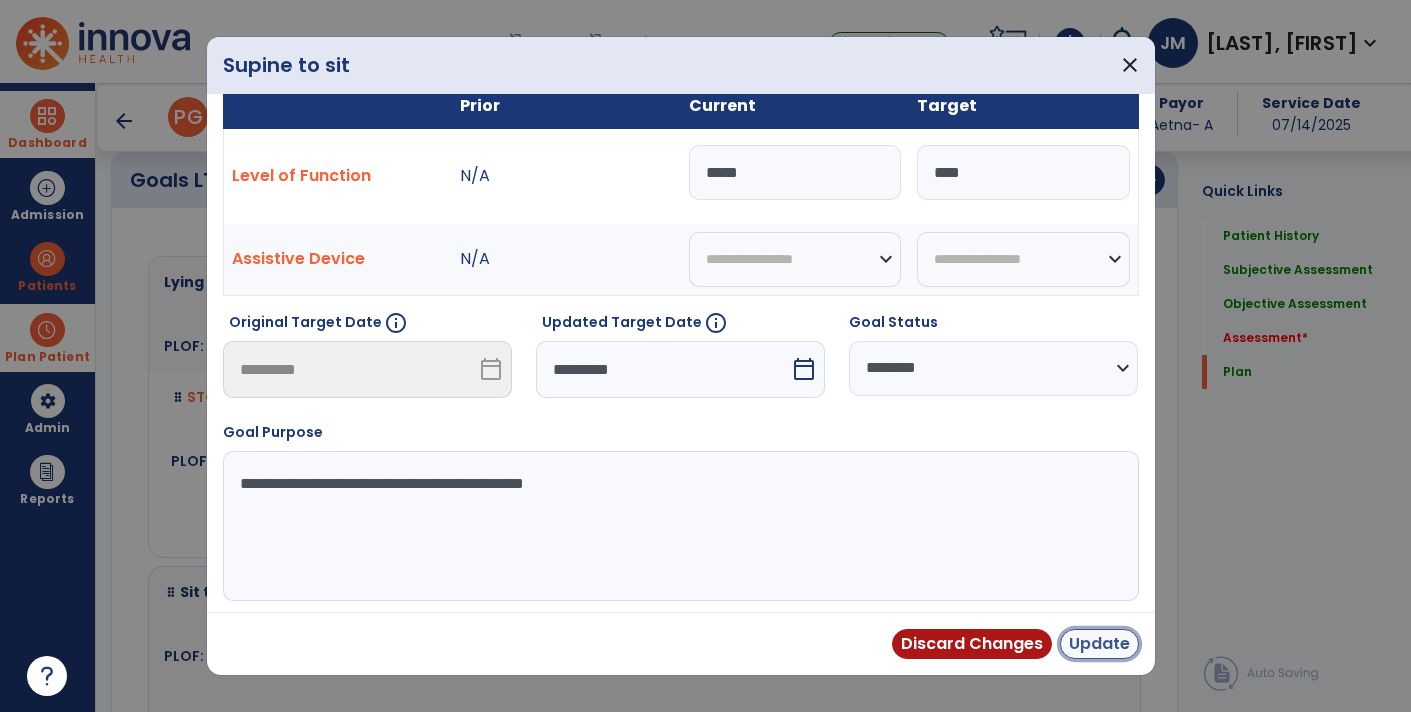 click on "Update" at bounding box center [1099, 644] 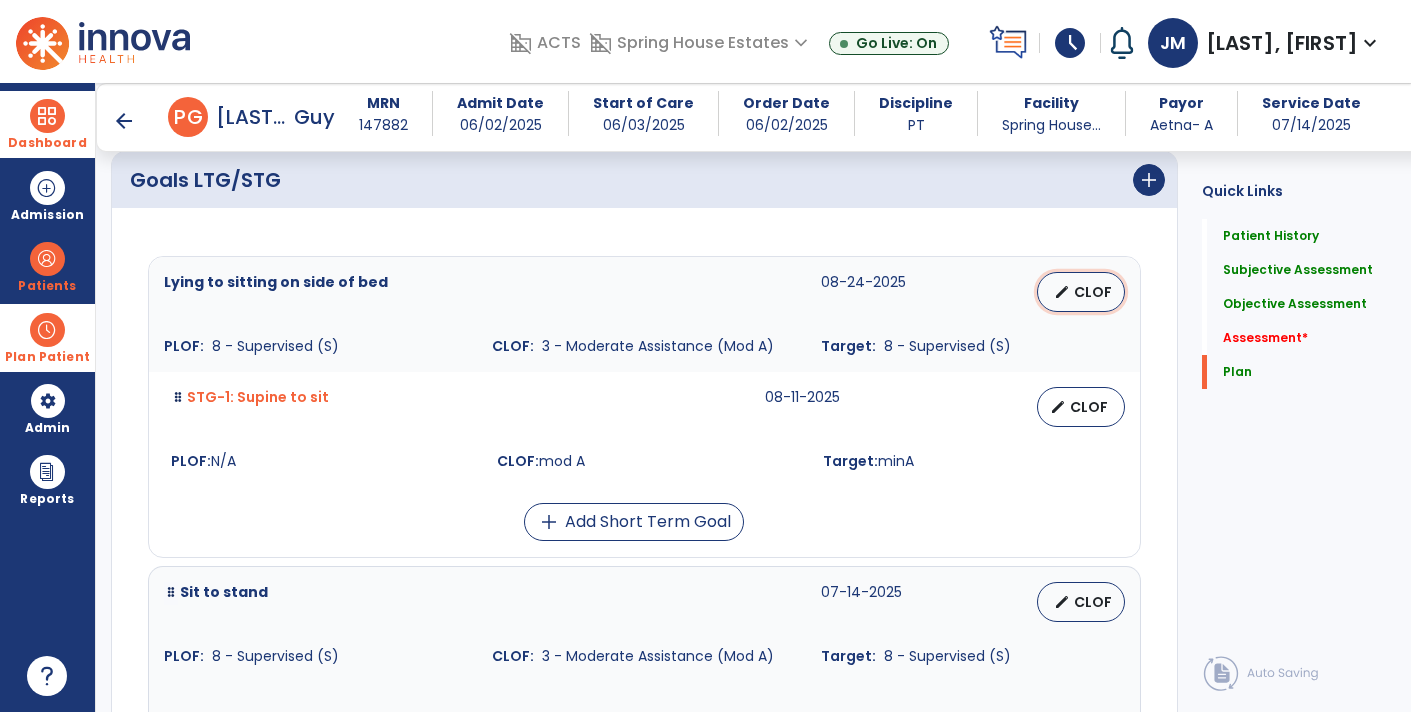click on "CLOF" at bounding box center [1093, 292] 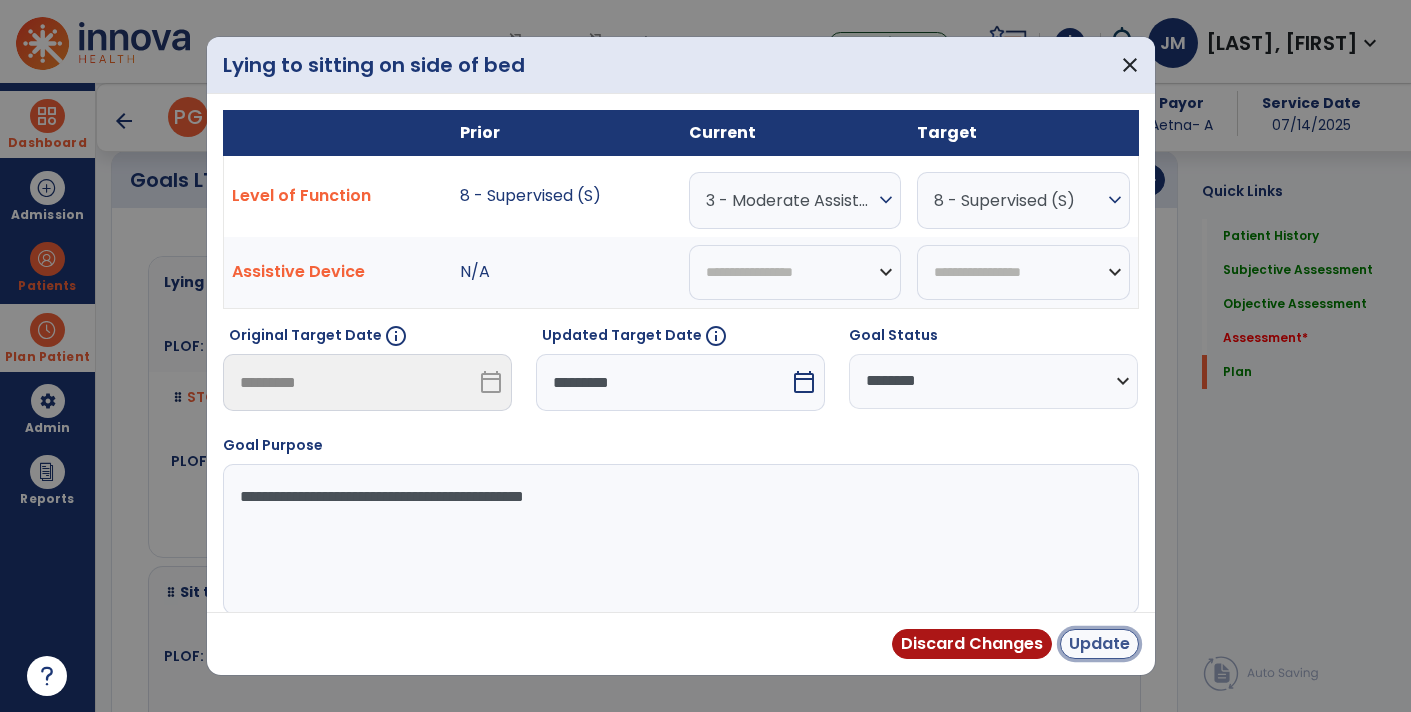 click on "Update" at bounding box center [1099, 644] 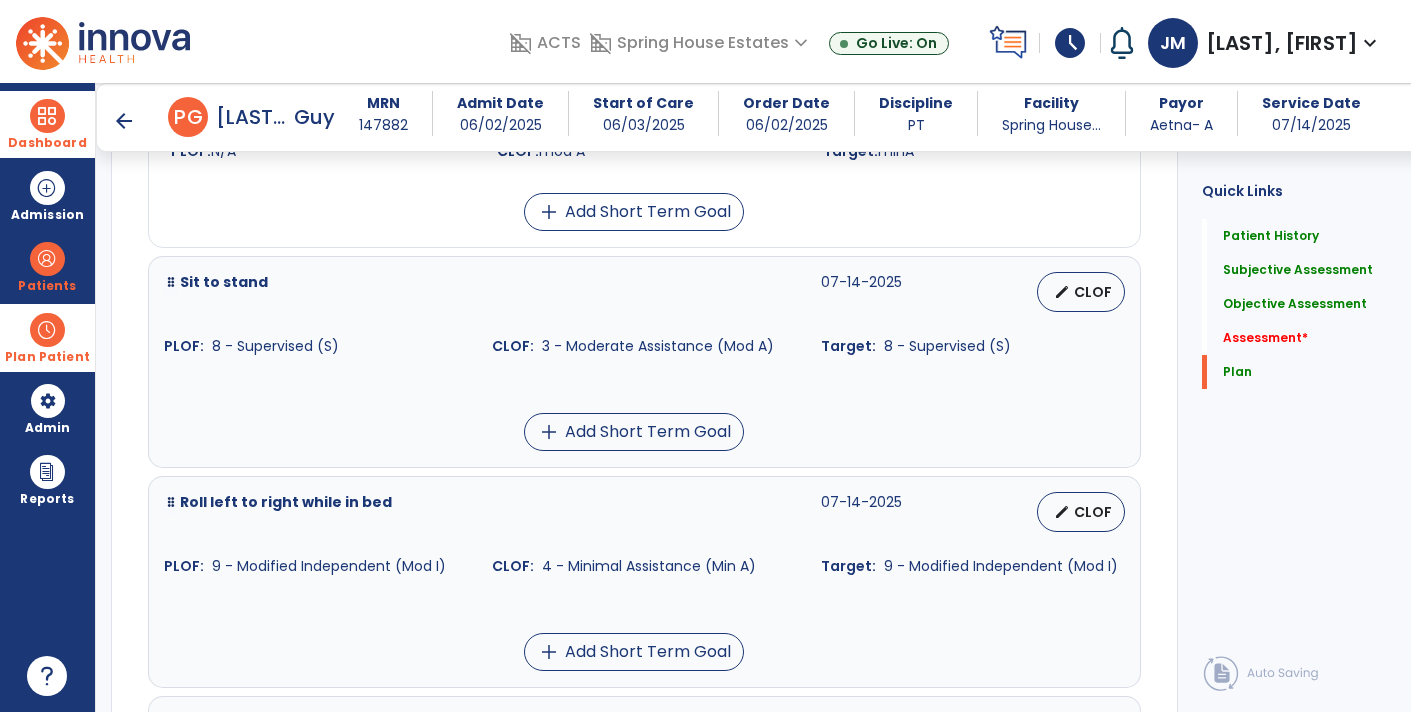 scroll, scrollTop: 4737, scrollLeft: 0, axis: vertical 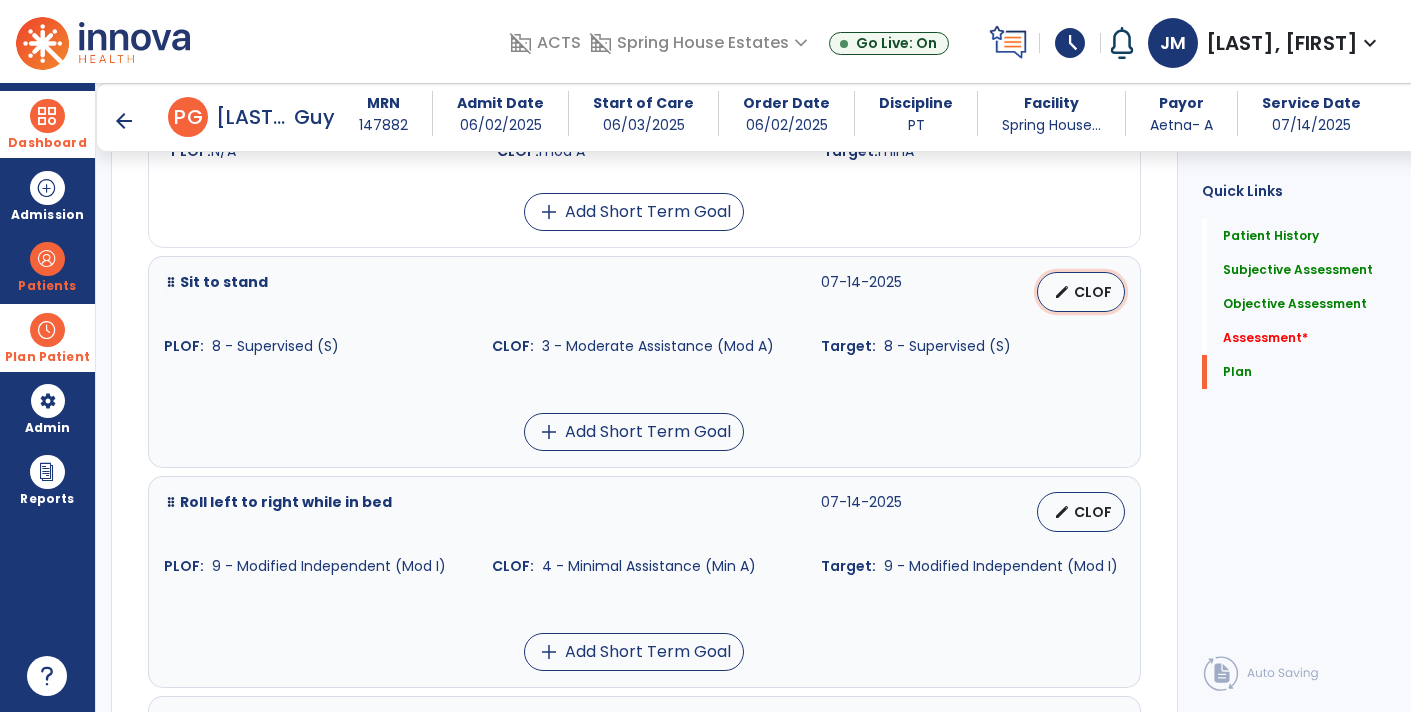 click on "edit   CLOF" at bounding box center [1081, 292] 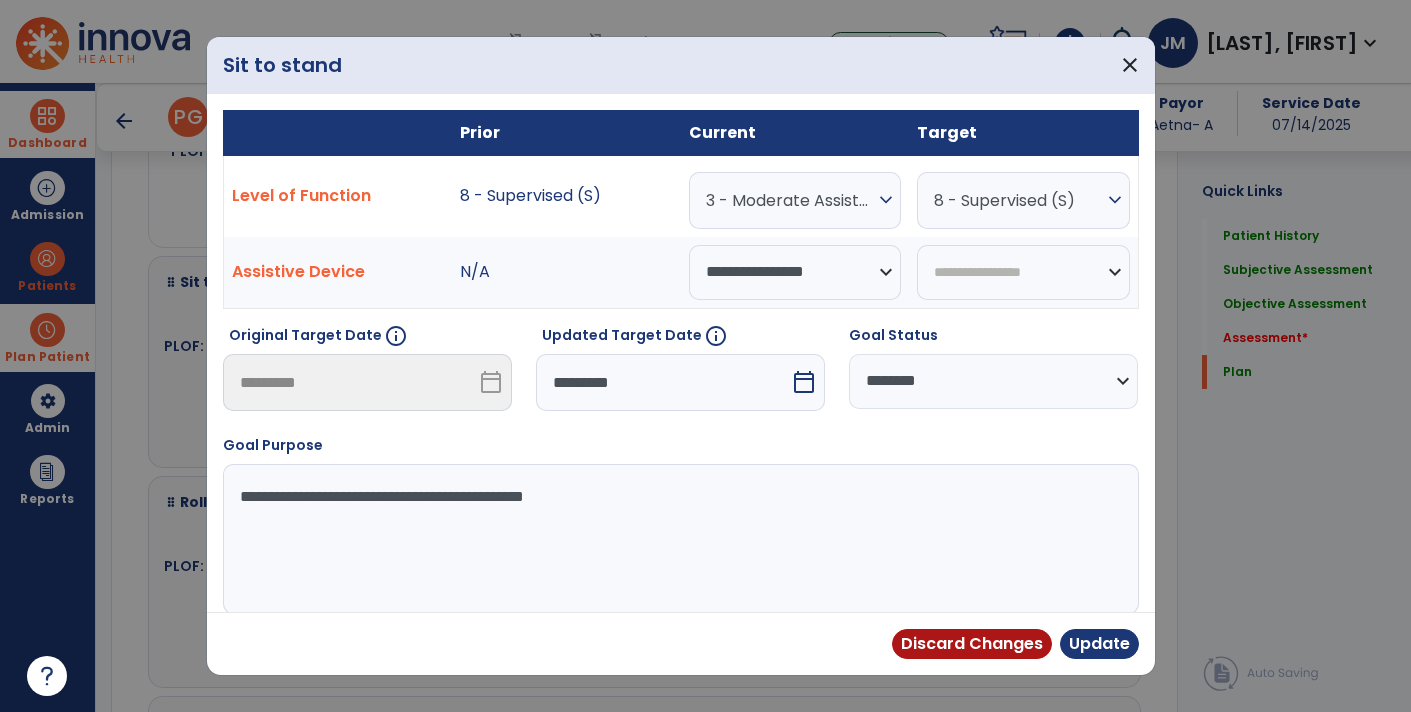 click on "3 - Moderate Assistance (Mod A)" at bounding box center (790, 200) 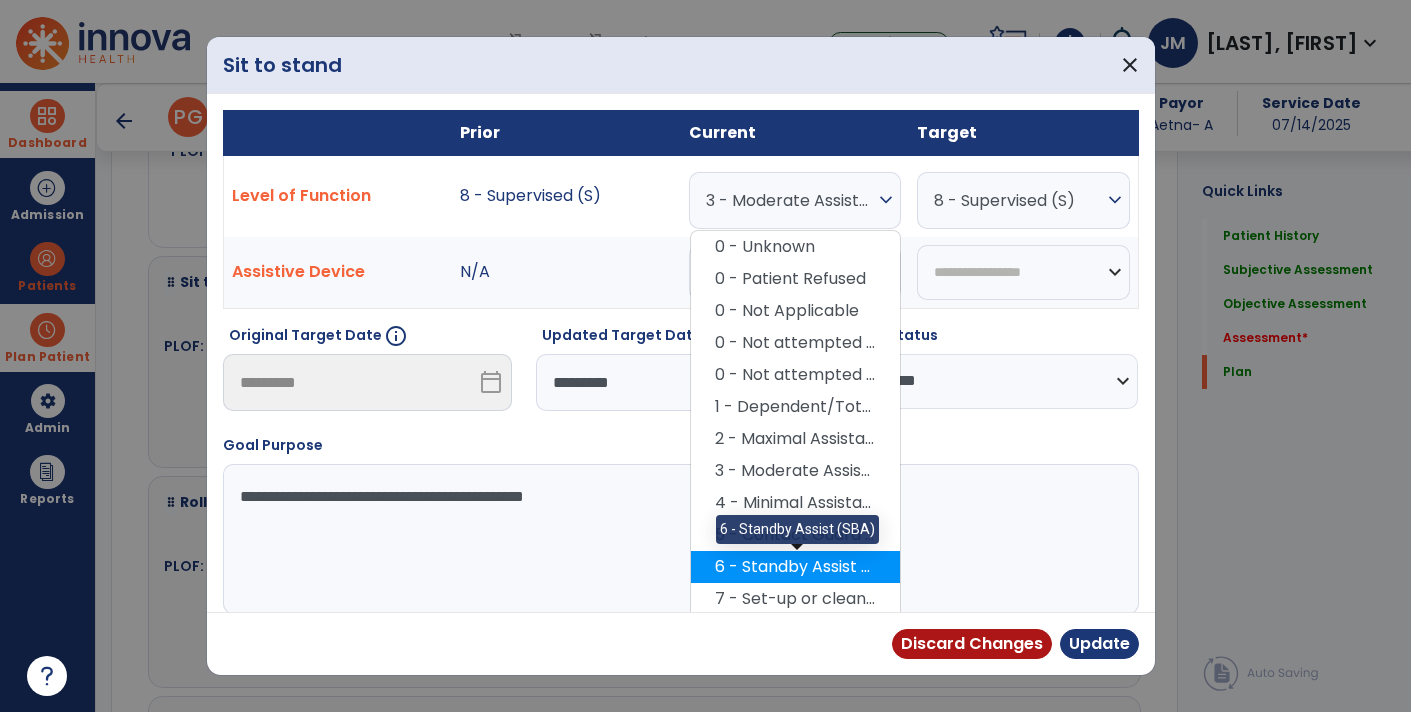 scroll, scrollTop: 95, scrollLeft: 0, axis: vertical 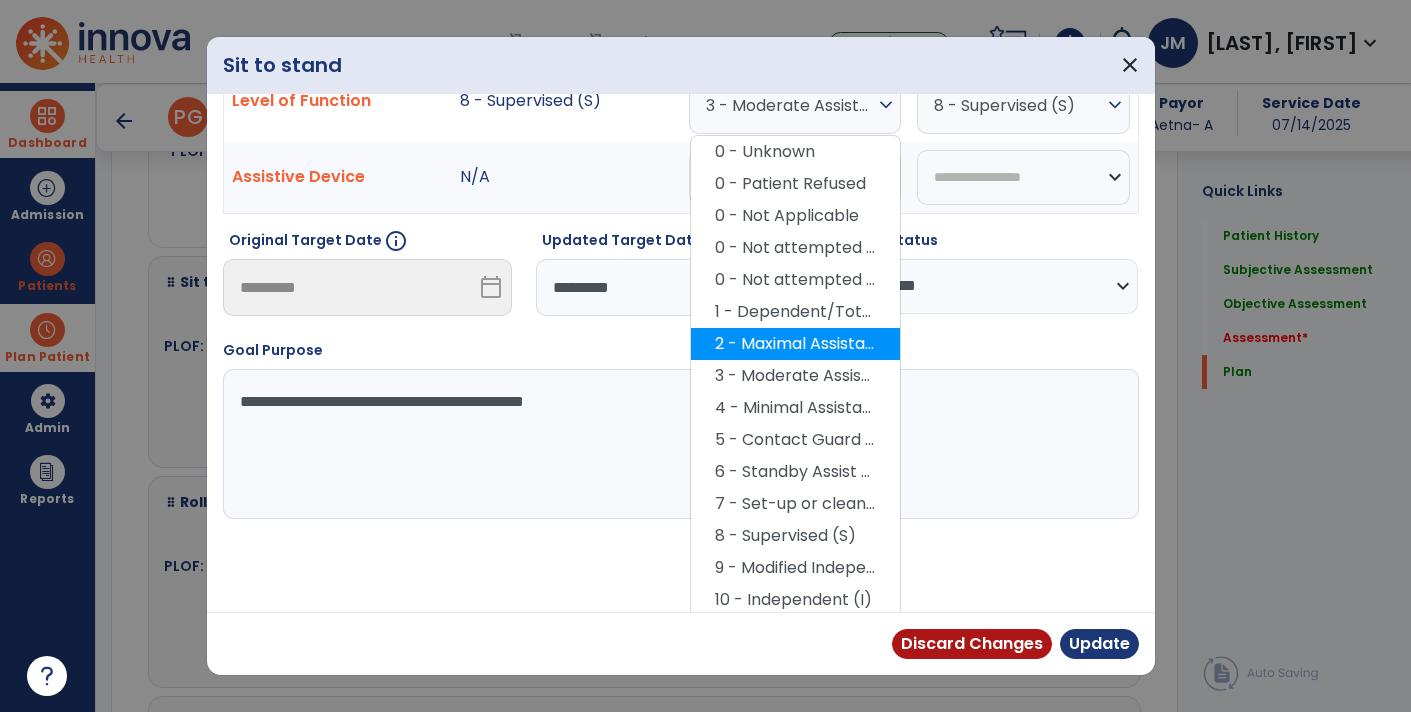 click on "2 - Maximal Assistance (Max A)" at bounding box center (795, 344) 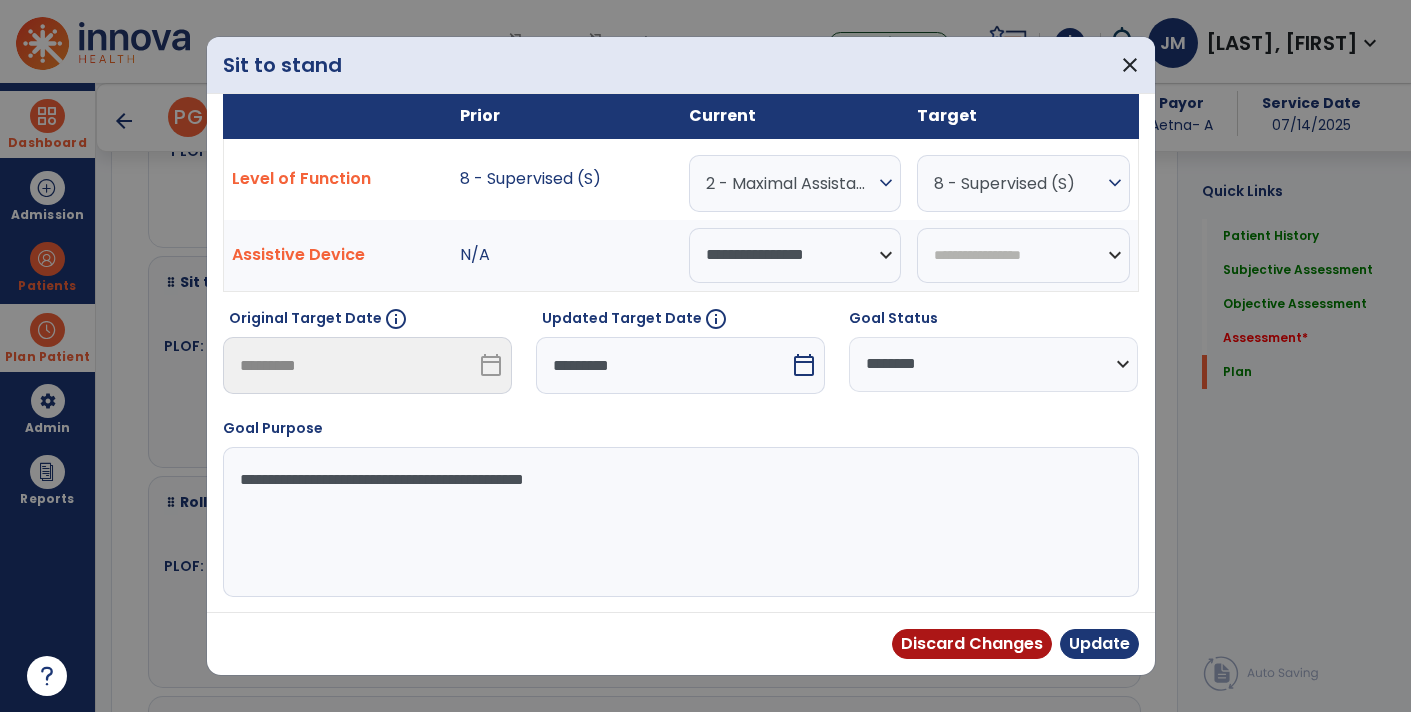 scroll, scrollTop: 13, scrollLeft: 0, axis: vertical 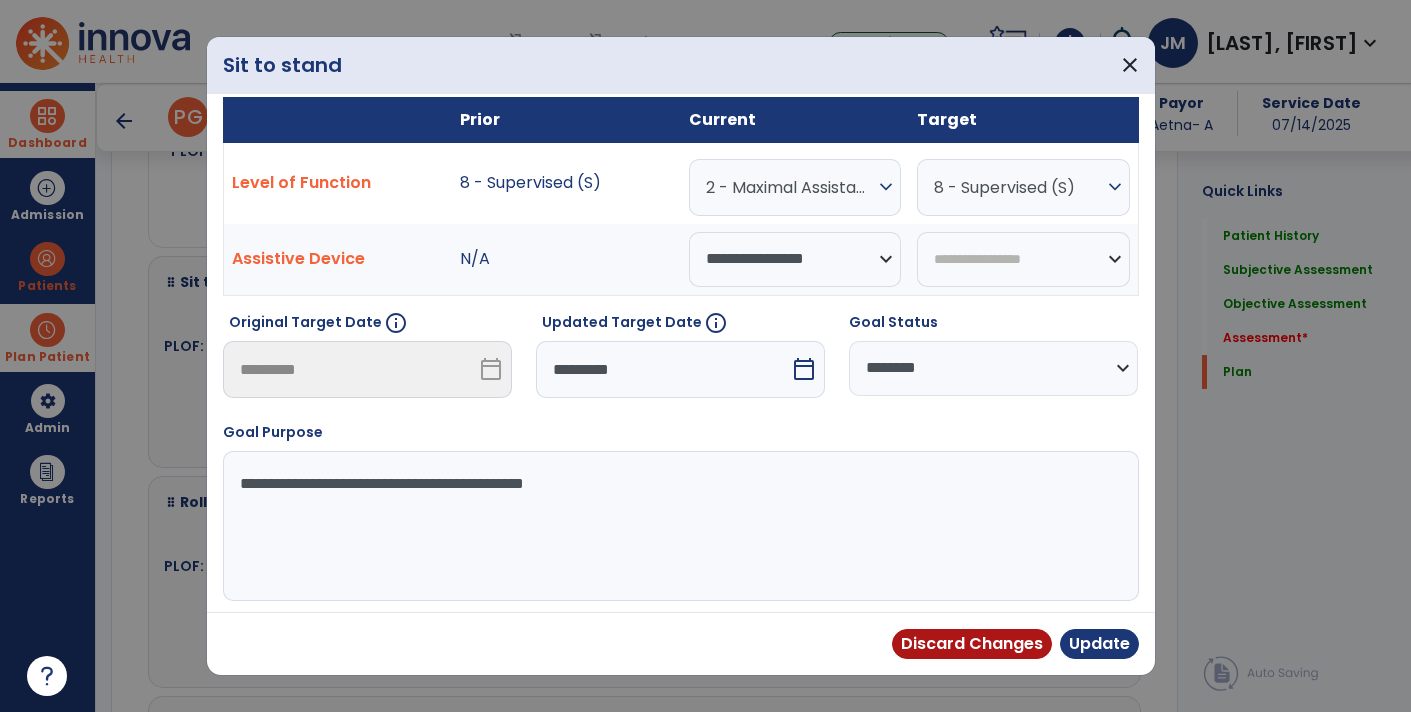 click on "calendar_today" at bounding box center (804, 369) 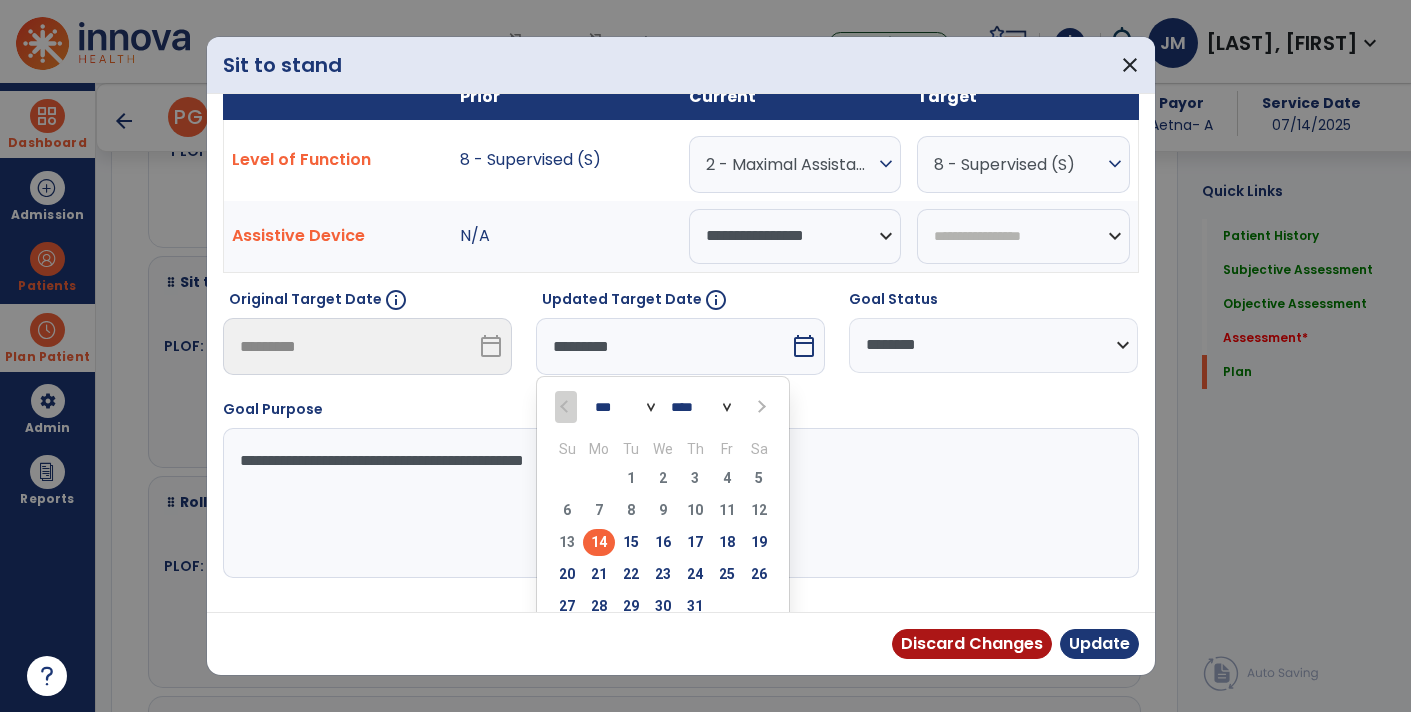 click on "*** ***" at bounding box center [625, 407] 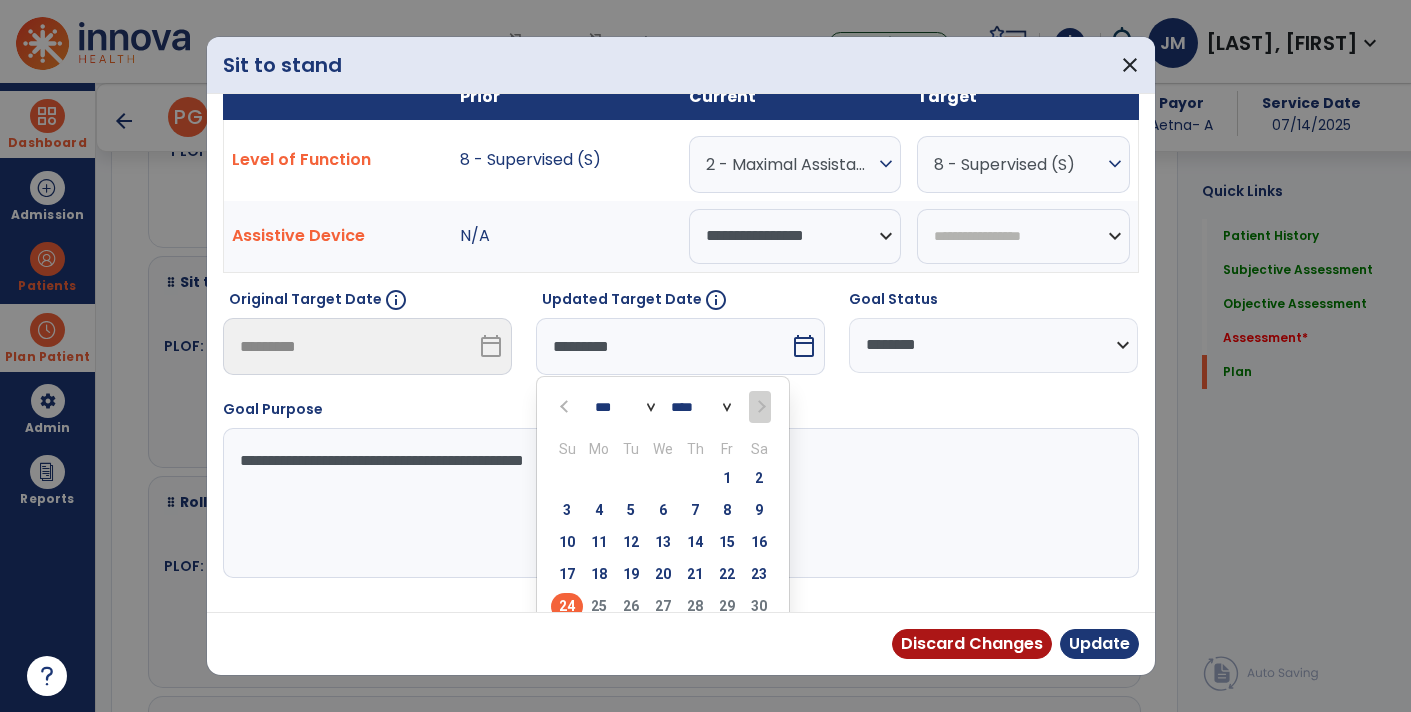 click on "24" at bounding box center (567, 606) 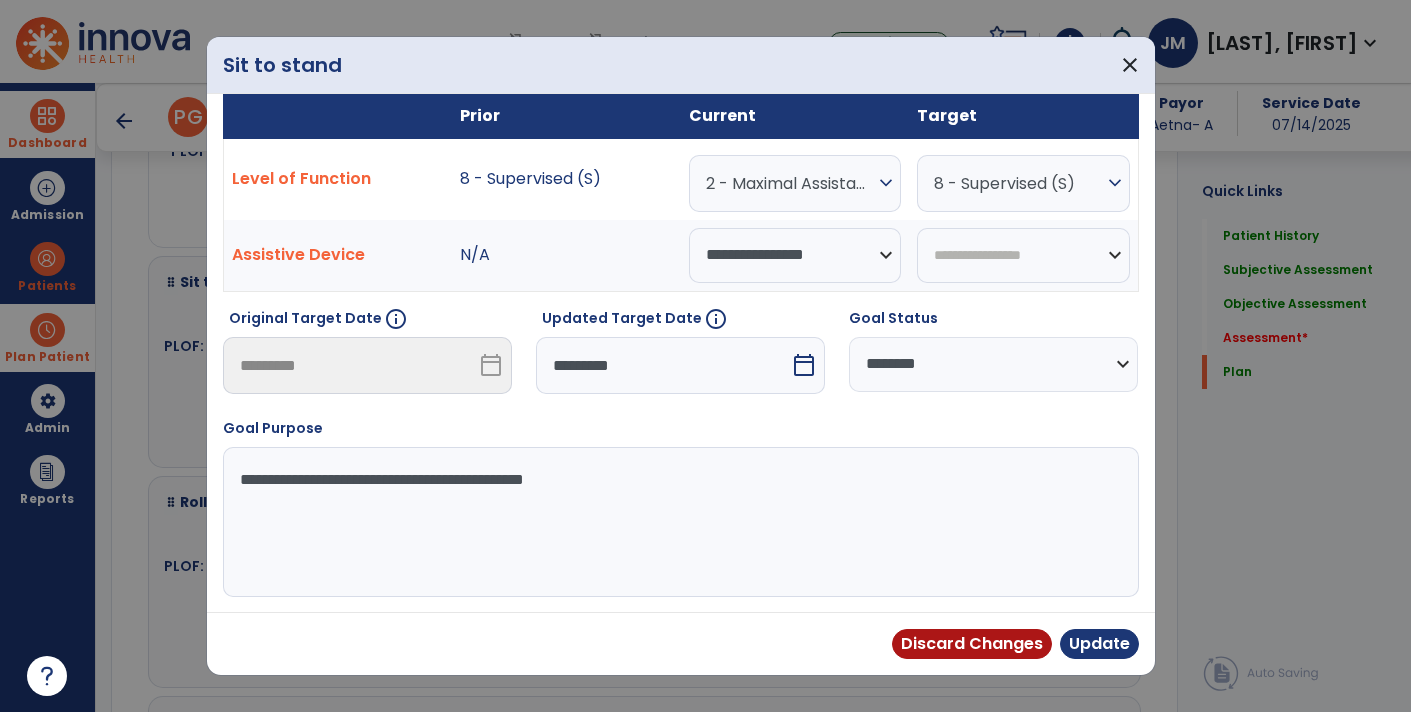 scroll, scrollTop: 13, scrollLeft: 0, axis: vertical 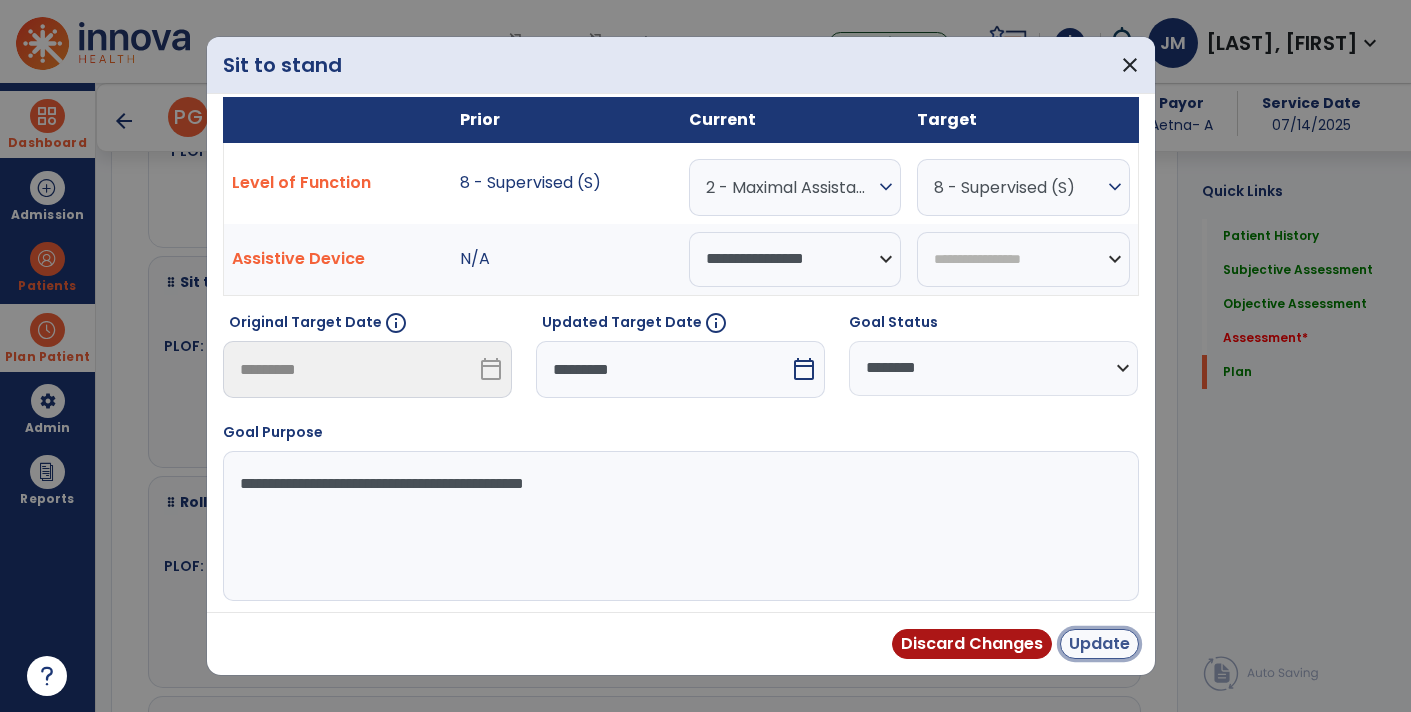 click on "Update" at bounding box center (1099, 644) 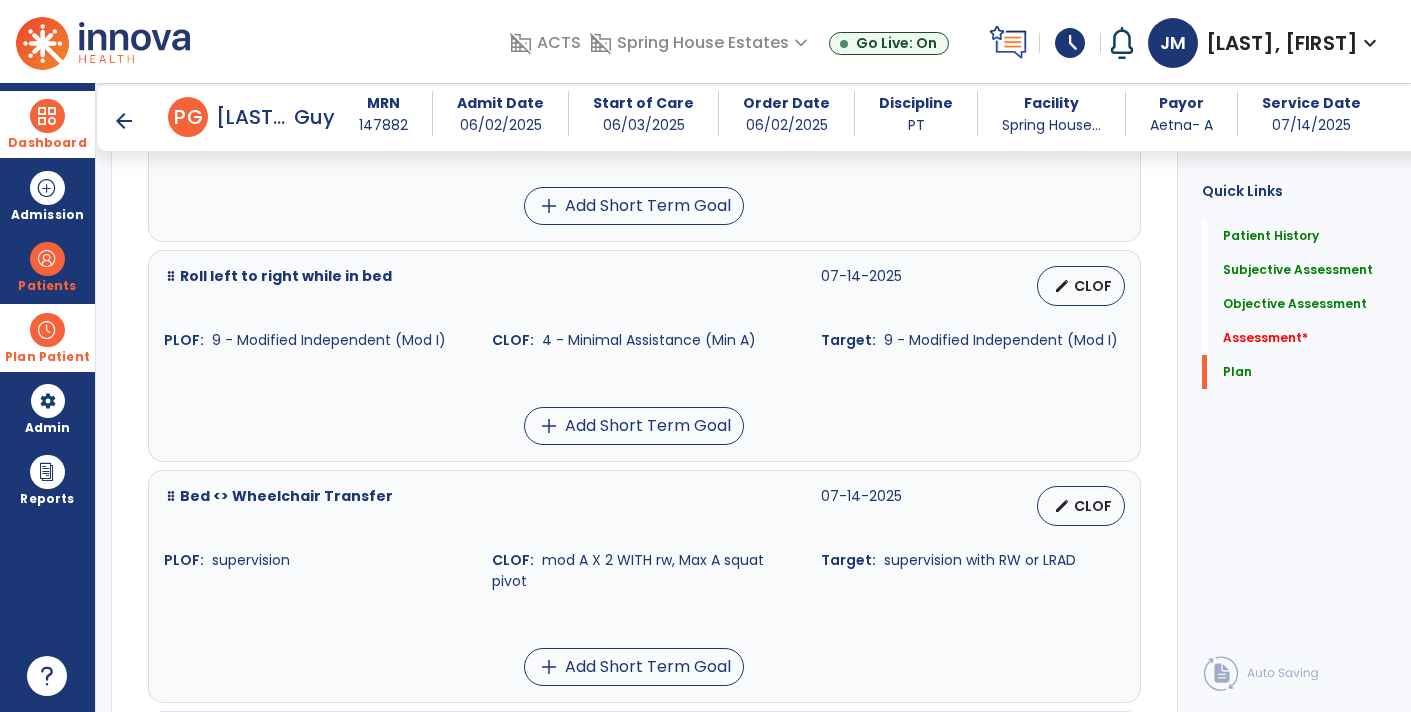 scroll, scrollTop: 4971, scrollLeft: 0, axis: vertical 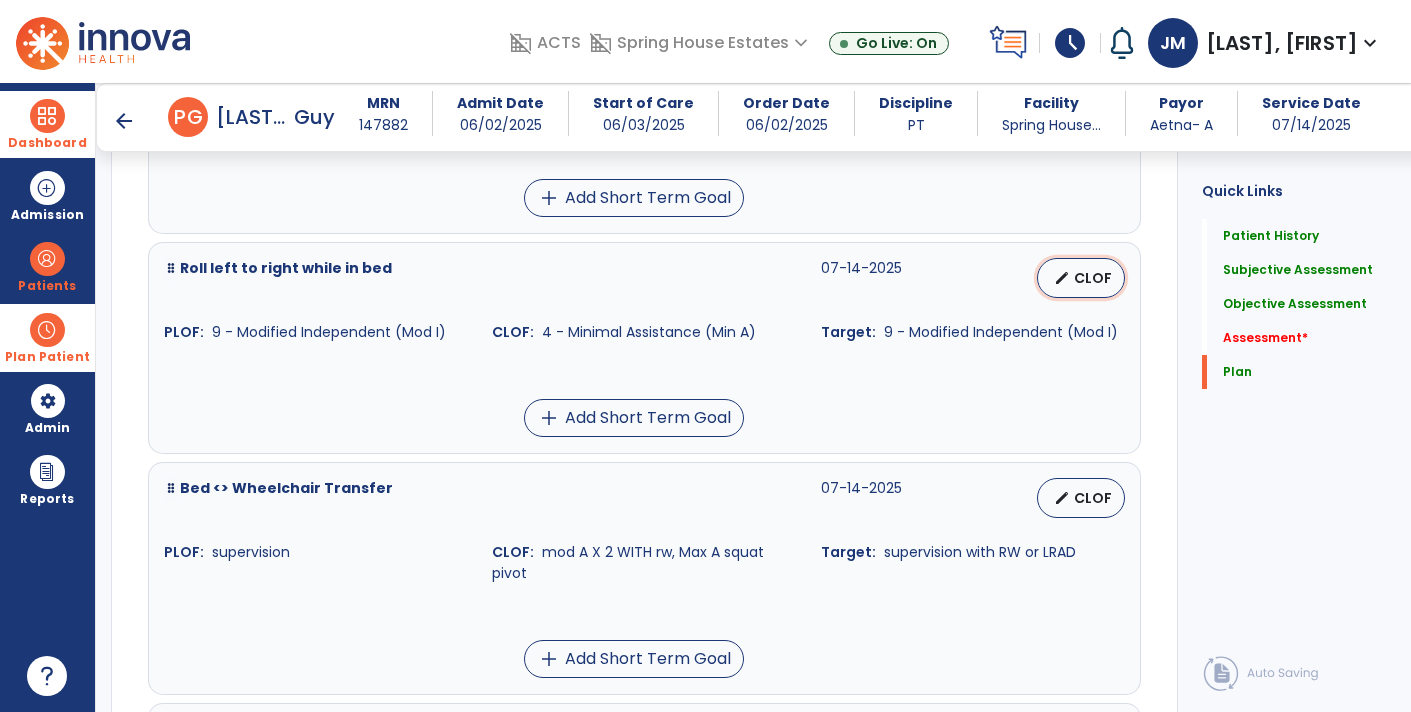 click on "edit   CLOF" at bounding box center (1081, 278) 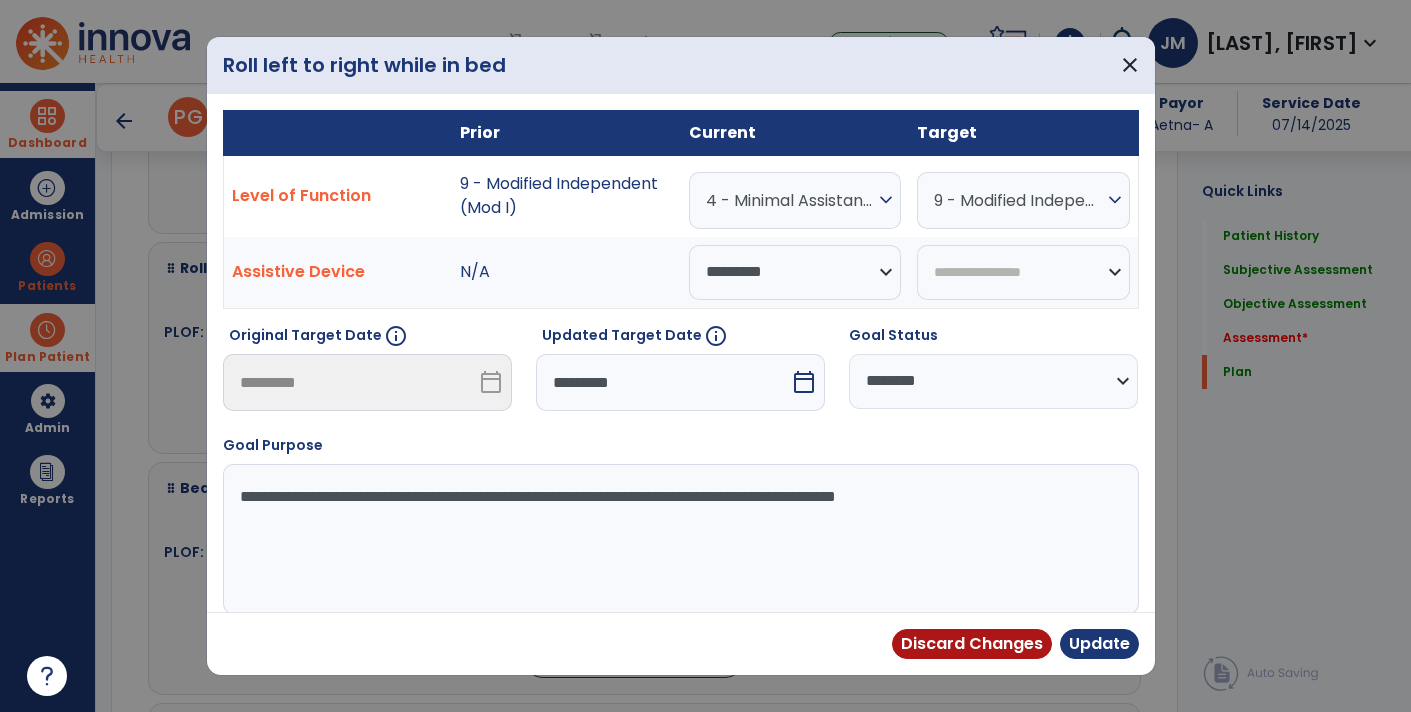 click on "4 - Minimal Assistance (Min A)" at bounding box center [790, 200] 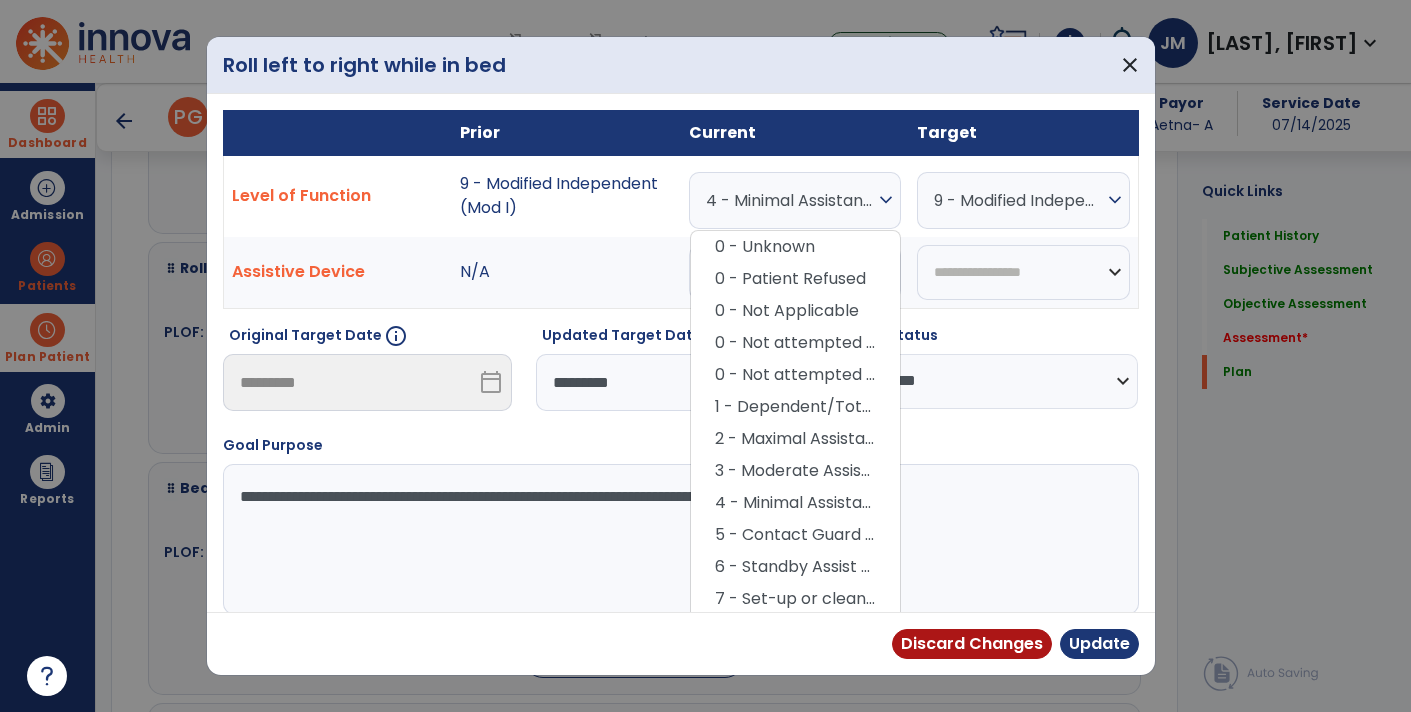 click on "4 - Minimal Assistance (Min A)" at bounding box center [790, 200] 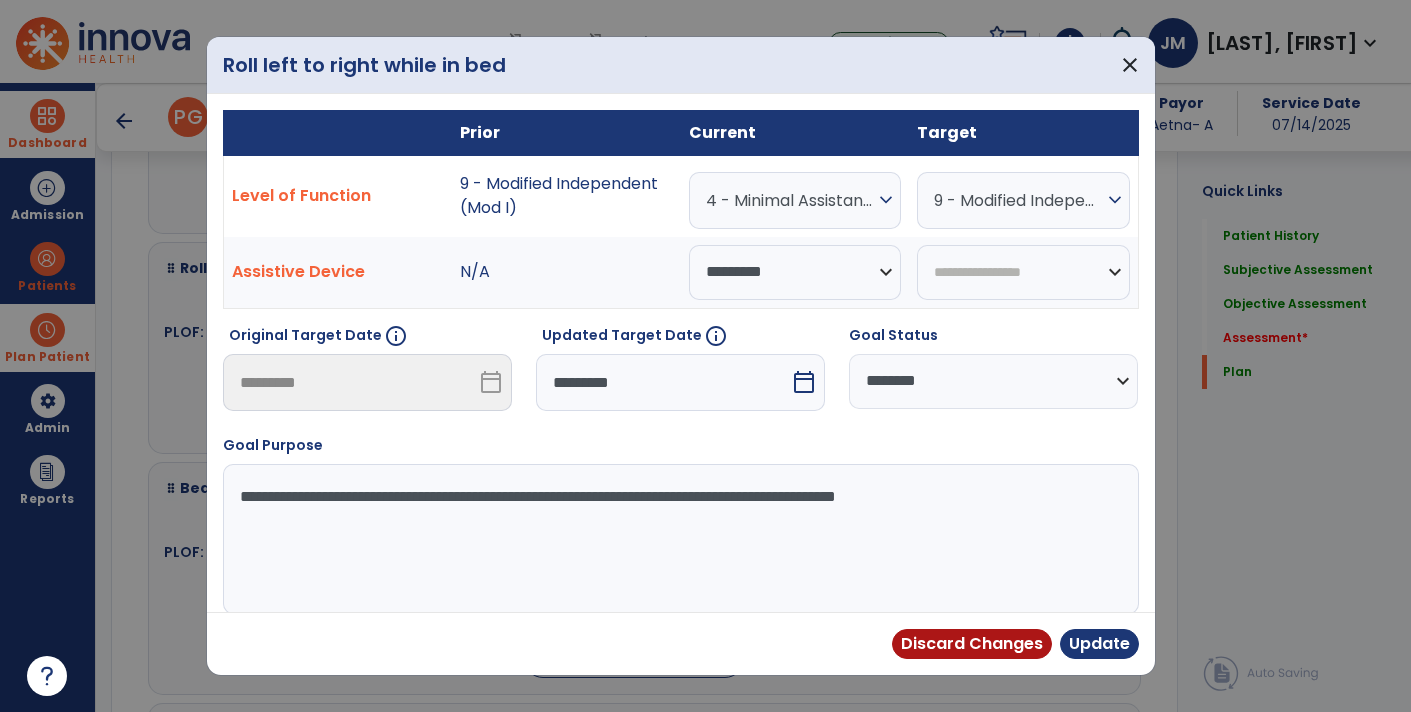 click on "calendar_today" at bounding box center [804, 382] 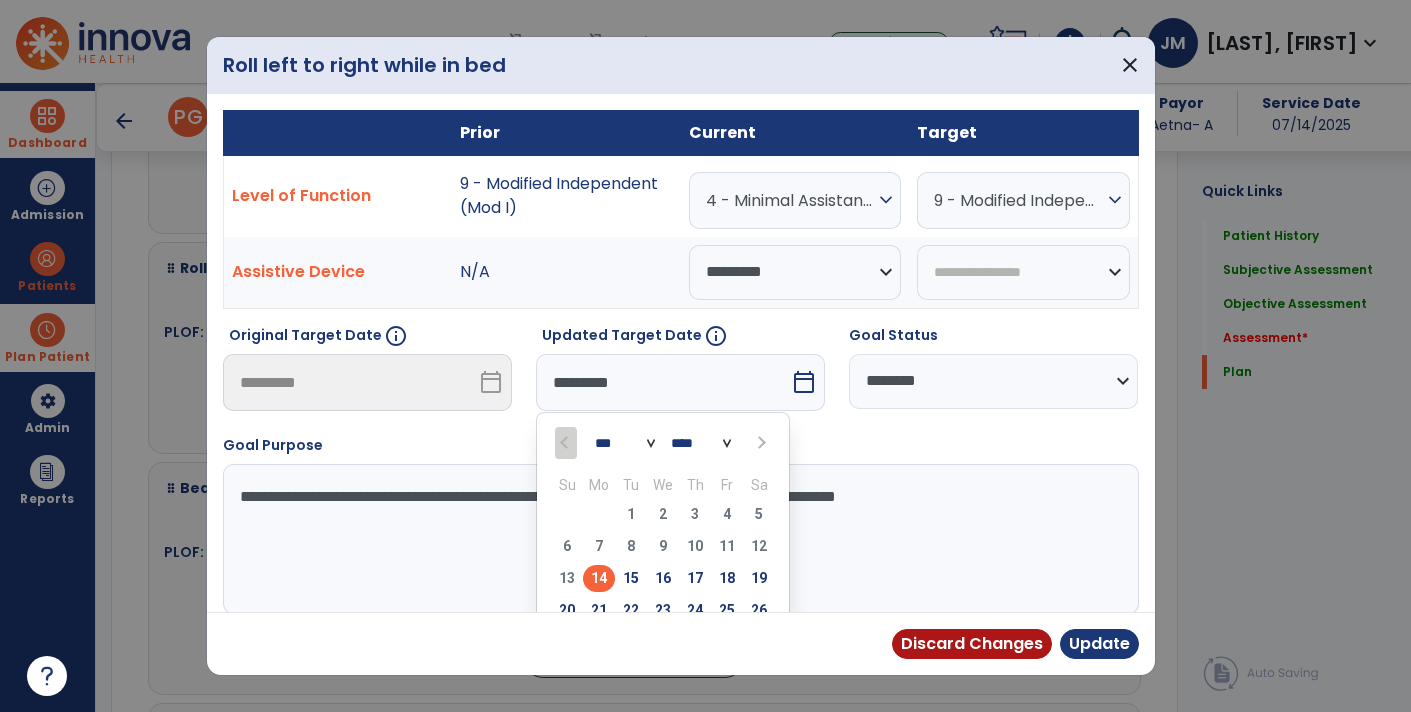 click on "*** ***" at bounding box center (625, 443) 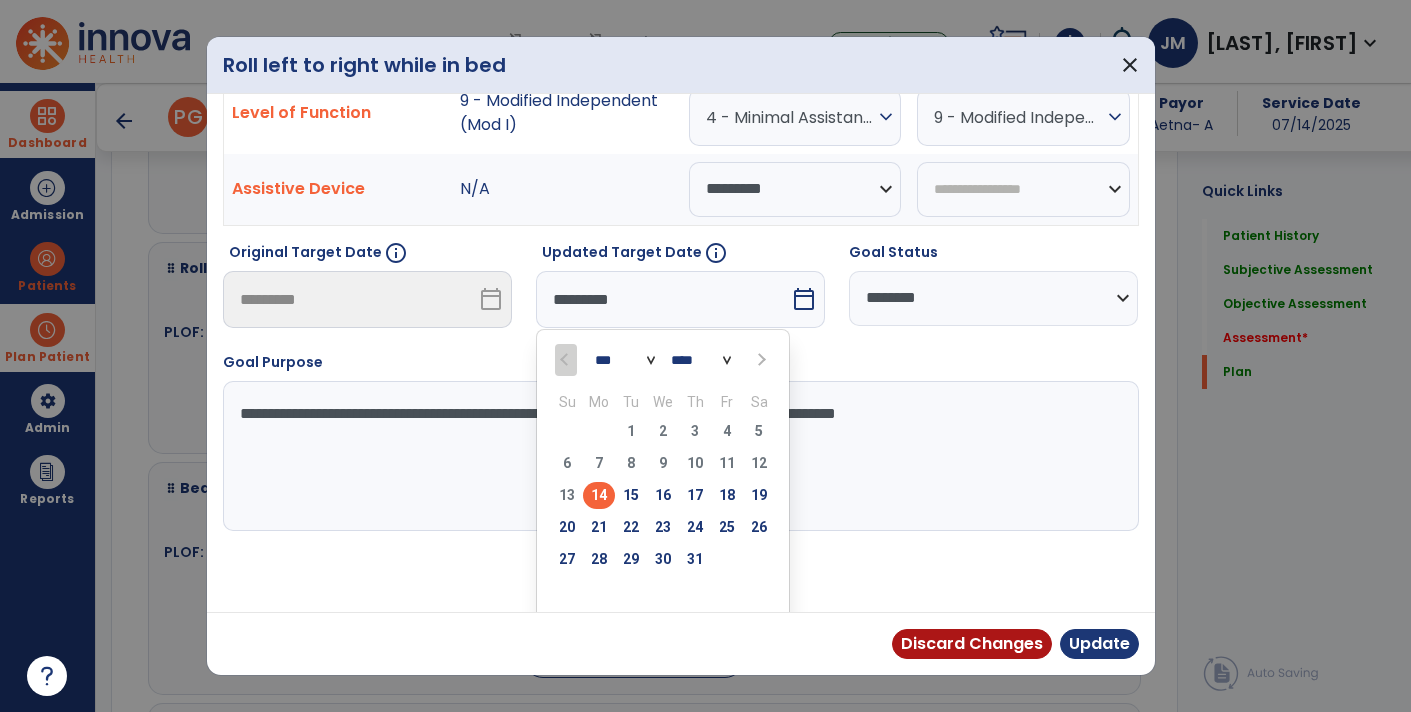 scroll, scrollTop: 85, scrollLeft: 0, axis: vertical 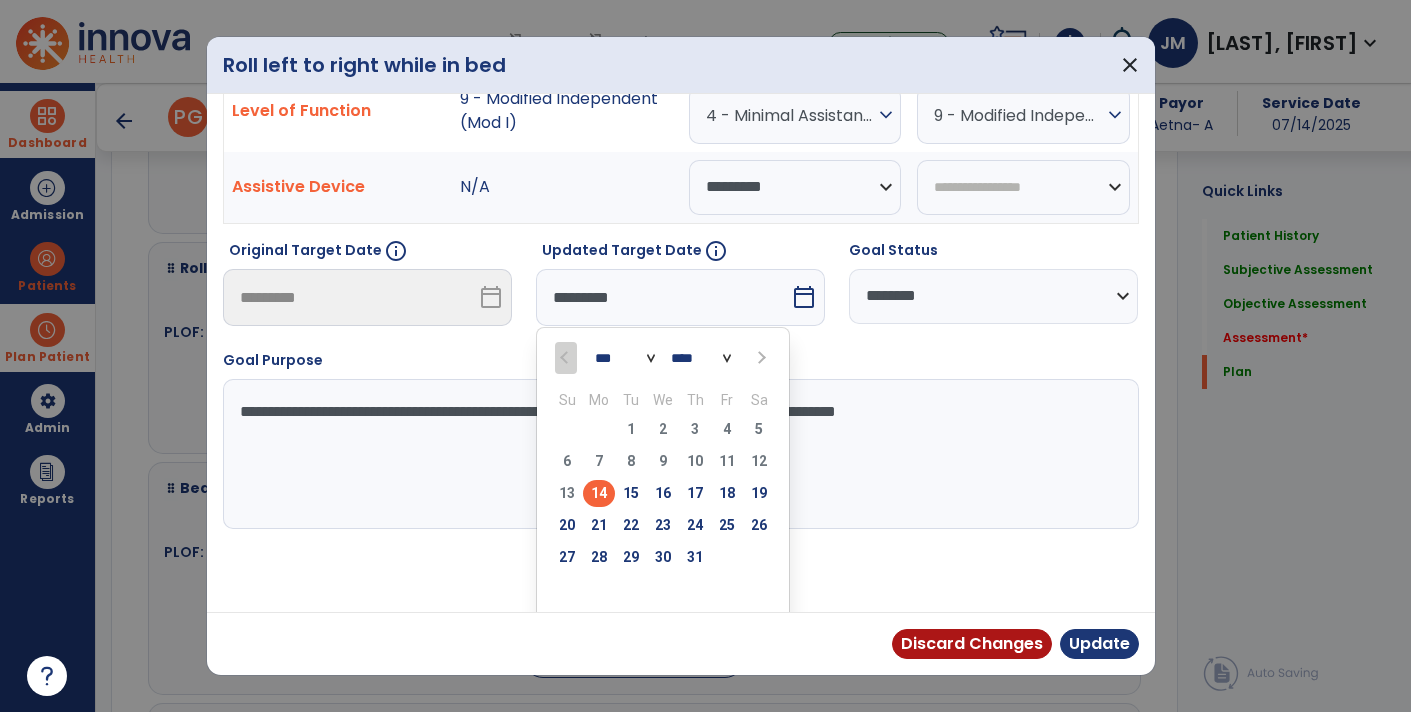 click on "*** ***" at bounding box center [625, 358] 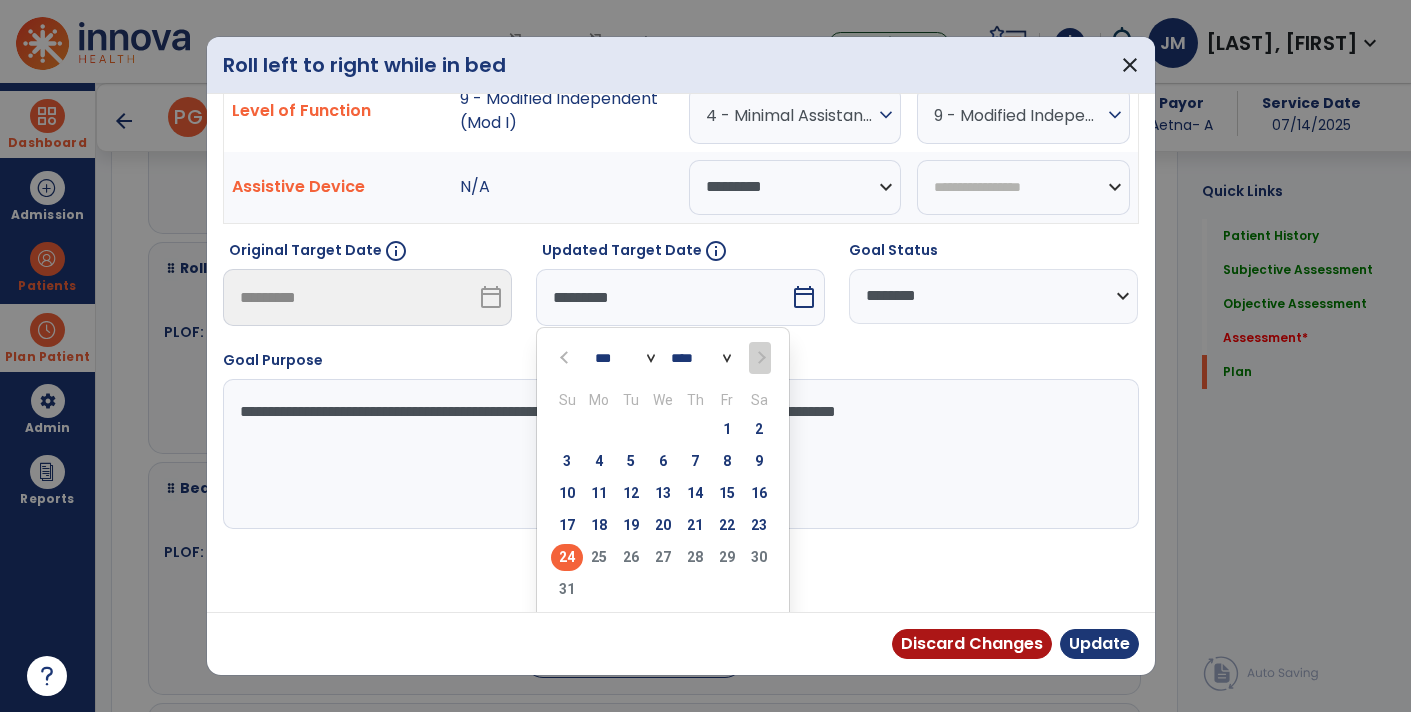 click on "24" at bounding box center [567, 557] 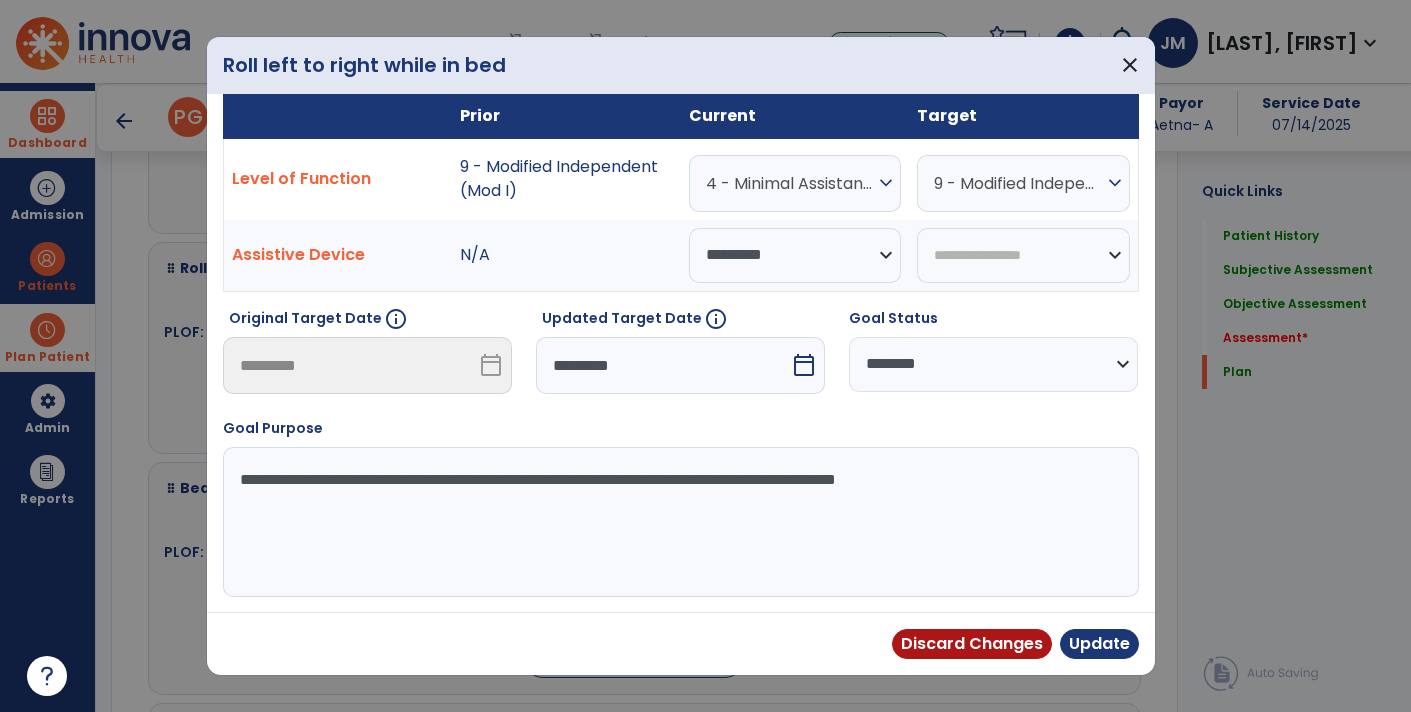 scroll, scrollTop: 13, scrollLeft: 0, axis: vertical 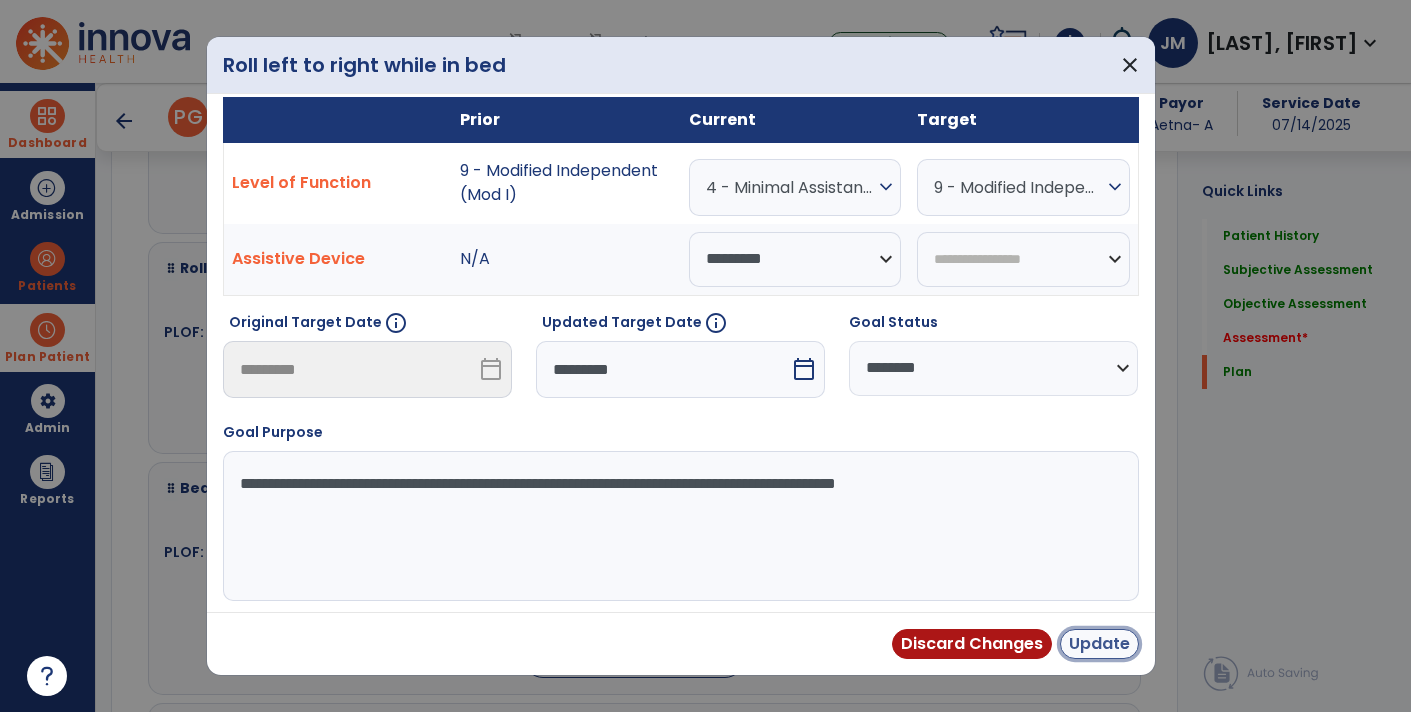 click on "Update" at bounding box center [1099, 644] 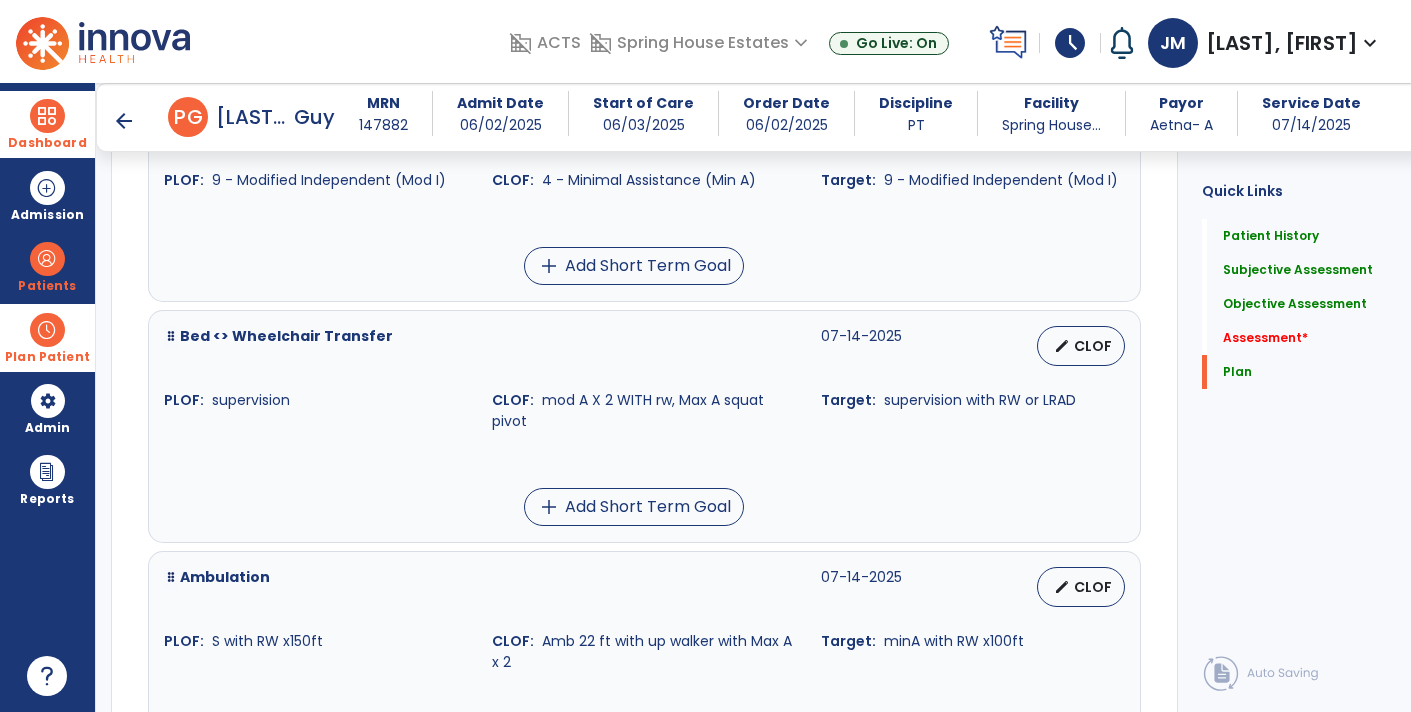 scroll, scrollTop: 5146, scrollLeft: 0, axis: vertical 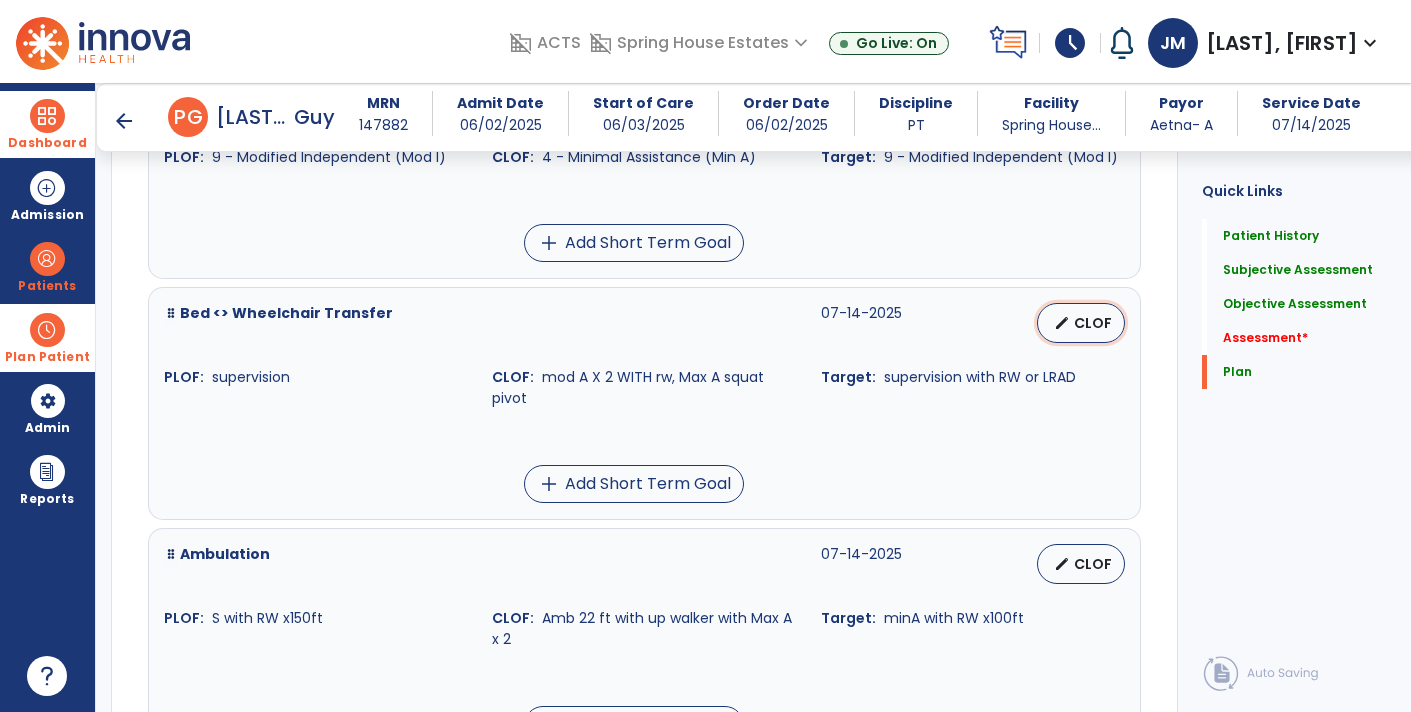 click on "CLOF" at bounding box center [1093, 323] 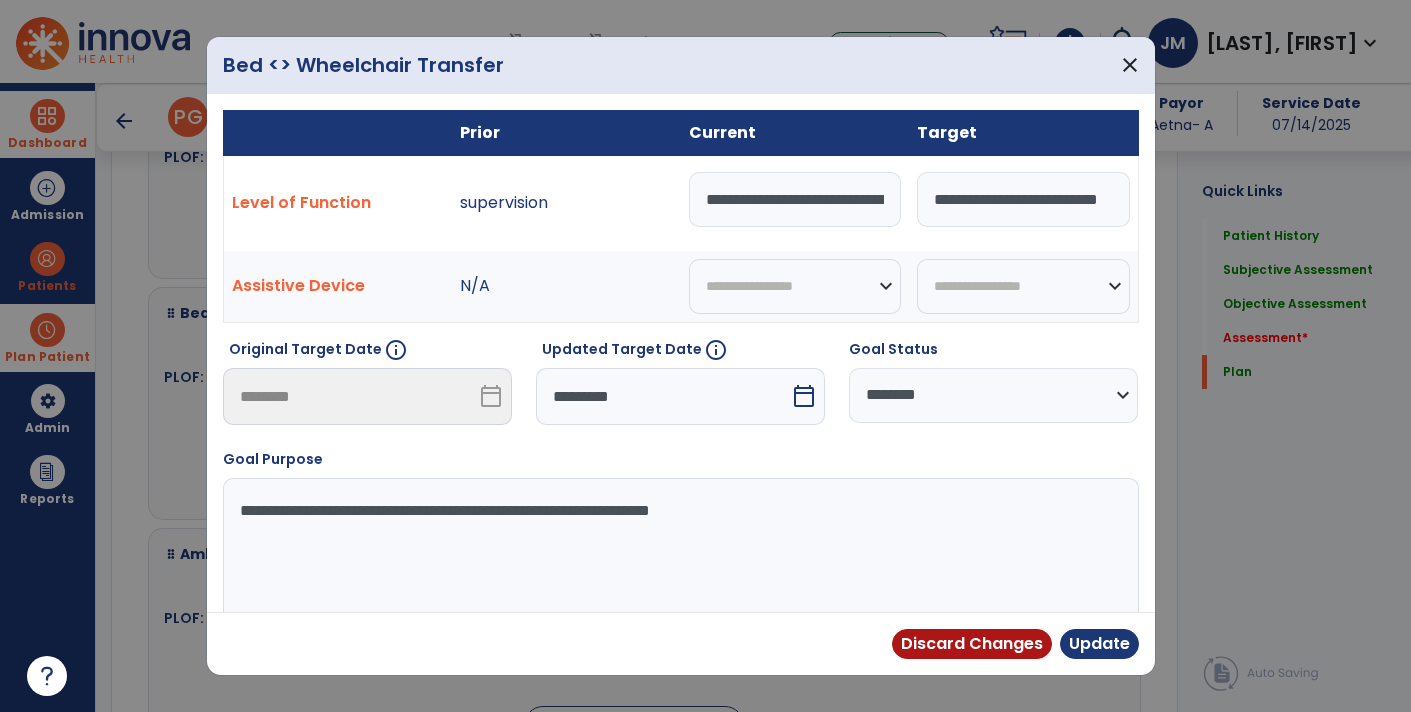 click on "**********" at bounding box center [795, 199] 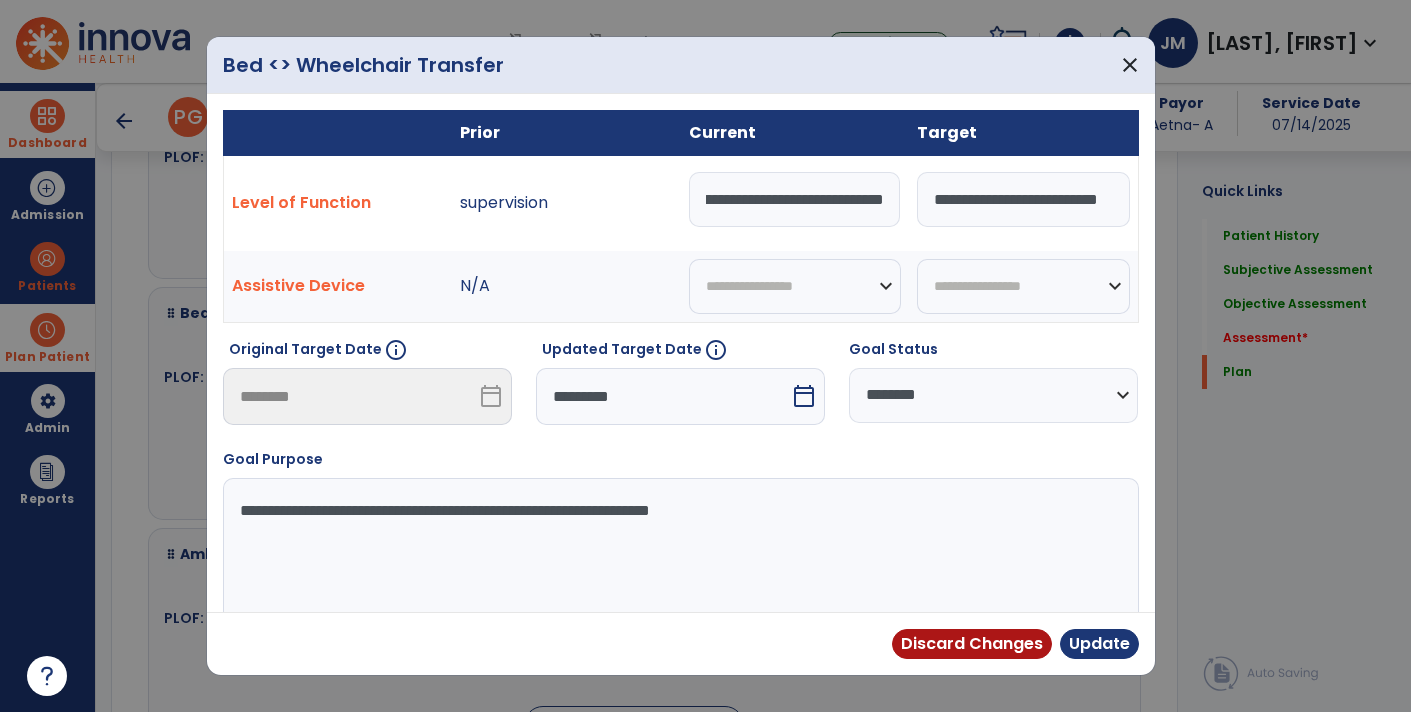 scroll, scrollTop: 0, scrollLeft: 393, axis: horizontal 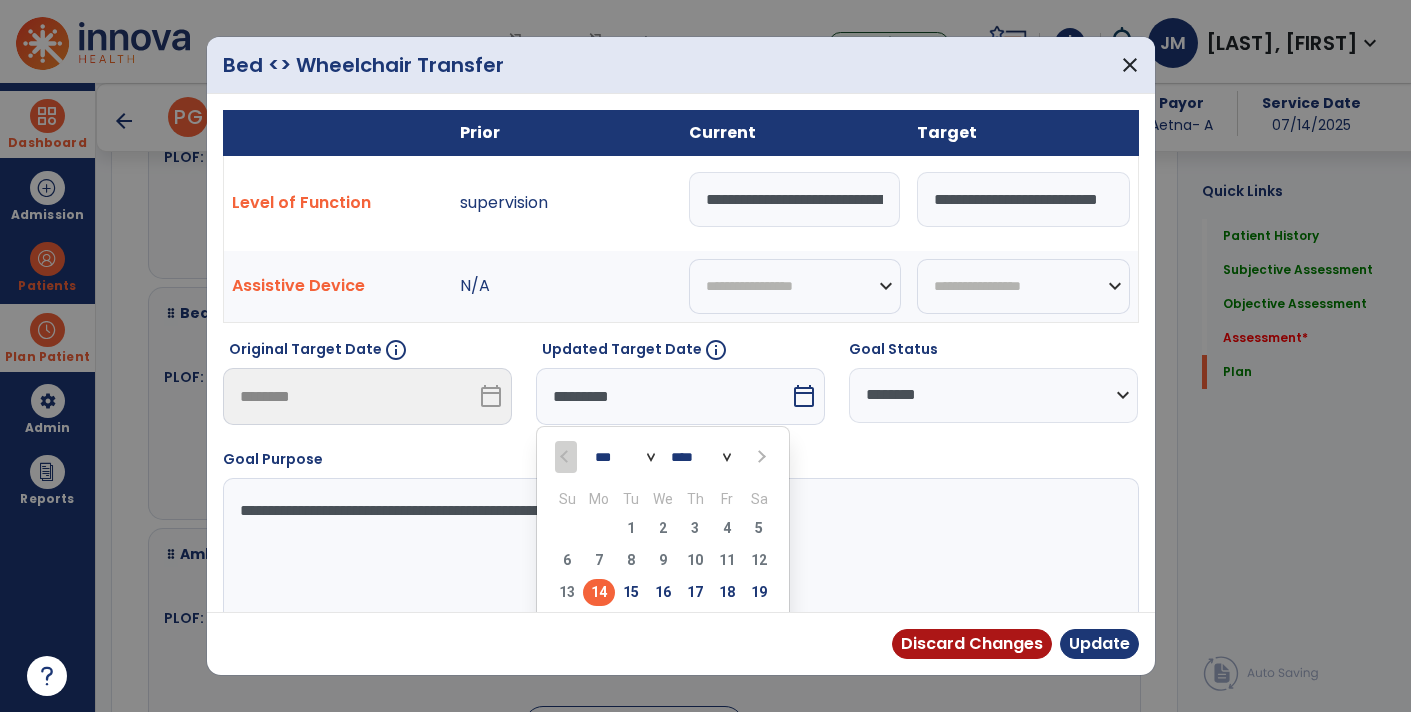 click on "*** ***" at bounding box center (625, 457) 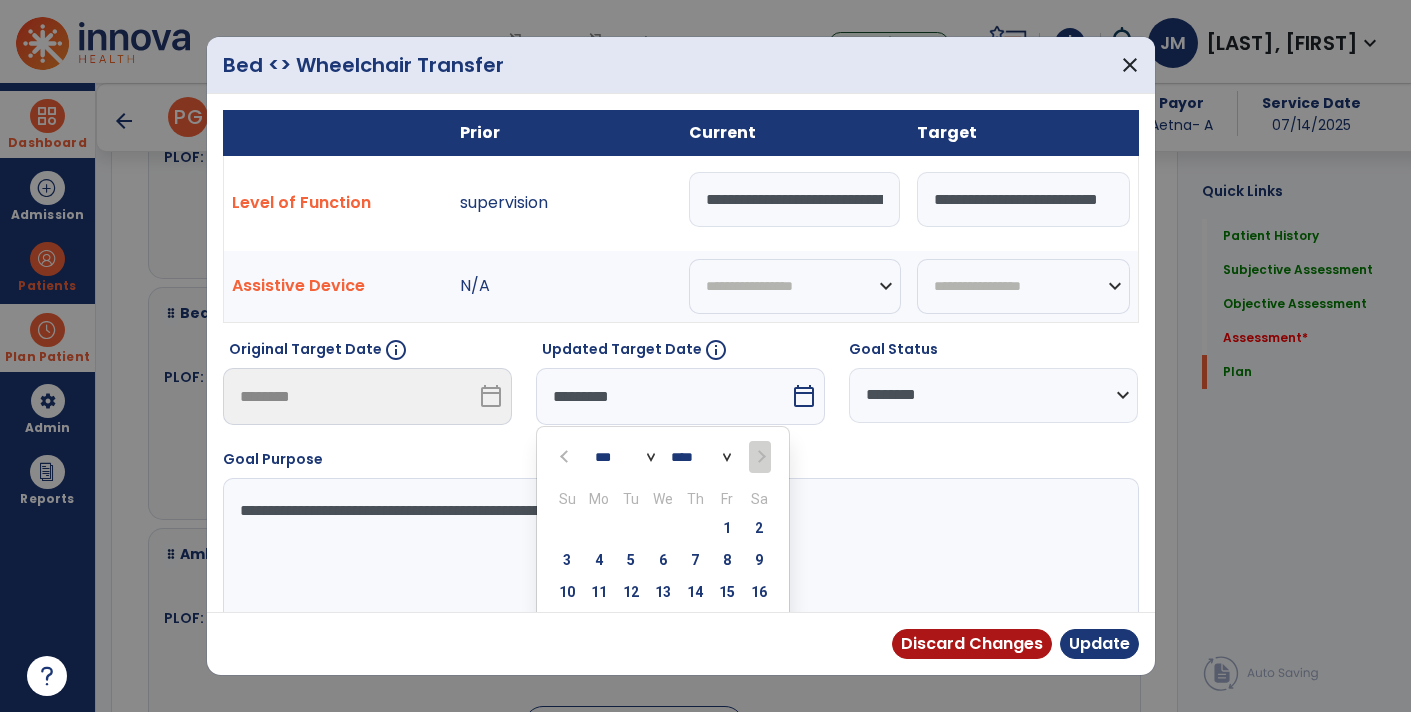 scroll, scrollTop: 105, scrollLeft: 0, axis: vertical 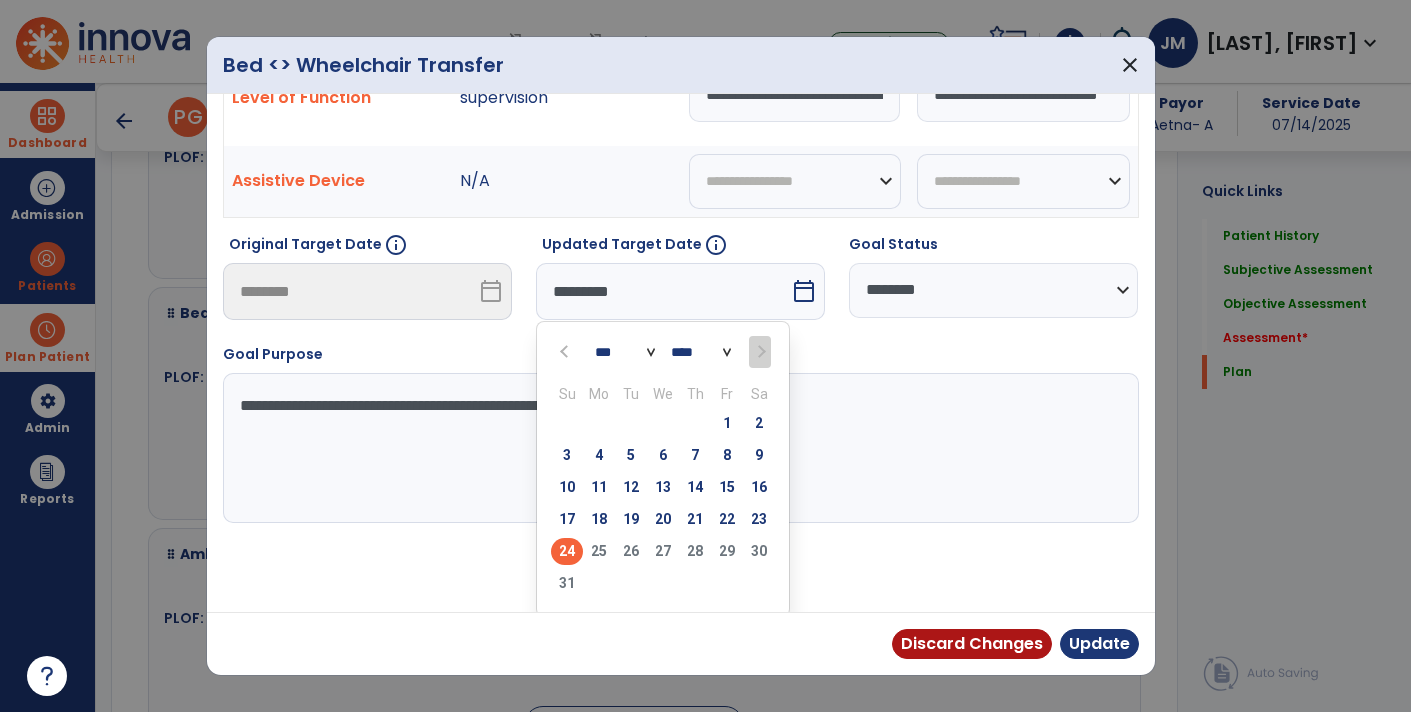 click on "24" at bounding box center [567, 551] 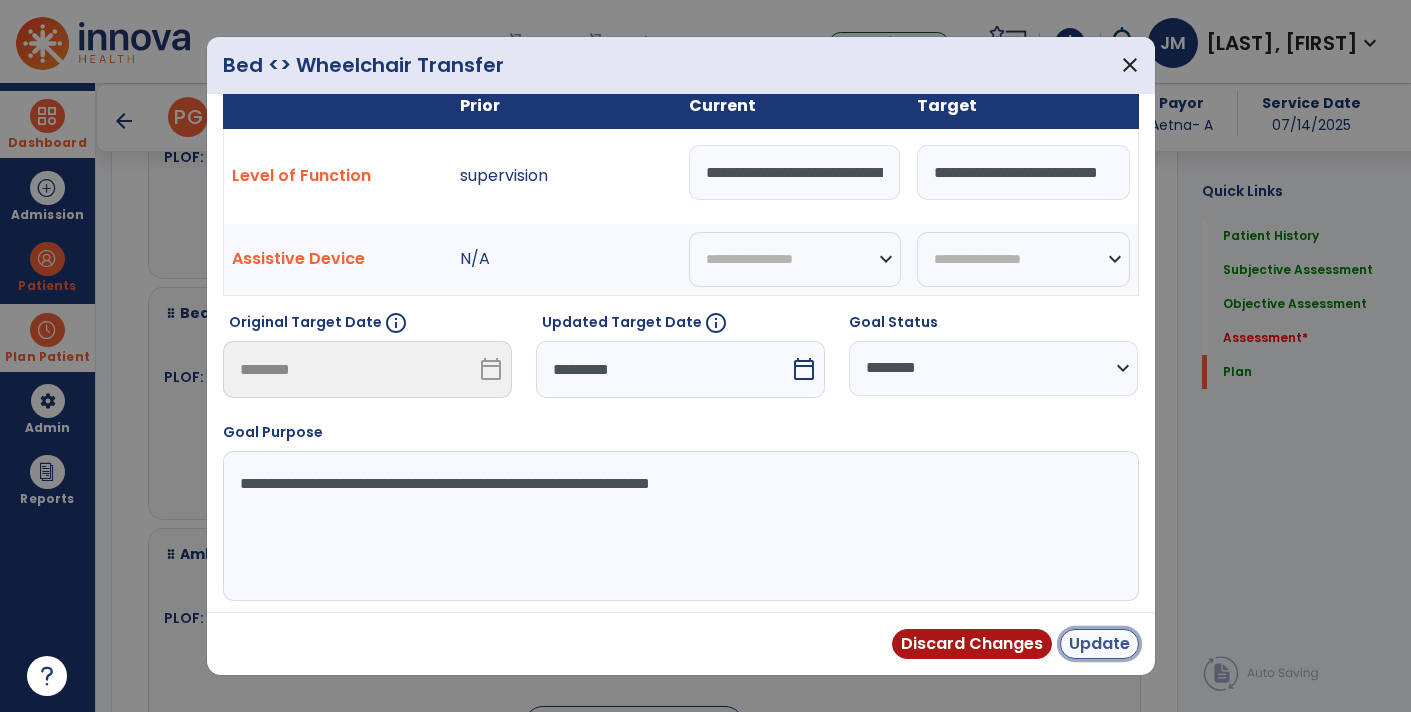 click on "Update" at bounding box center (1099, 644) 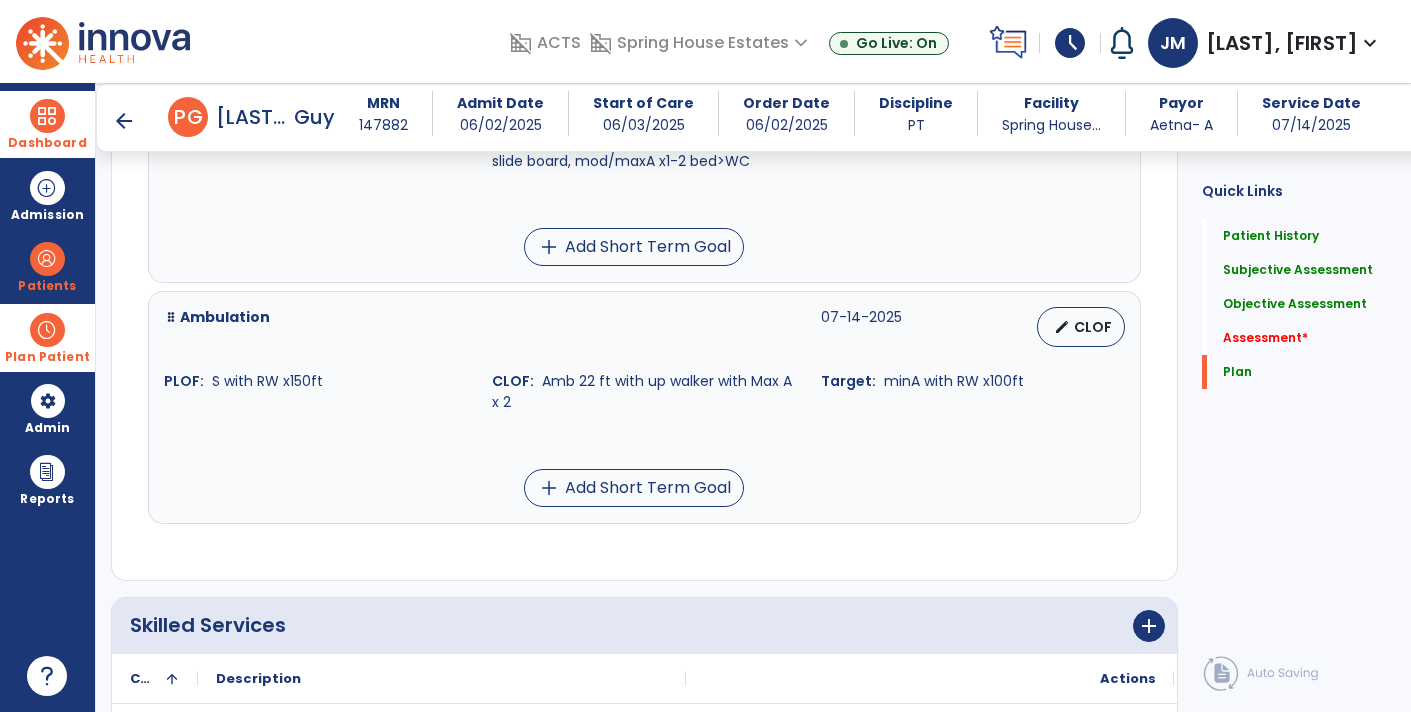 scroll, scrollTop: 5393, scrollLeft: 0, axis: vertical 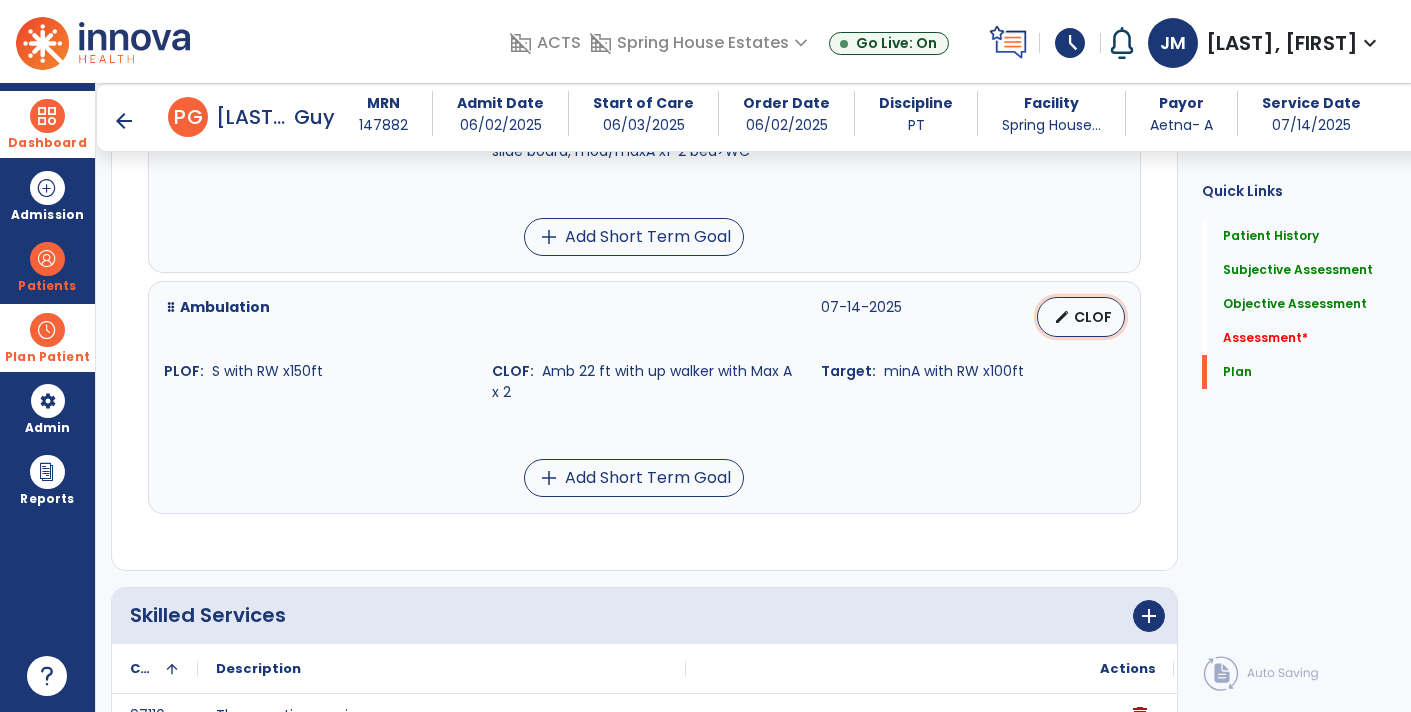 click on "CLOF" at bounding box center [1093, 317] 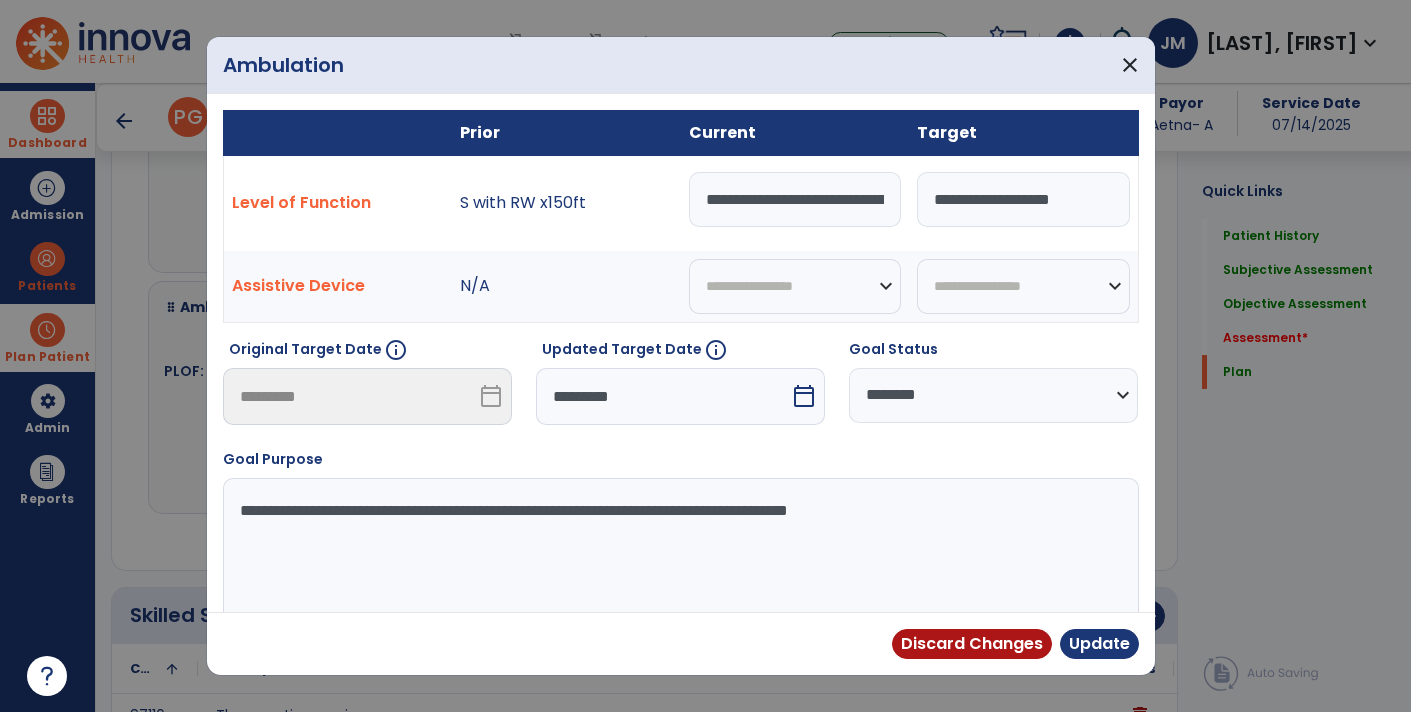 click on "**********" at bounding box center (795, 199) 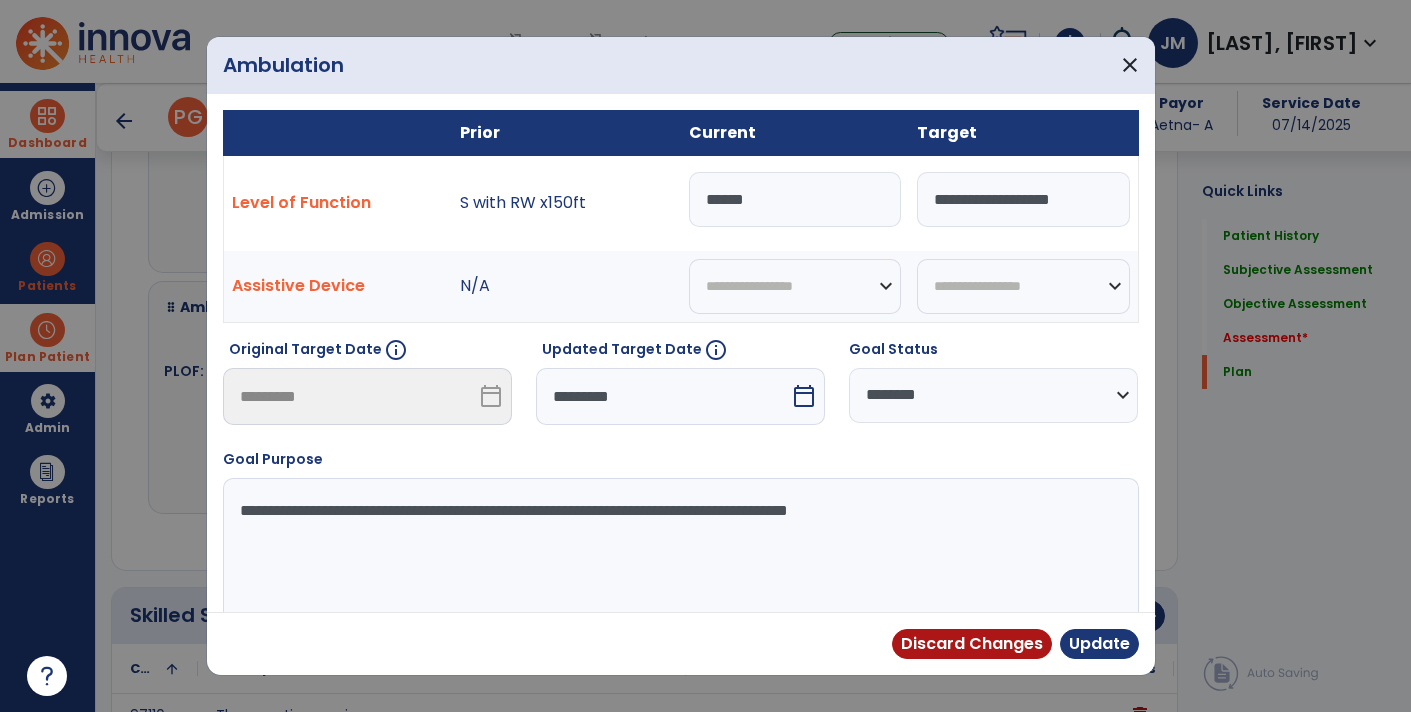 type on "******" 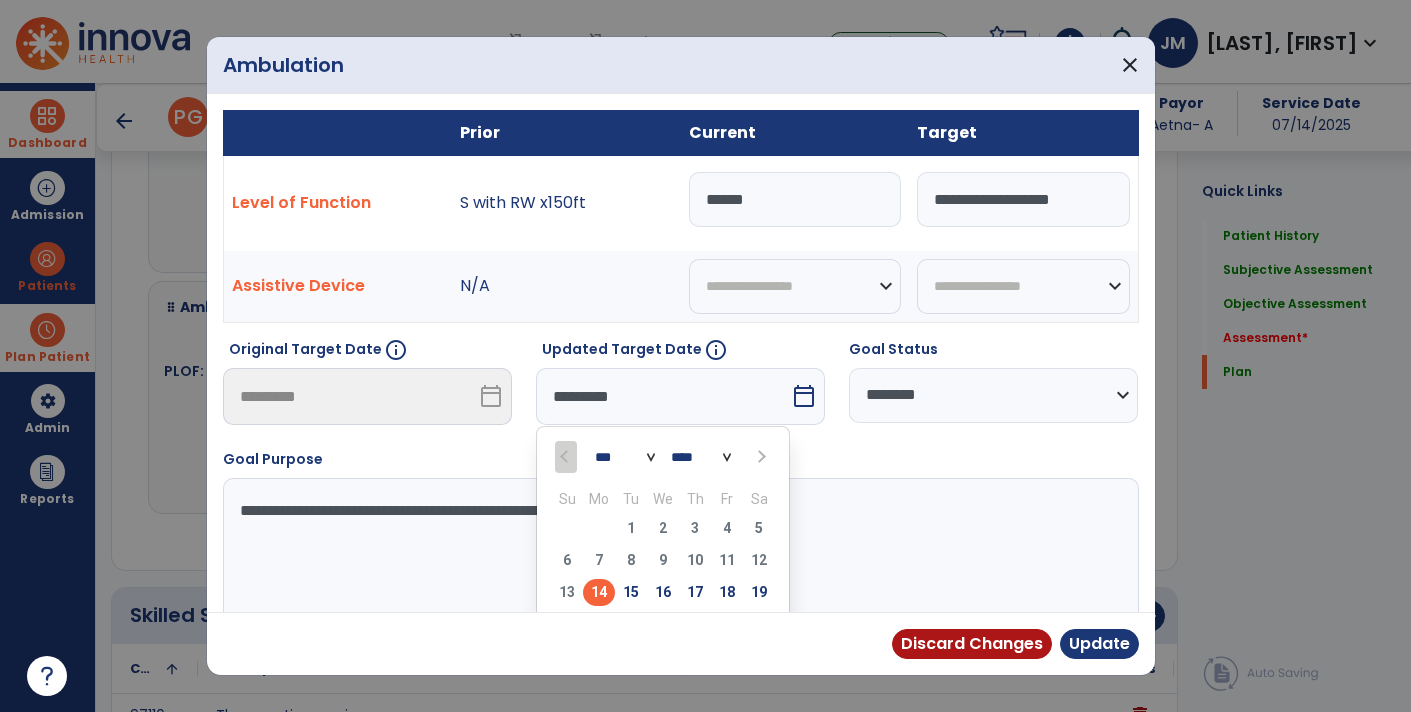 click on "*** ***" at bounding box center (625, 457) 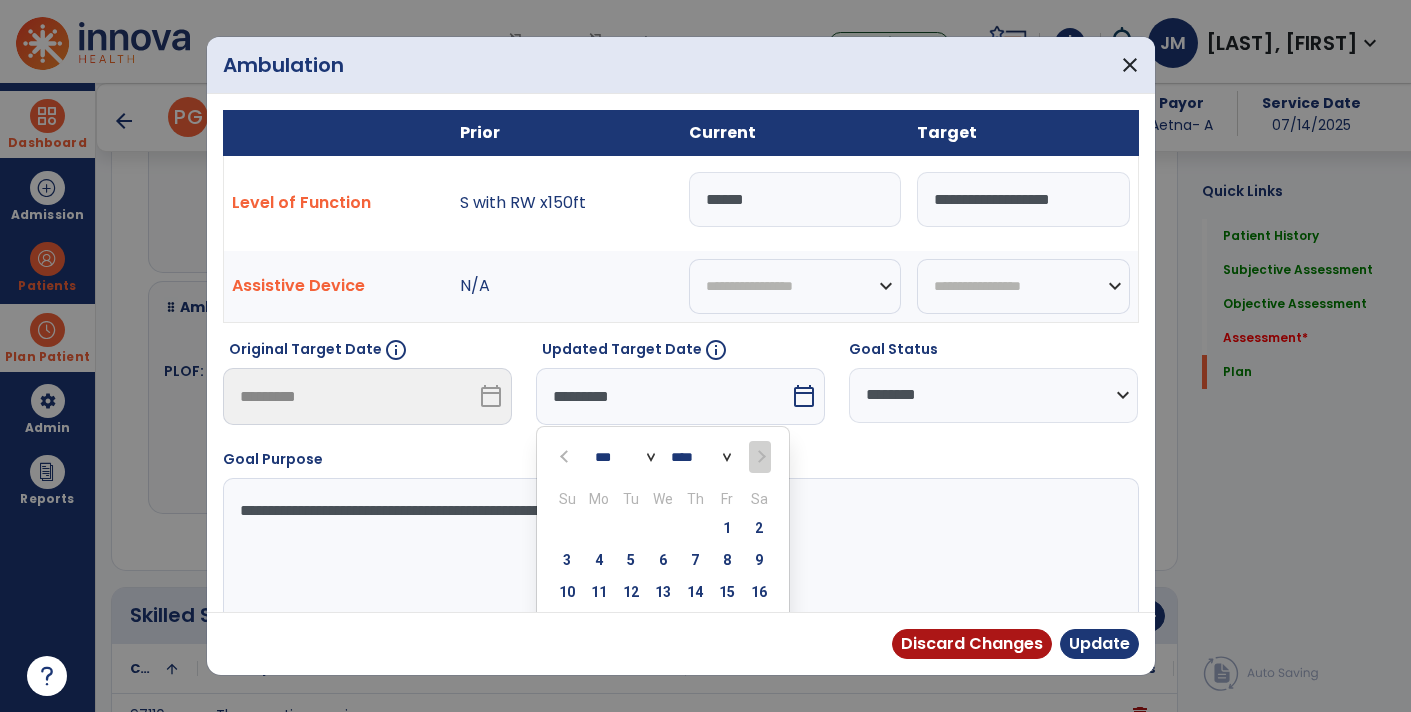 scroll, scrollTop: 105, scrollLeft: 0, axis: vertical 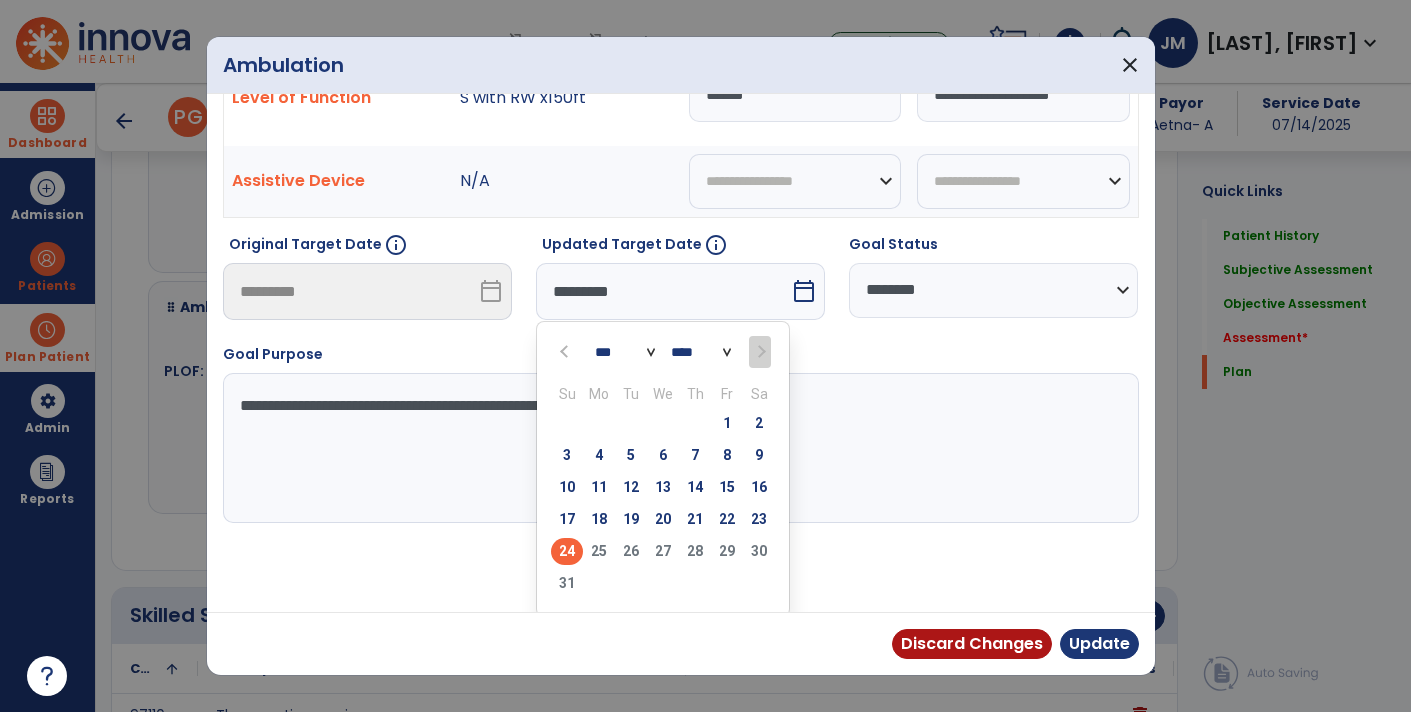 click on "24" at bounding box center (567, 551) 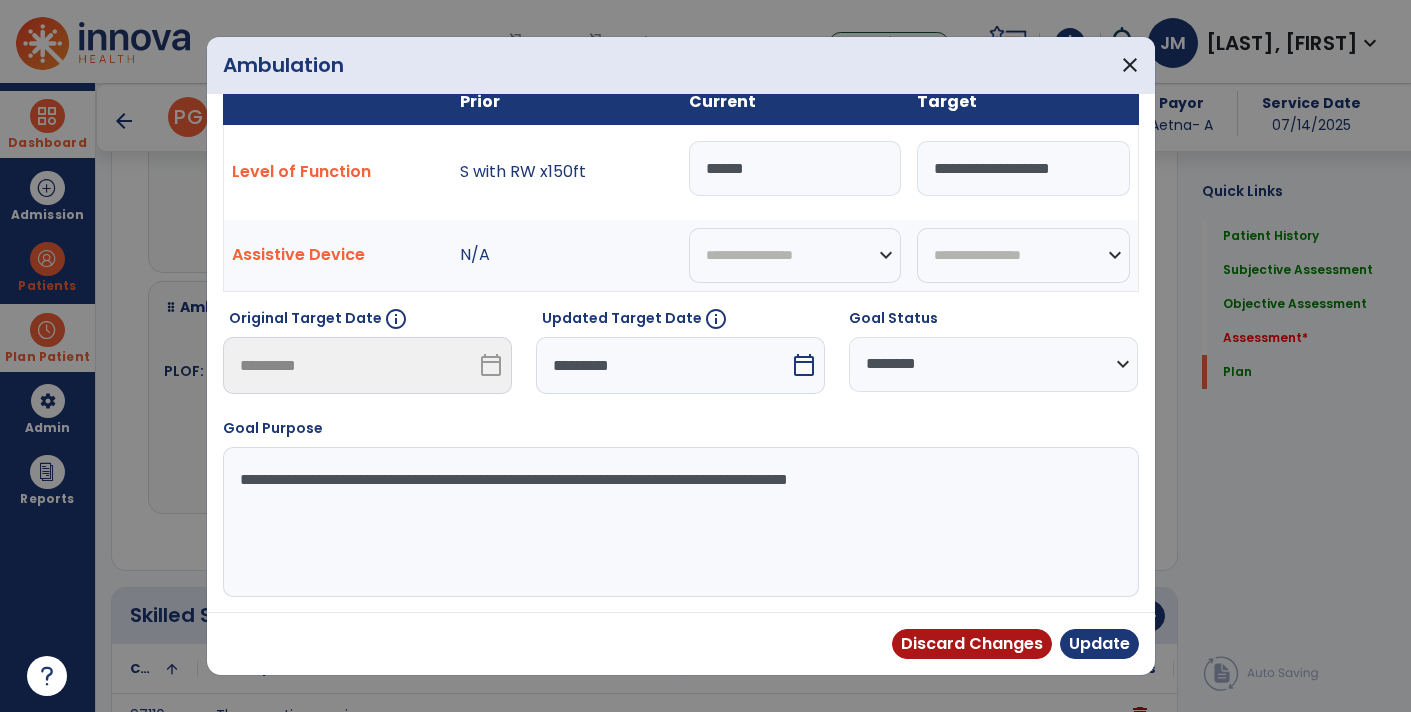 scroll, scrollTop: 27, scrollLeft: 0, axis: vertical 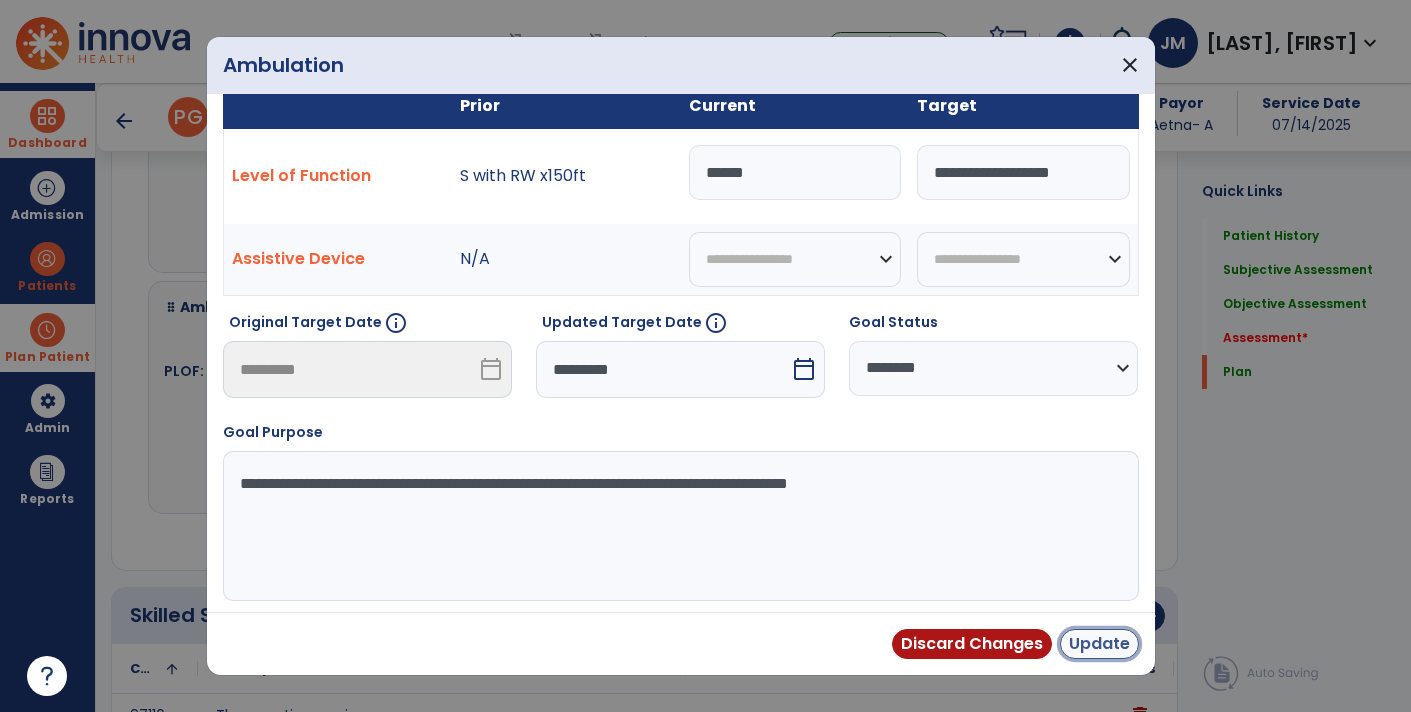 click on "Update" at bounding box center (1099, 644) 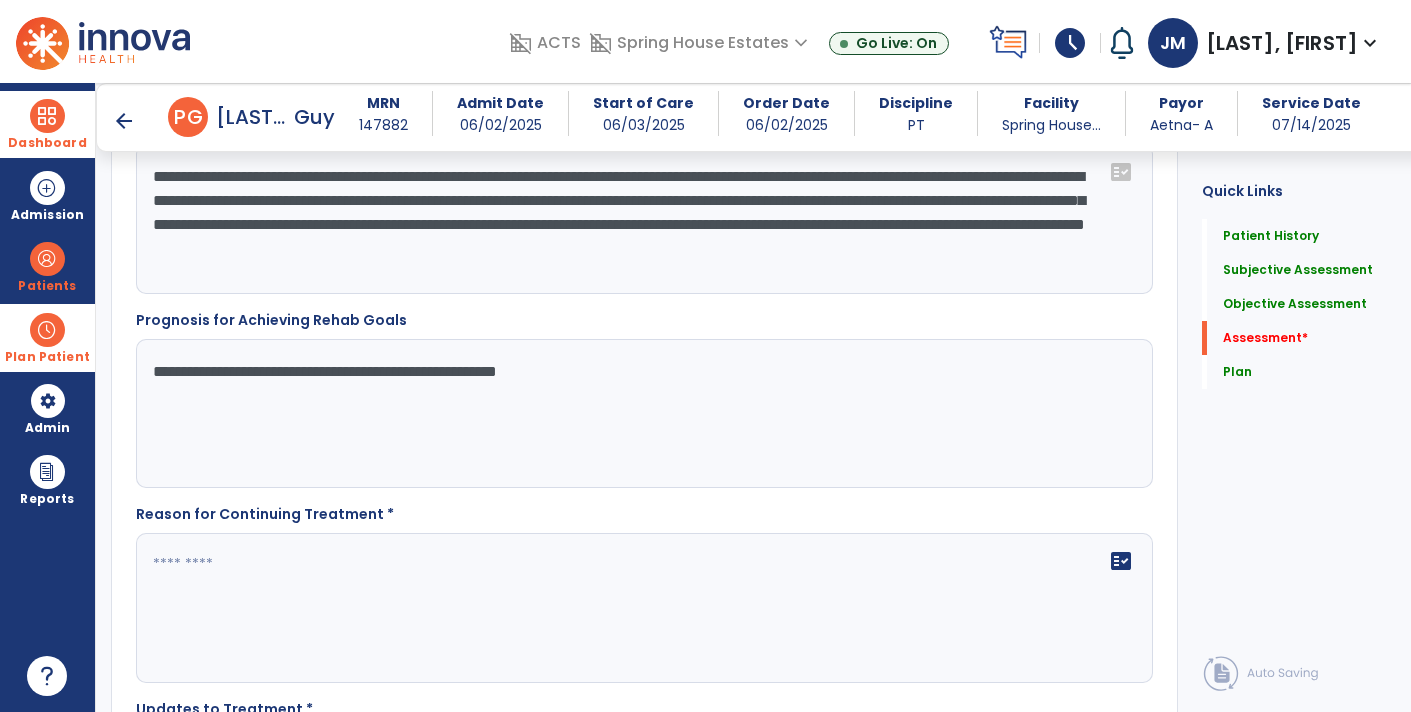 scroll, scrollTop: 3132, scrollLeft: 0, axis: vertical 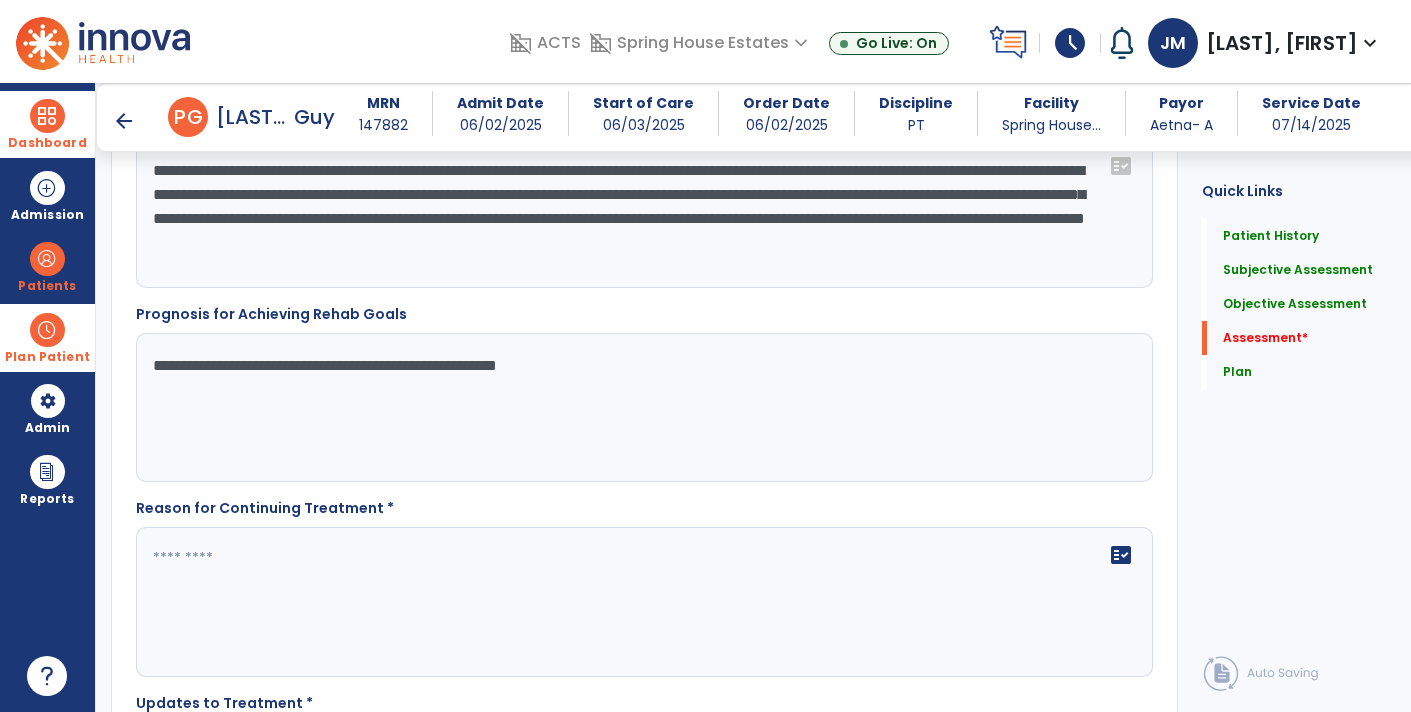click on "fact_check" 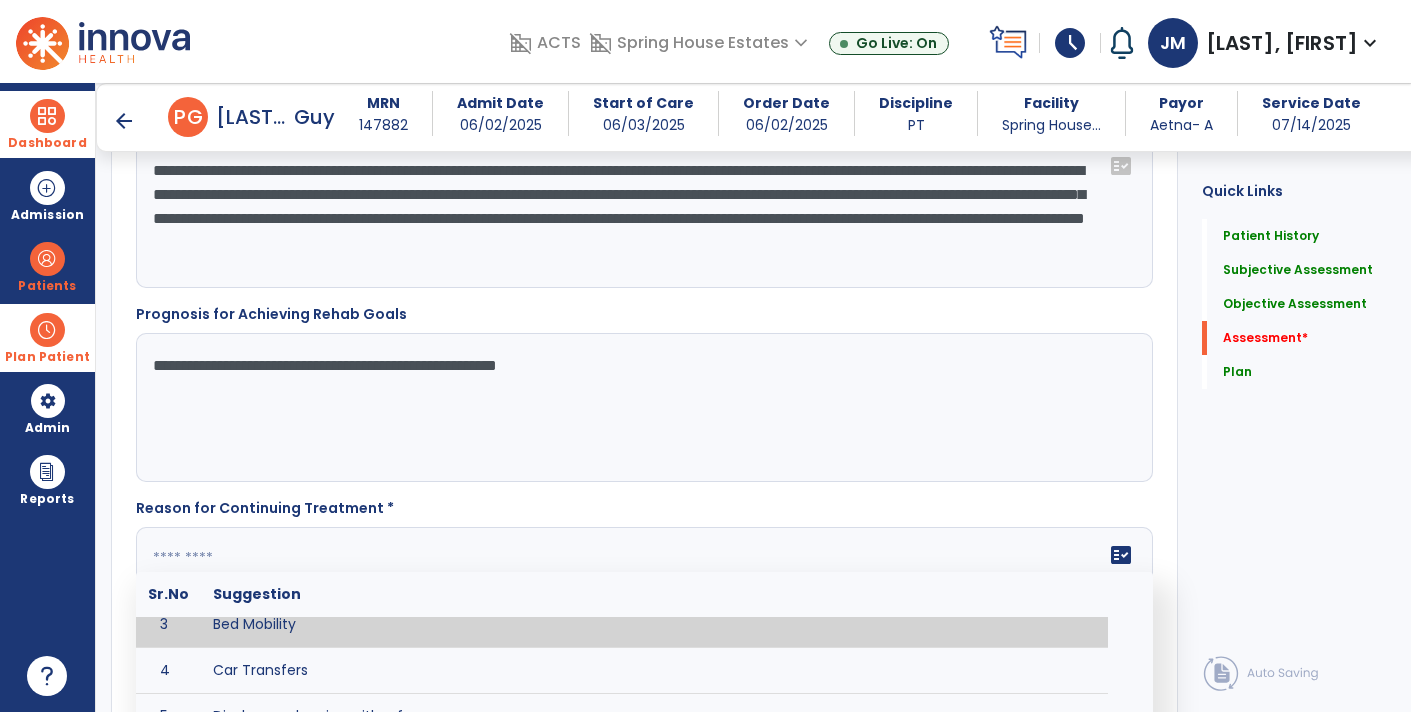 scroll, scrollTop: 0, scrollLeft: 0, axis: both 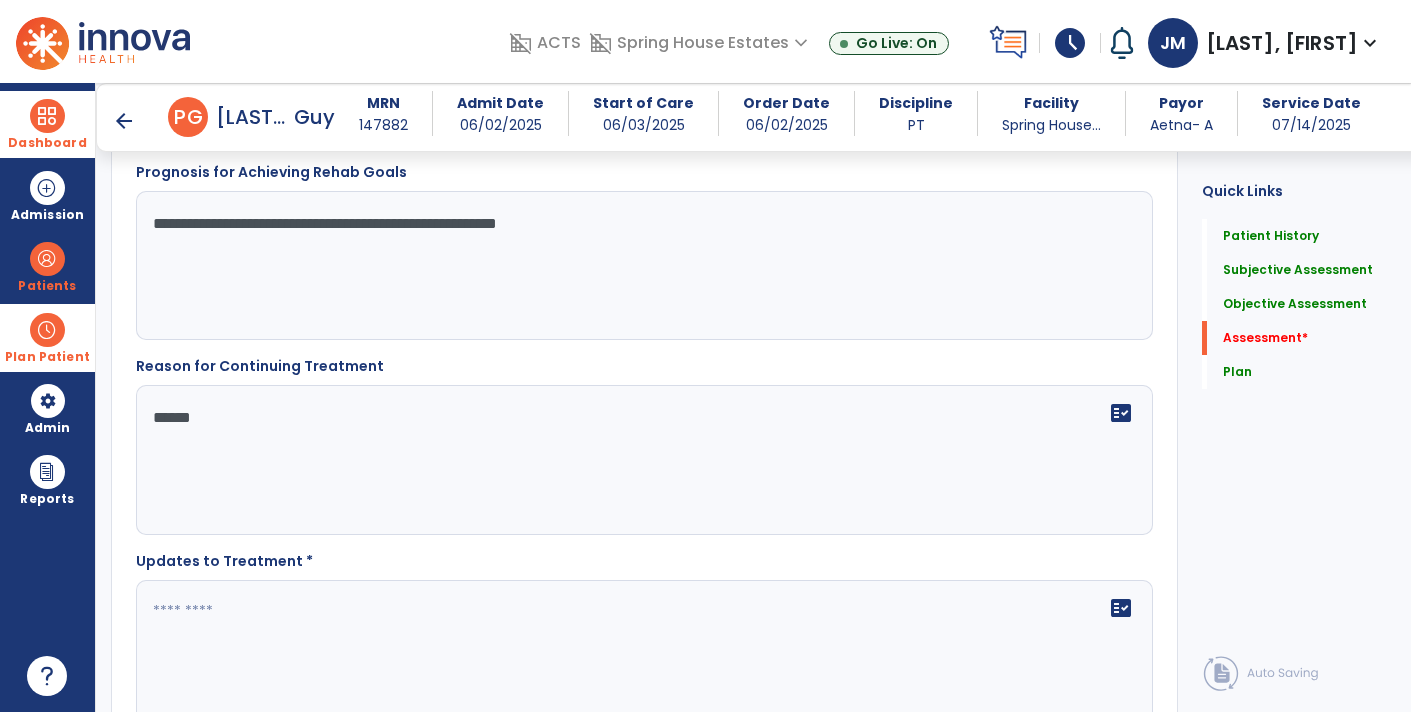 type on "*******" 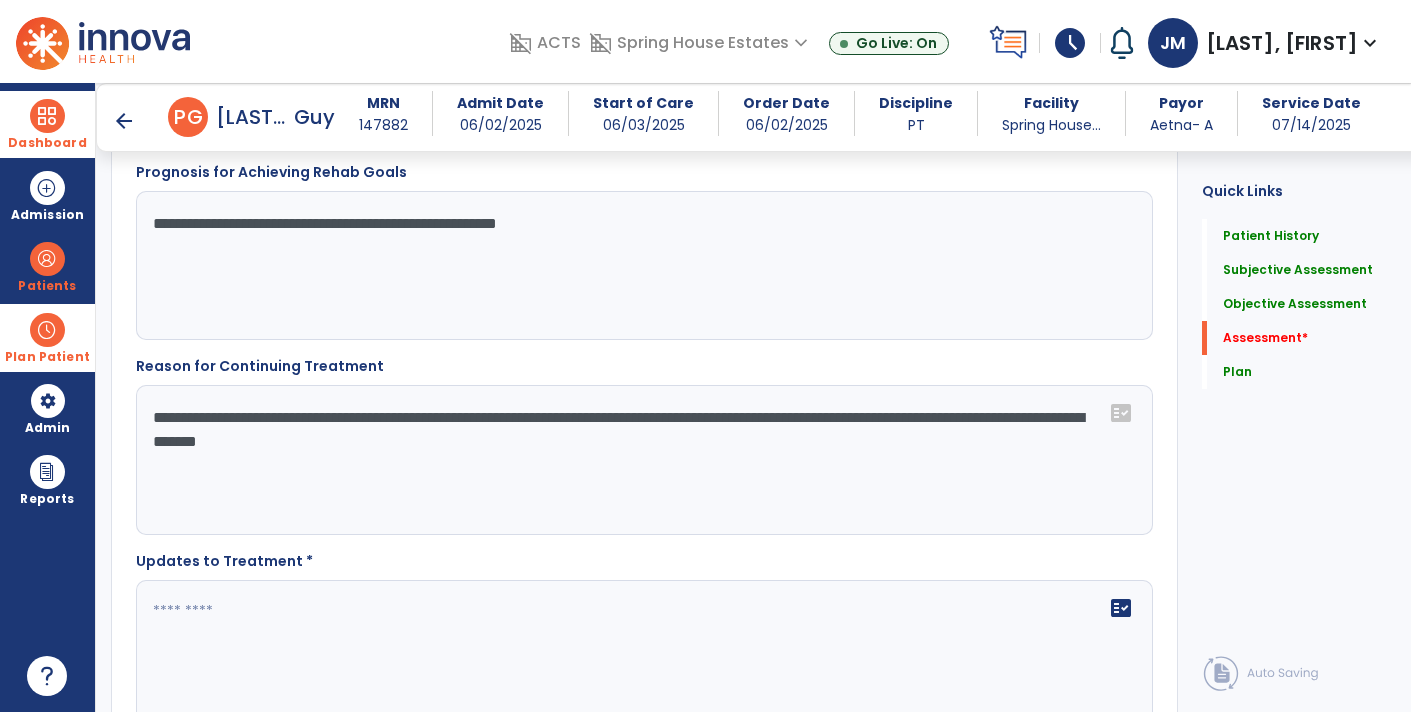 type on "**********" 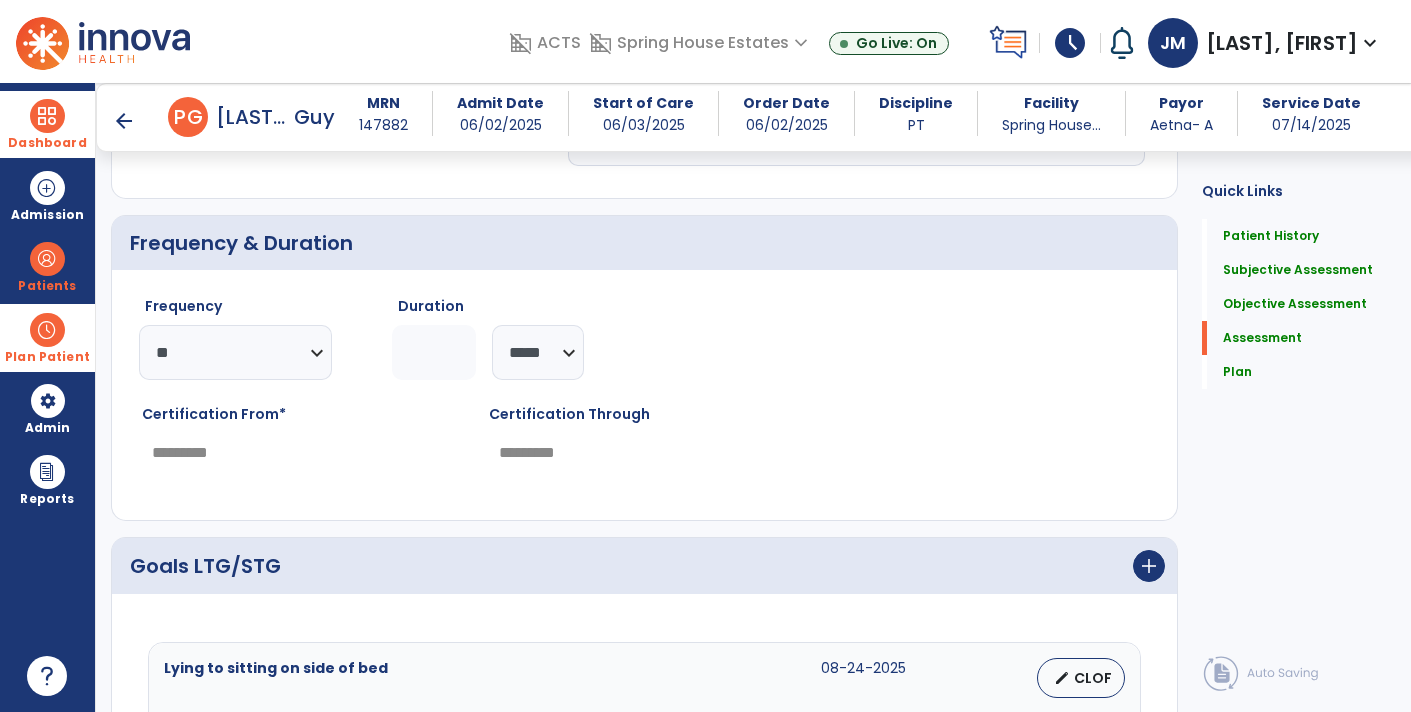 scroll, scrollTop: 5573, scrollLeft: 0, axis: vertical 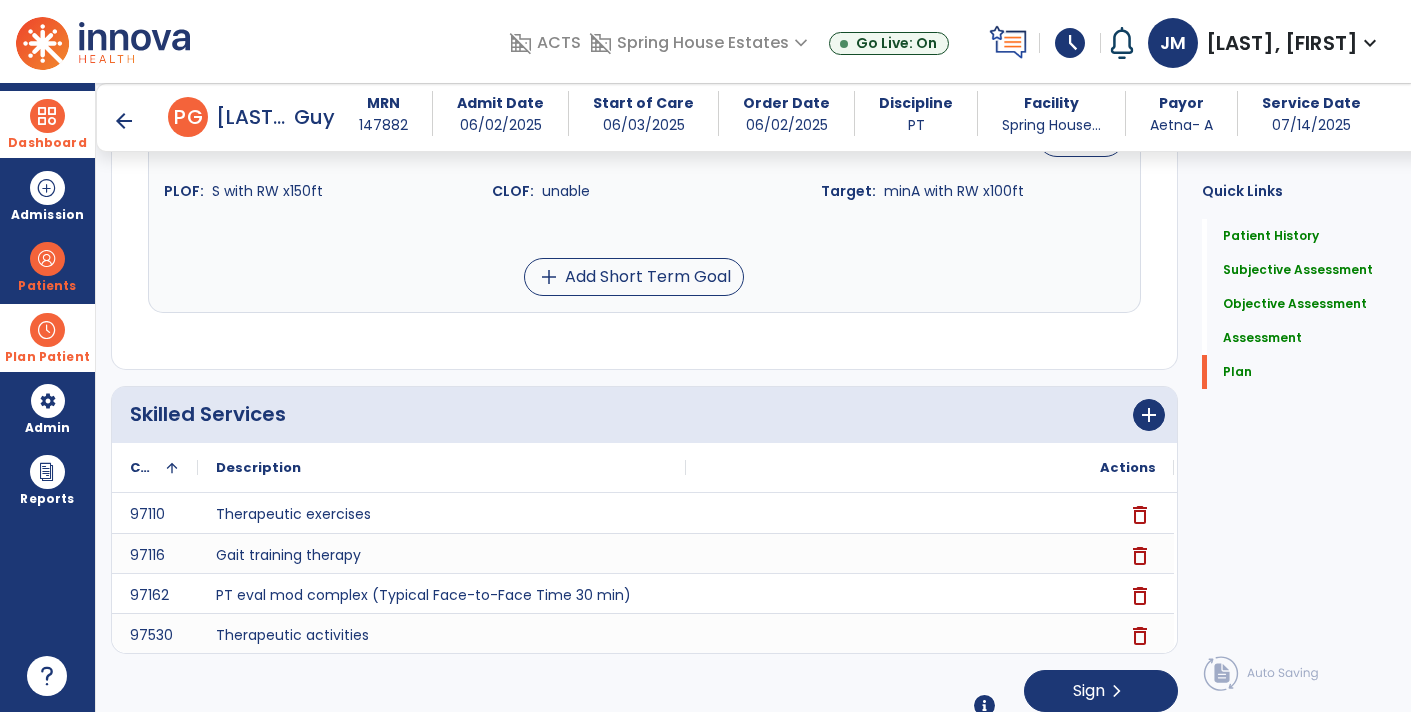 type on "**********" 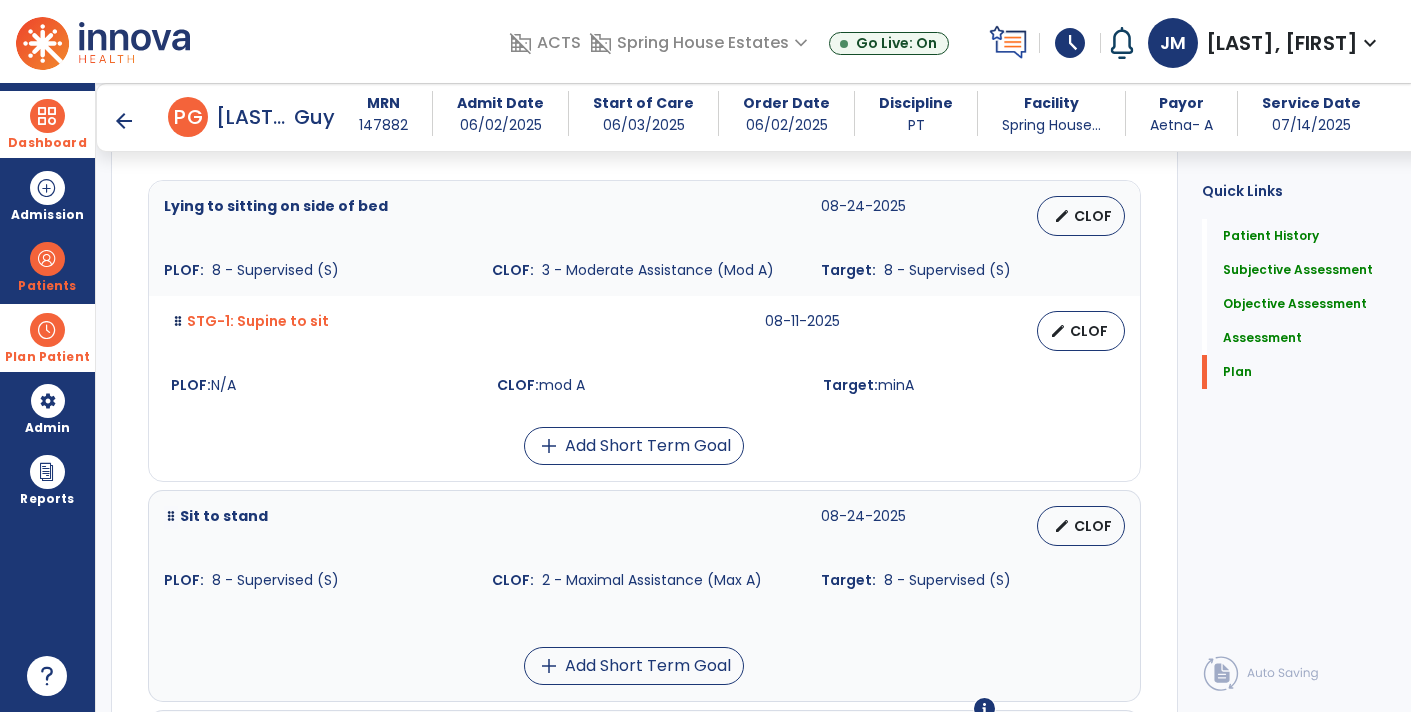 scroll, scrollTop: 5573, scrollLeft: 0, axis: vertical 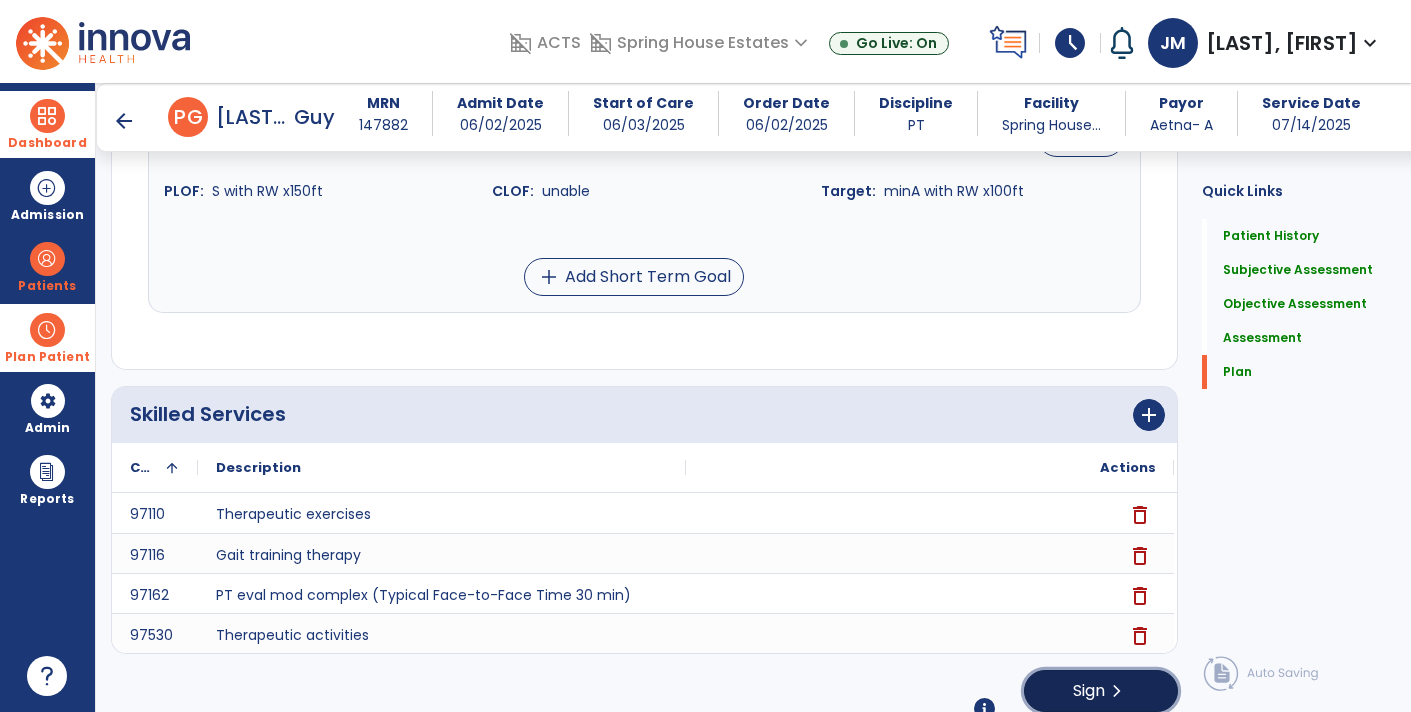 click on "chevron_right" 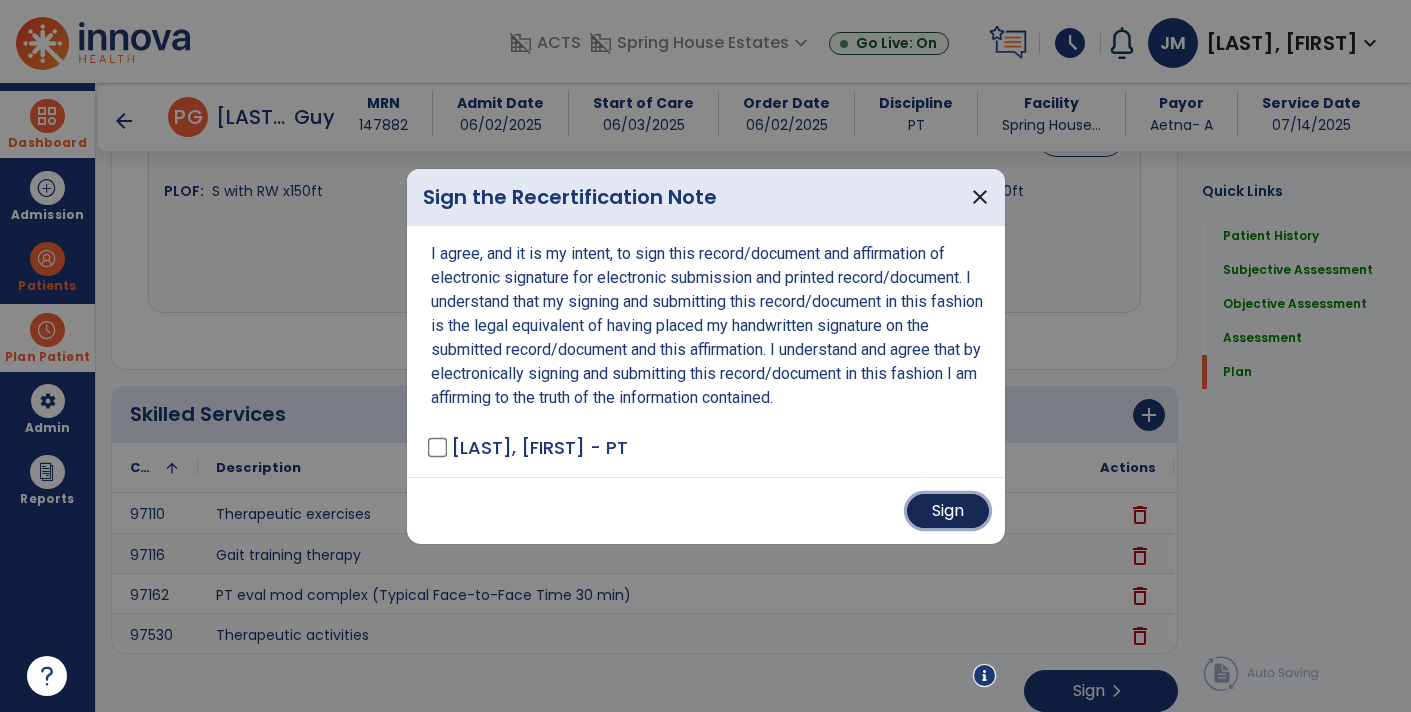 click on "Sign" at bounding box center (948, 511) 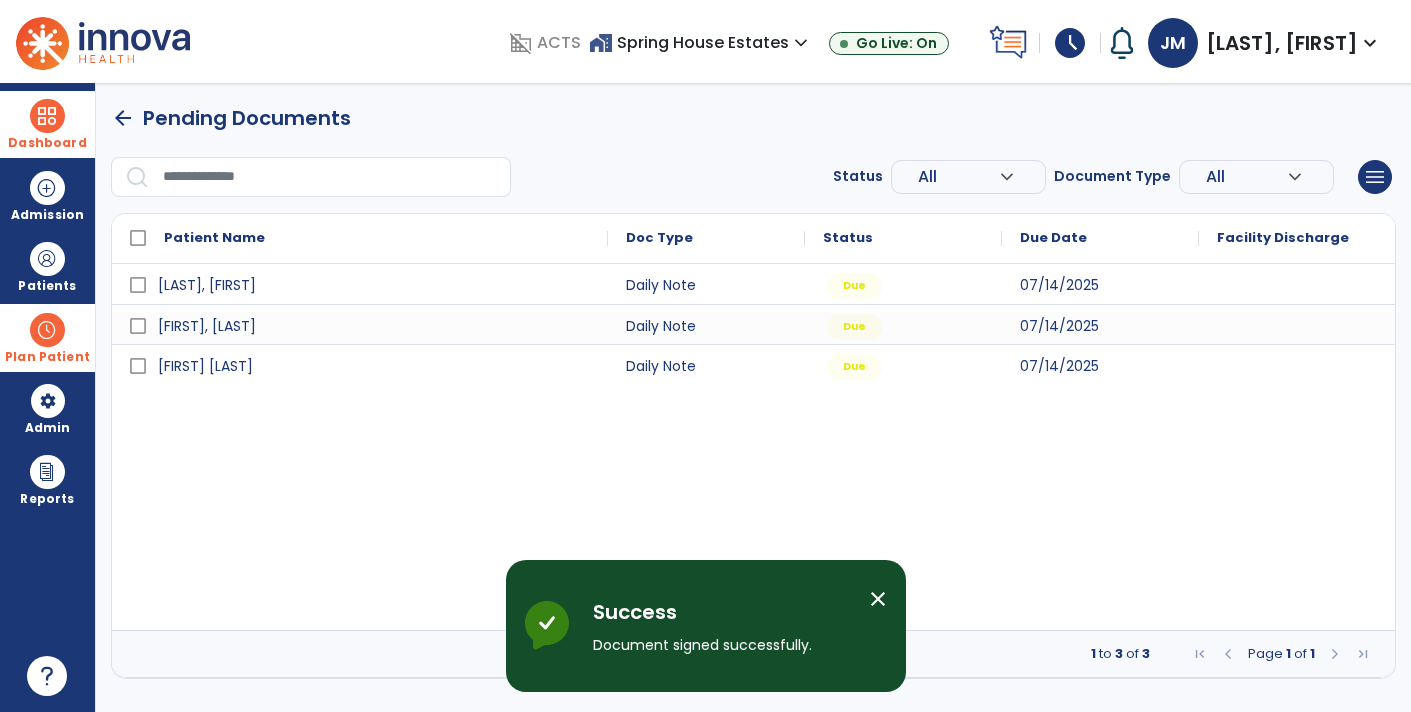 scroll, scrollTop: 0, scrollLeft: 0, axis: both 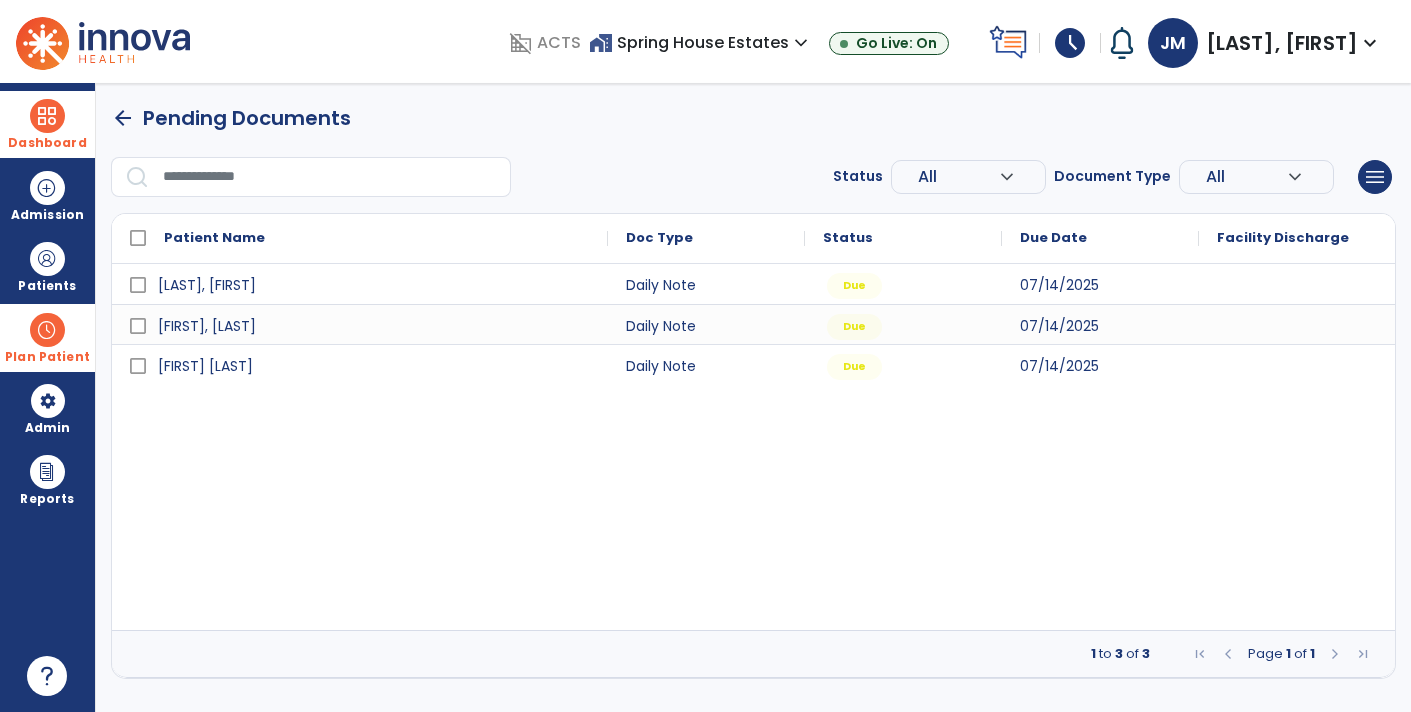 click at bounding box center [47, 330] 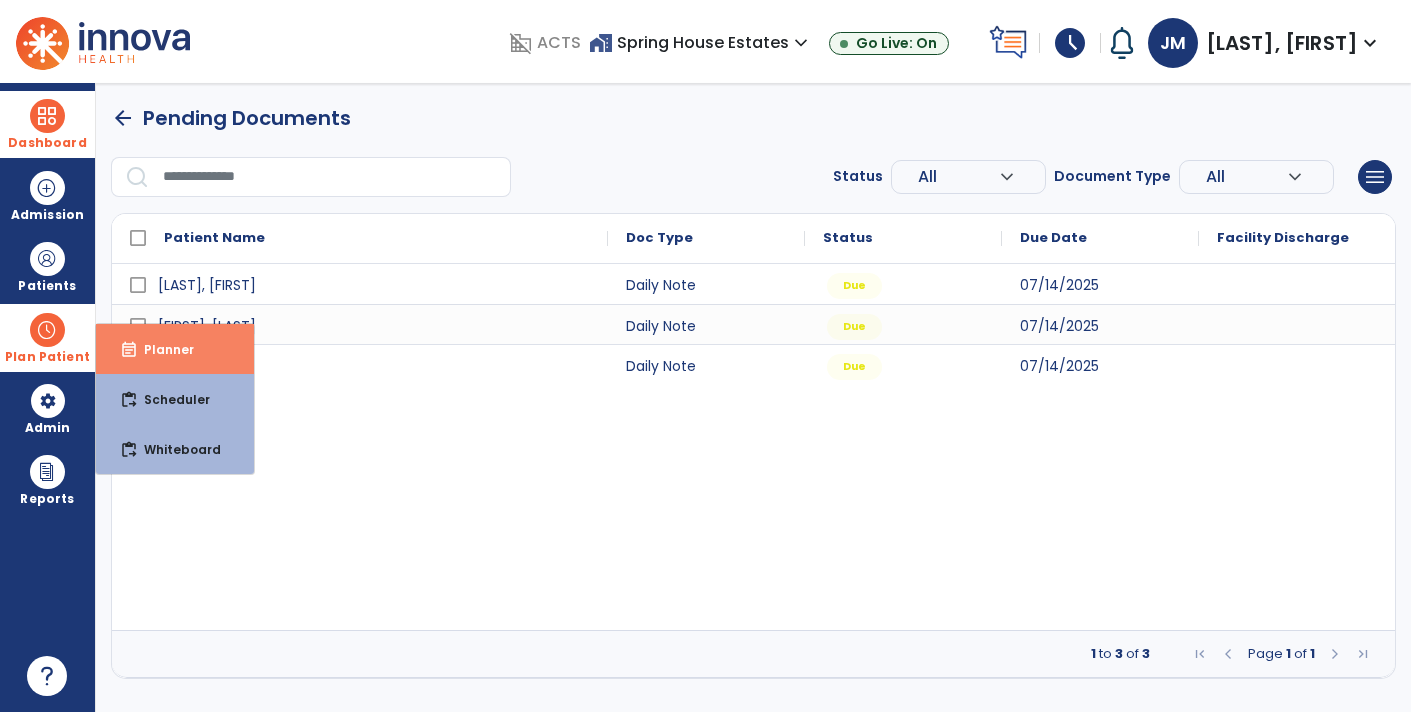 click on "event_note  Planner" at bounding box center (175, 349) 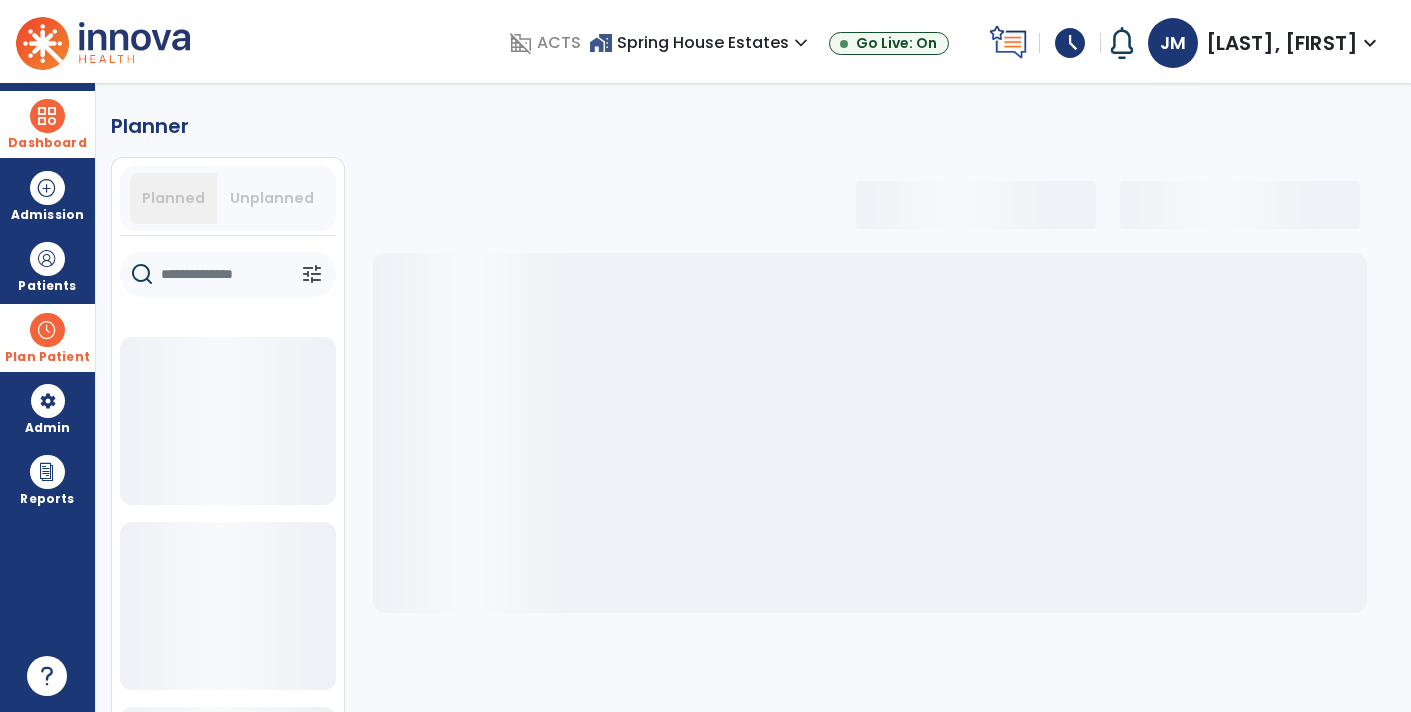 select on "***" 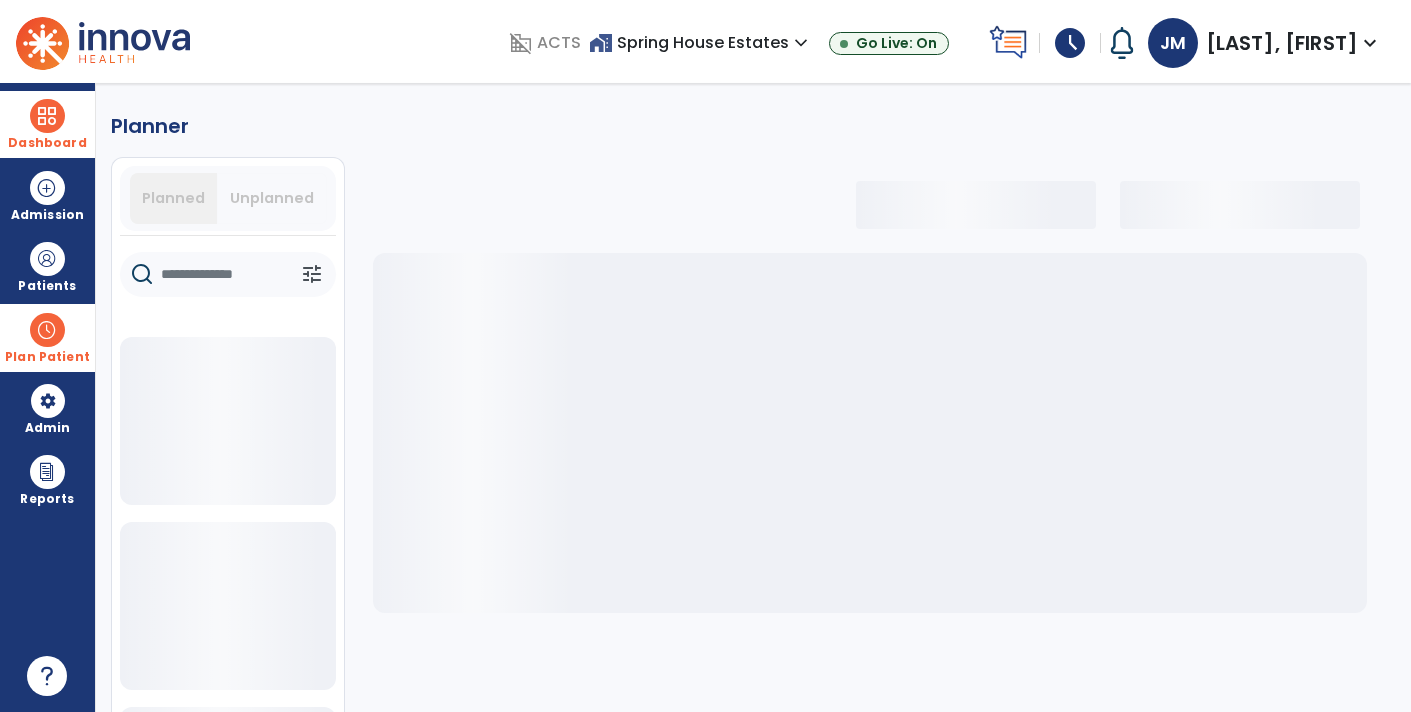 select on "***" 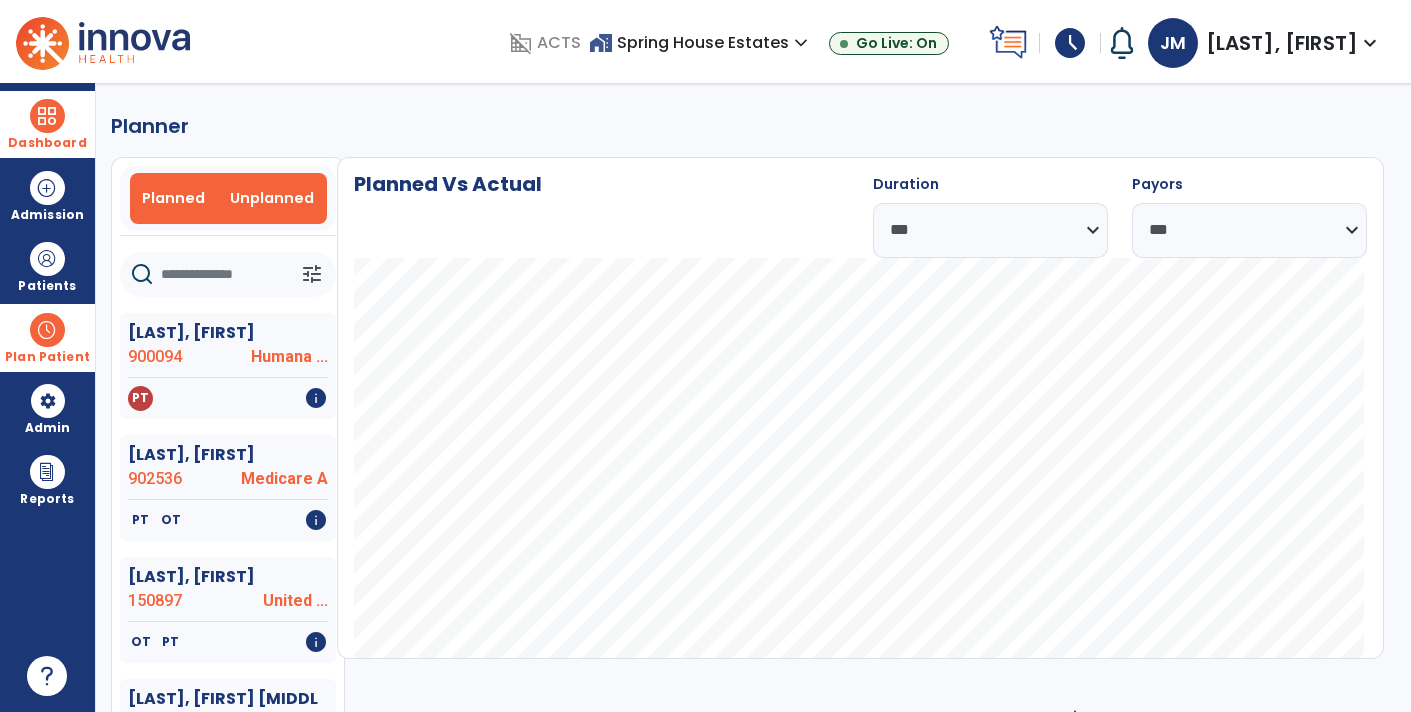 click on "Unplanned" at bounding box center [272, 198] 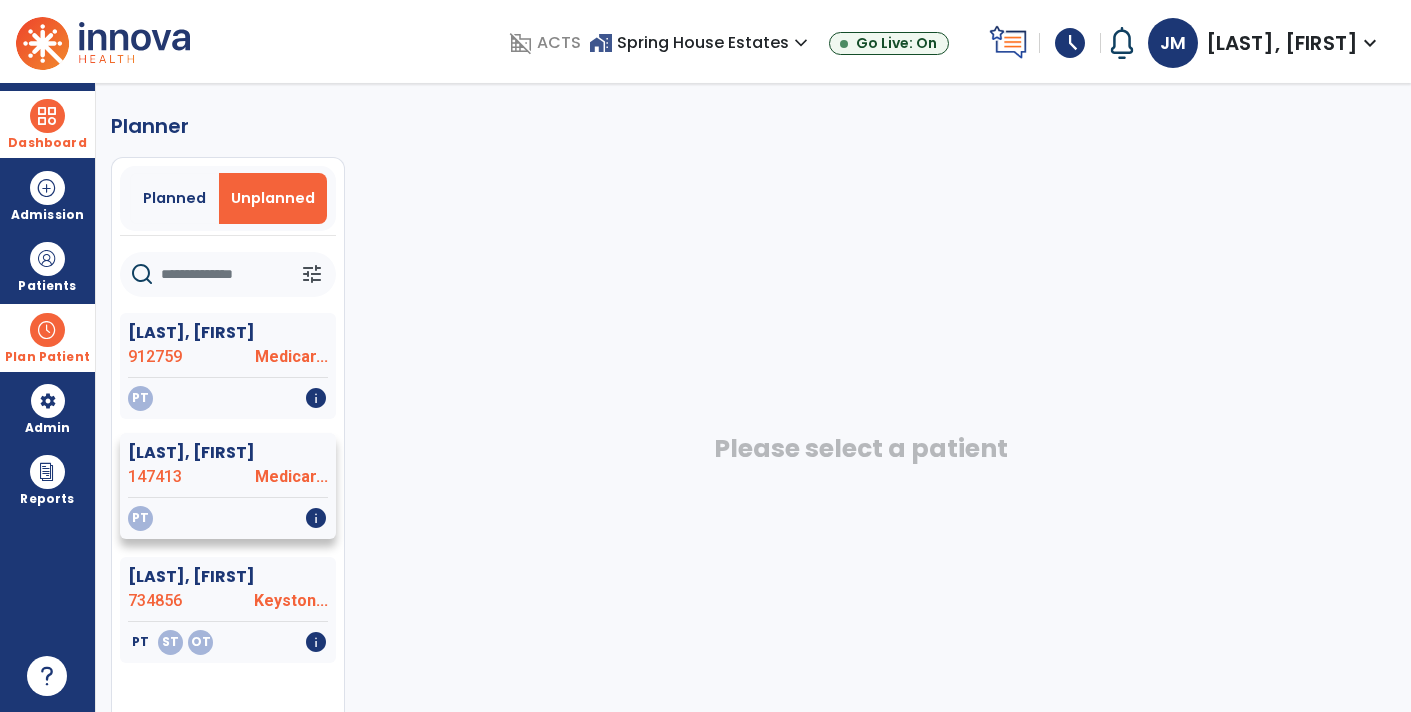 scroll, scrollTop: 36, scrollLeft: 0, axis: vertical 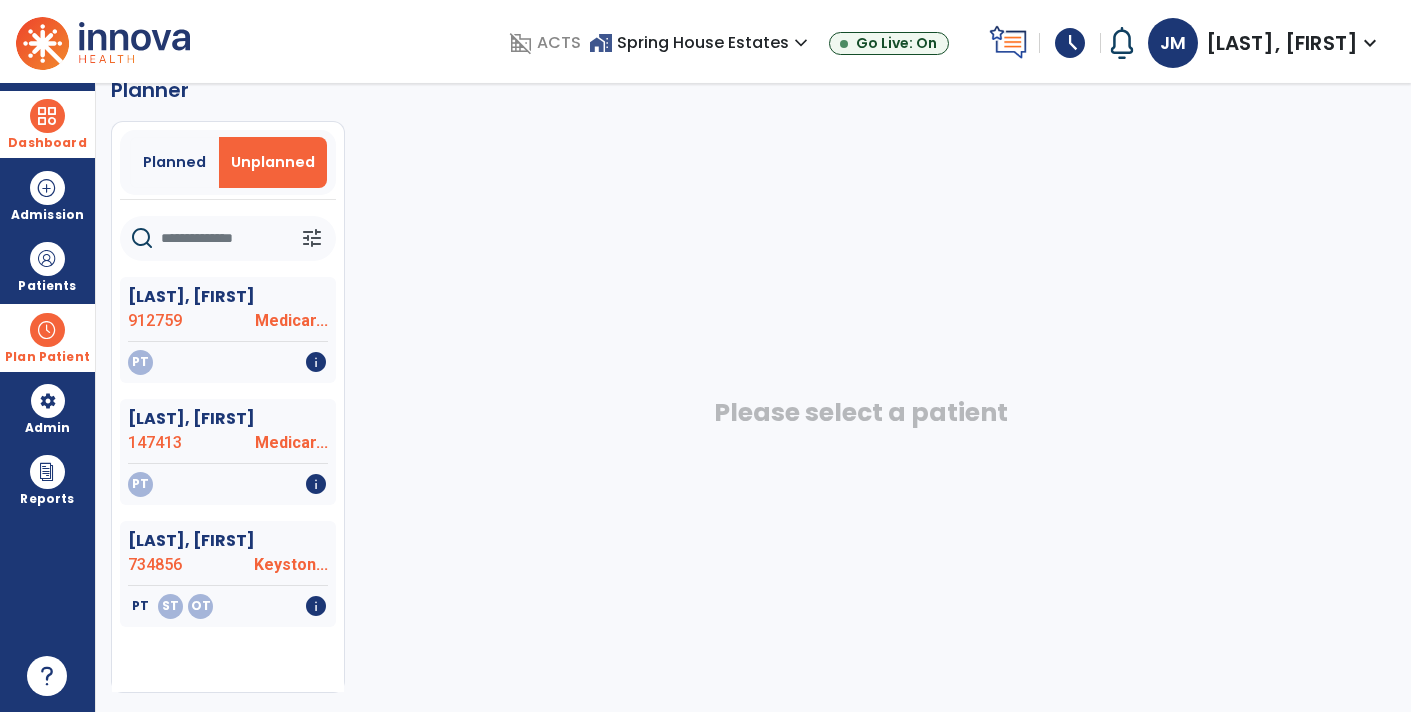 click 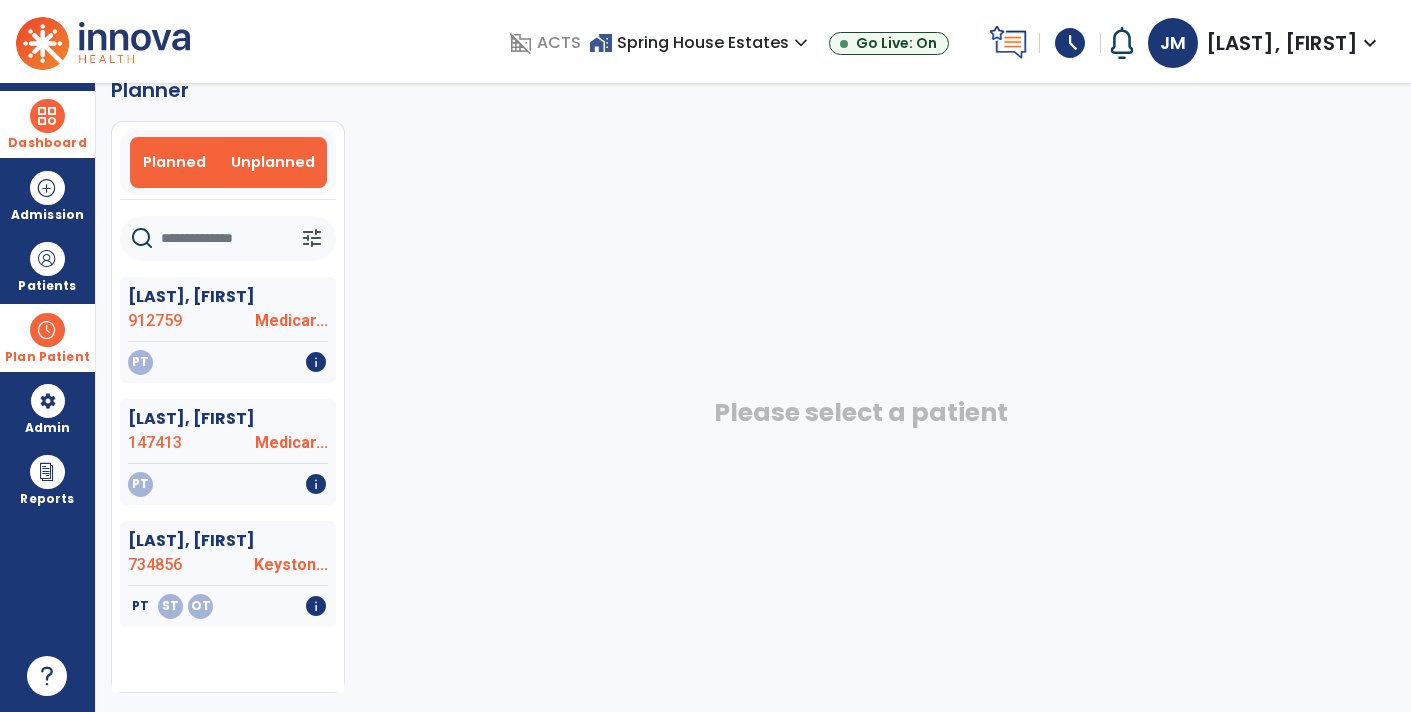 click on "Planned" at bounding box center [174, 162] 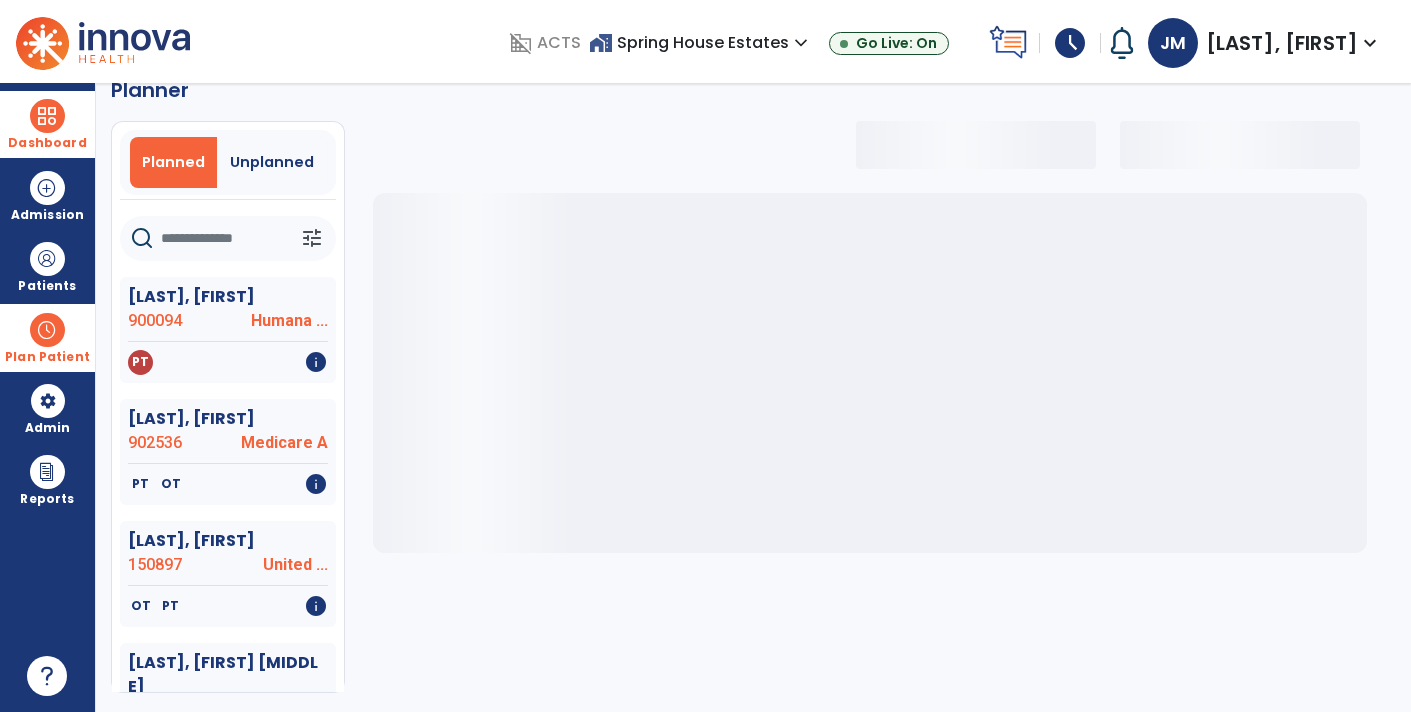 select on "***" 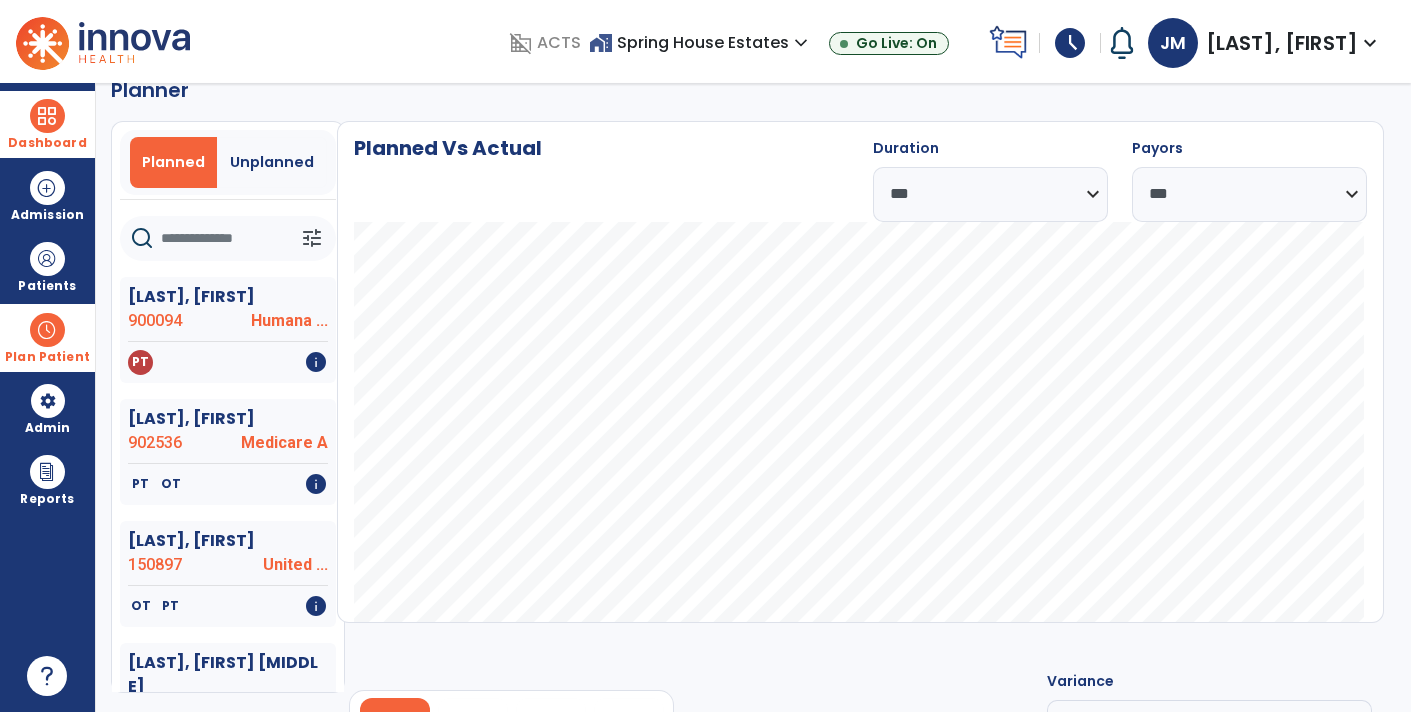 click 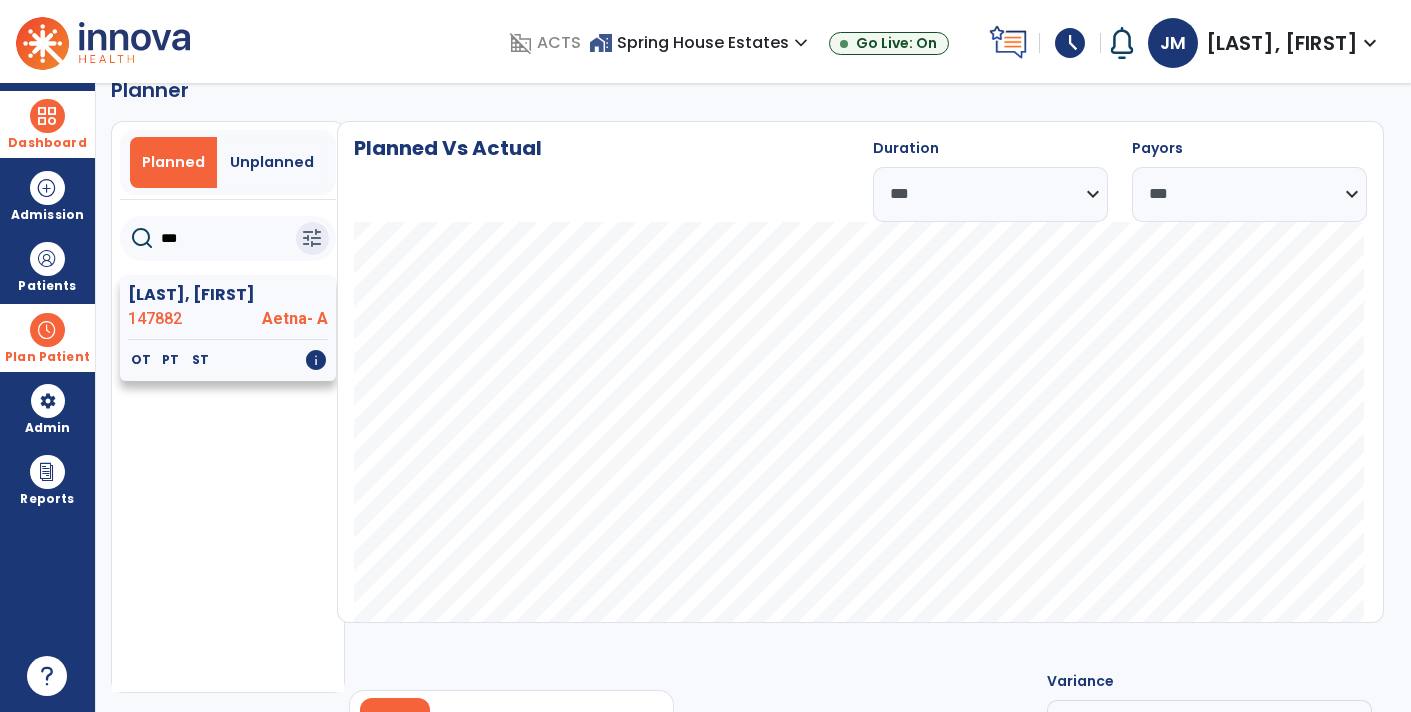 type on "***" 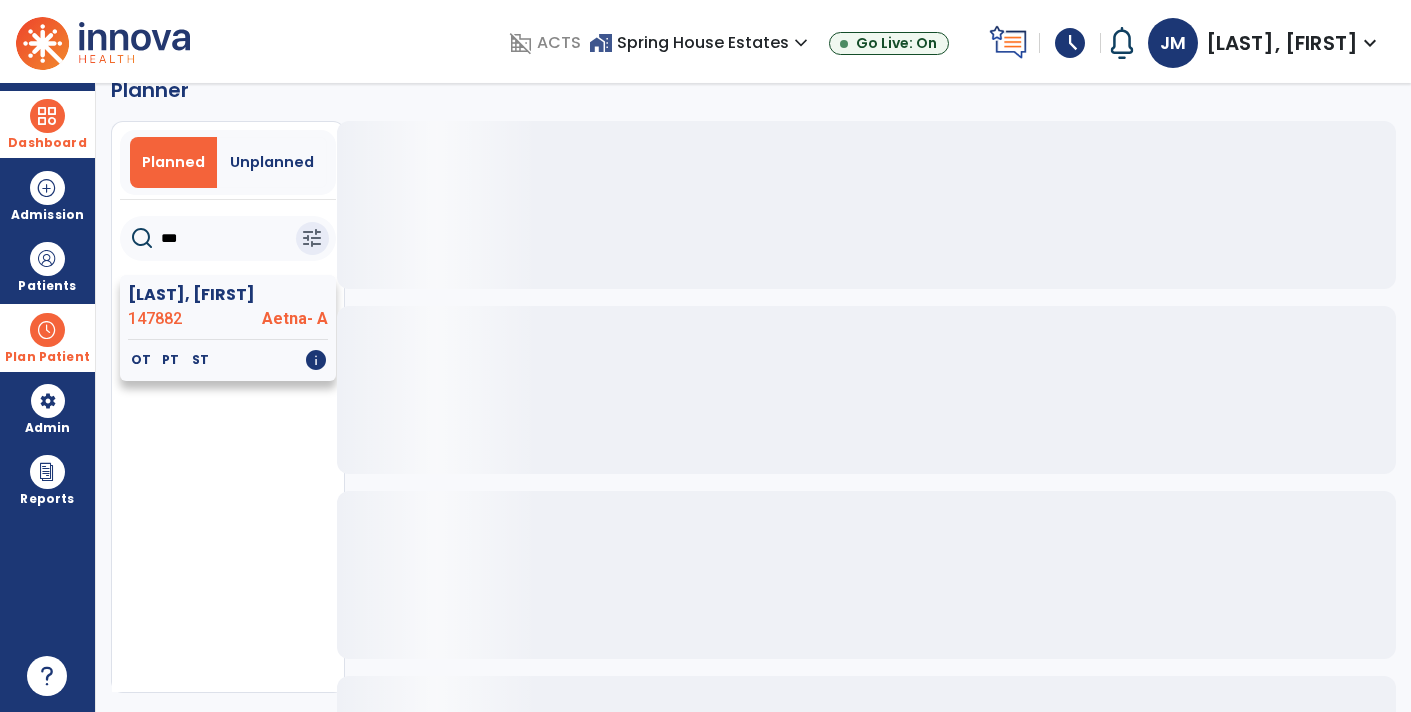 click on "[LAST], [FIRST]" 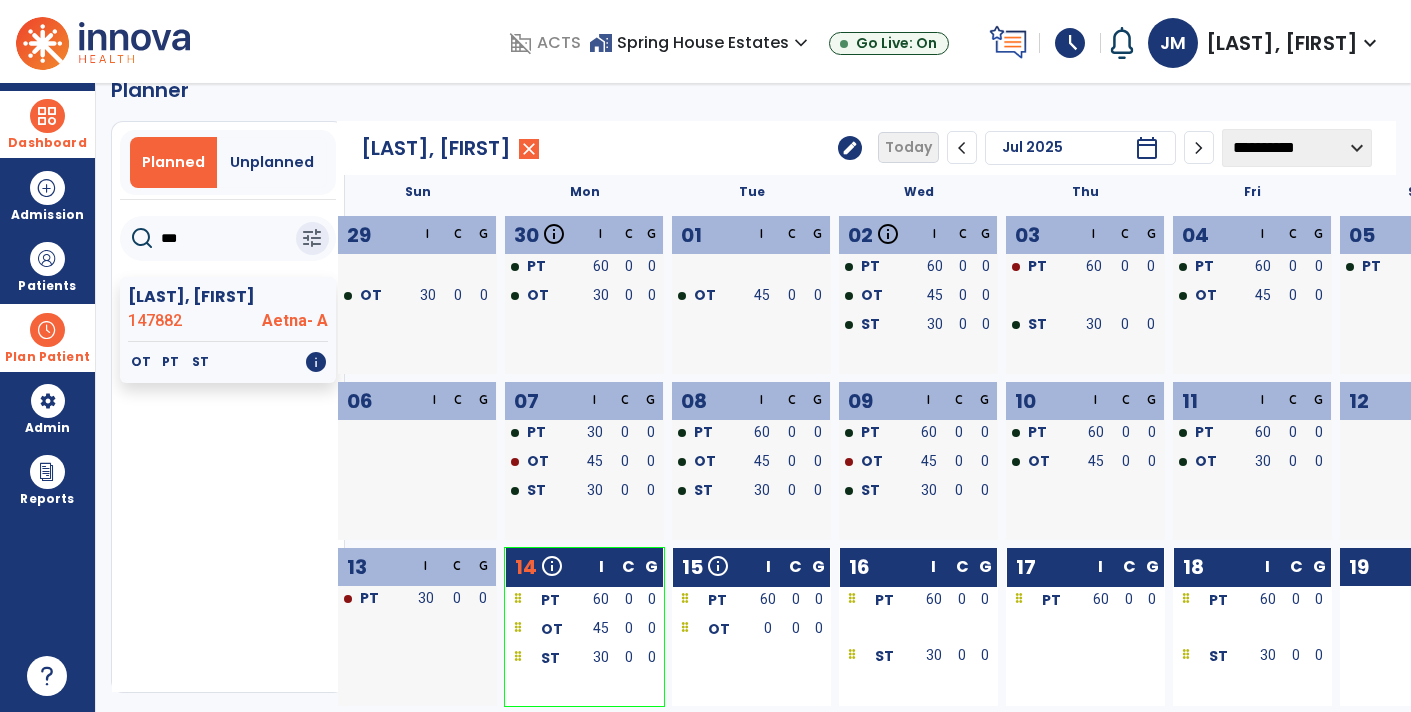click at bounding box center (47, 116) 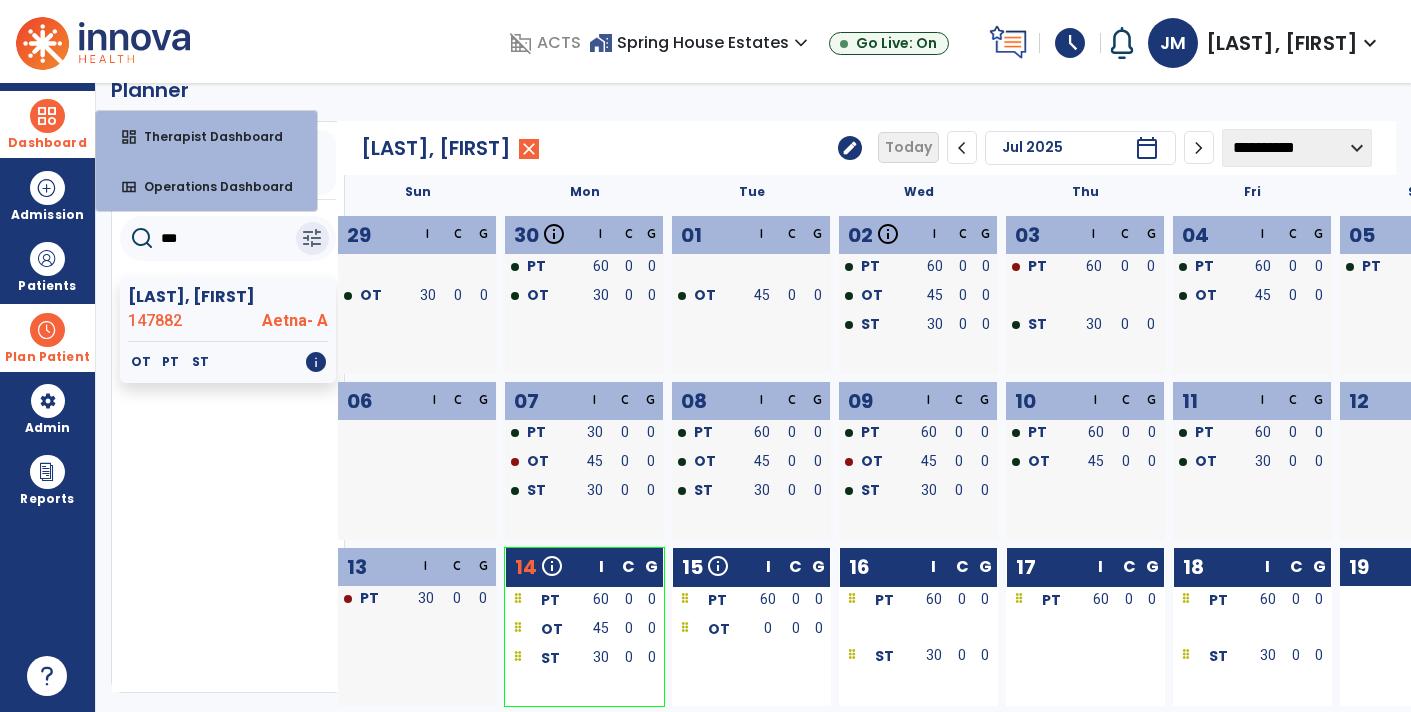 click on "Dashboard" at bounding box center [47, 143] 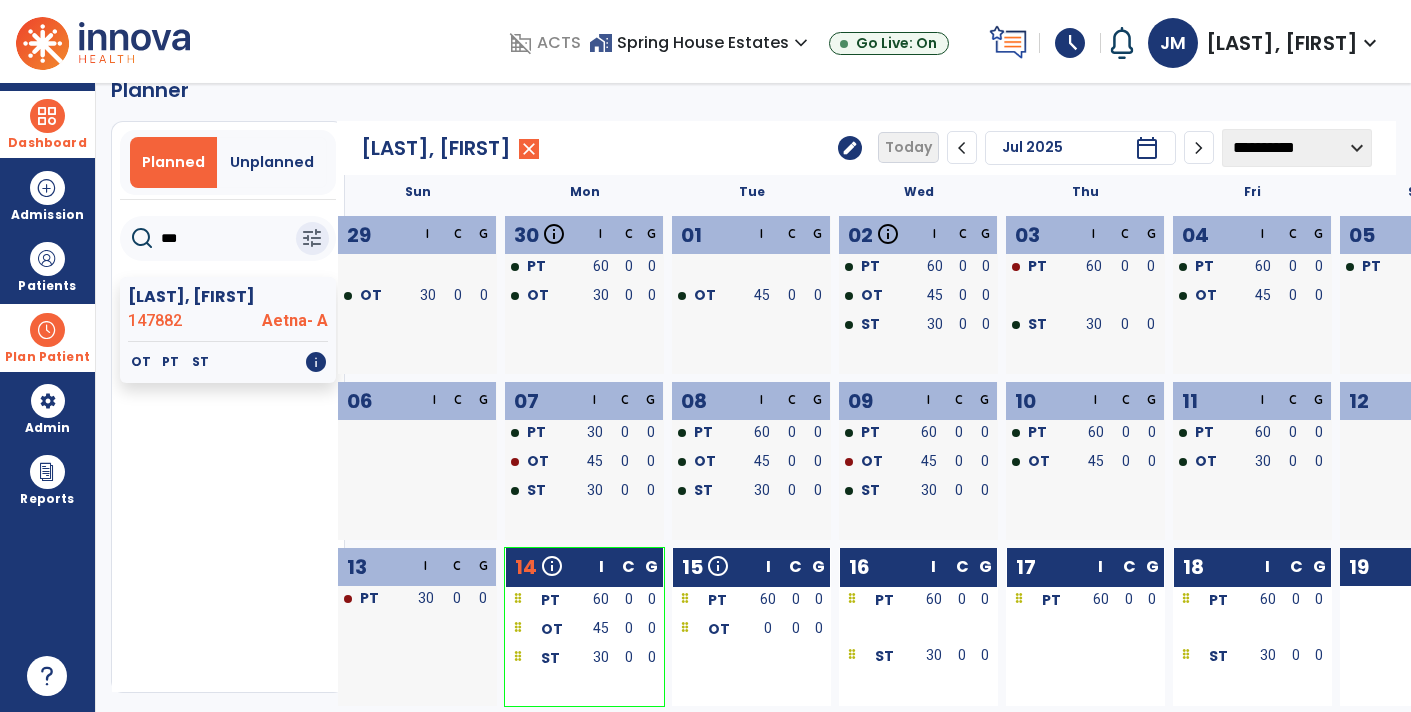 click on "Dashboard" at bounding box center (47, 143) 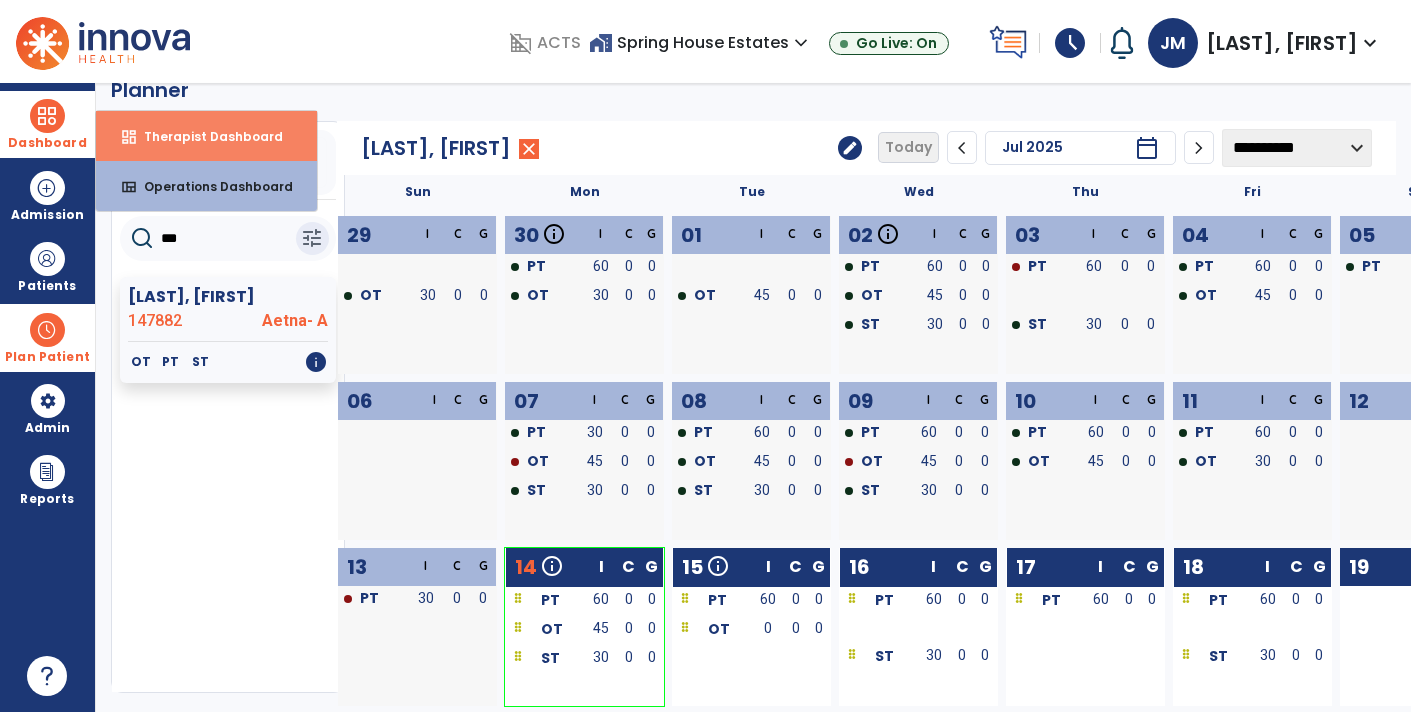 click on "Therapist Dashboard" at bounding box center [205, 136] 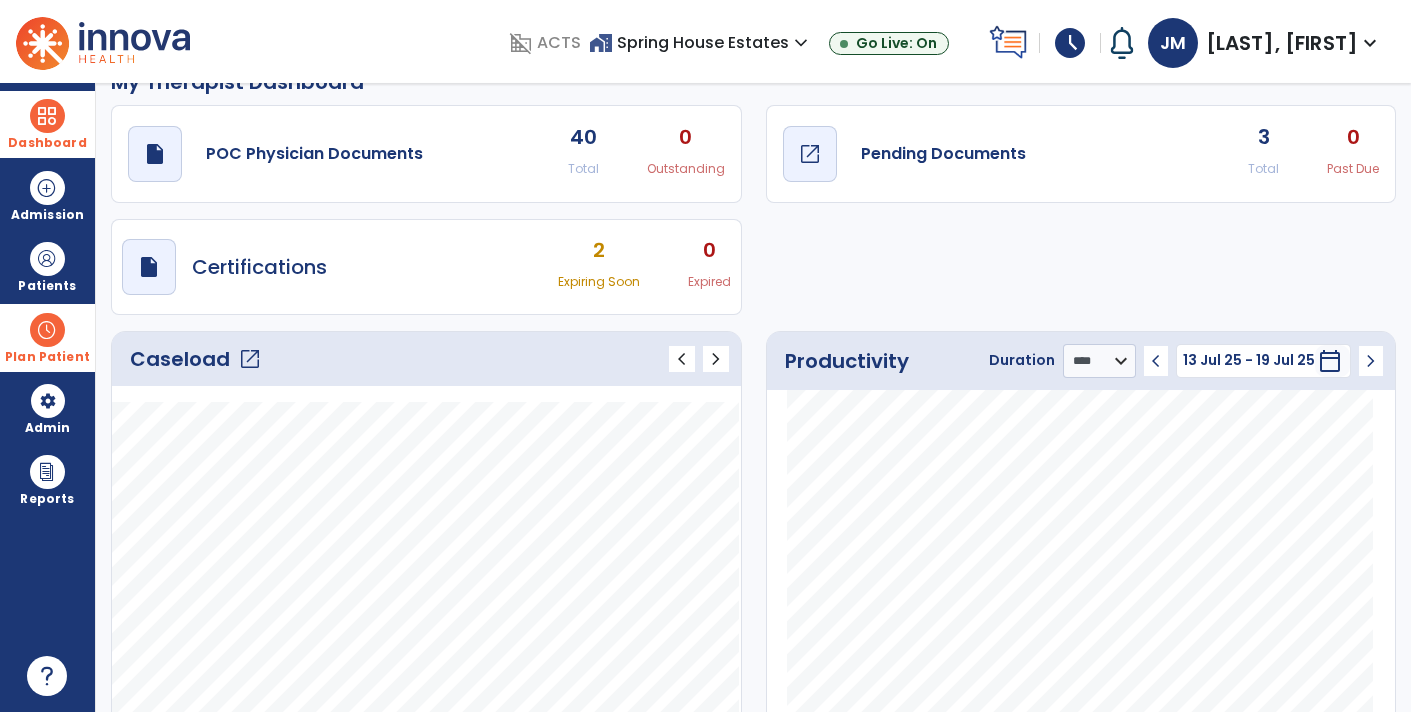 click on "Pending Documents" 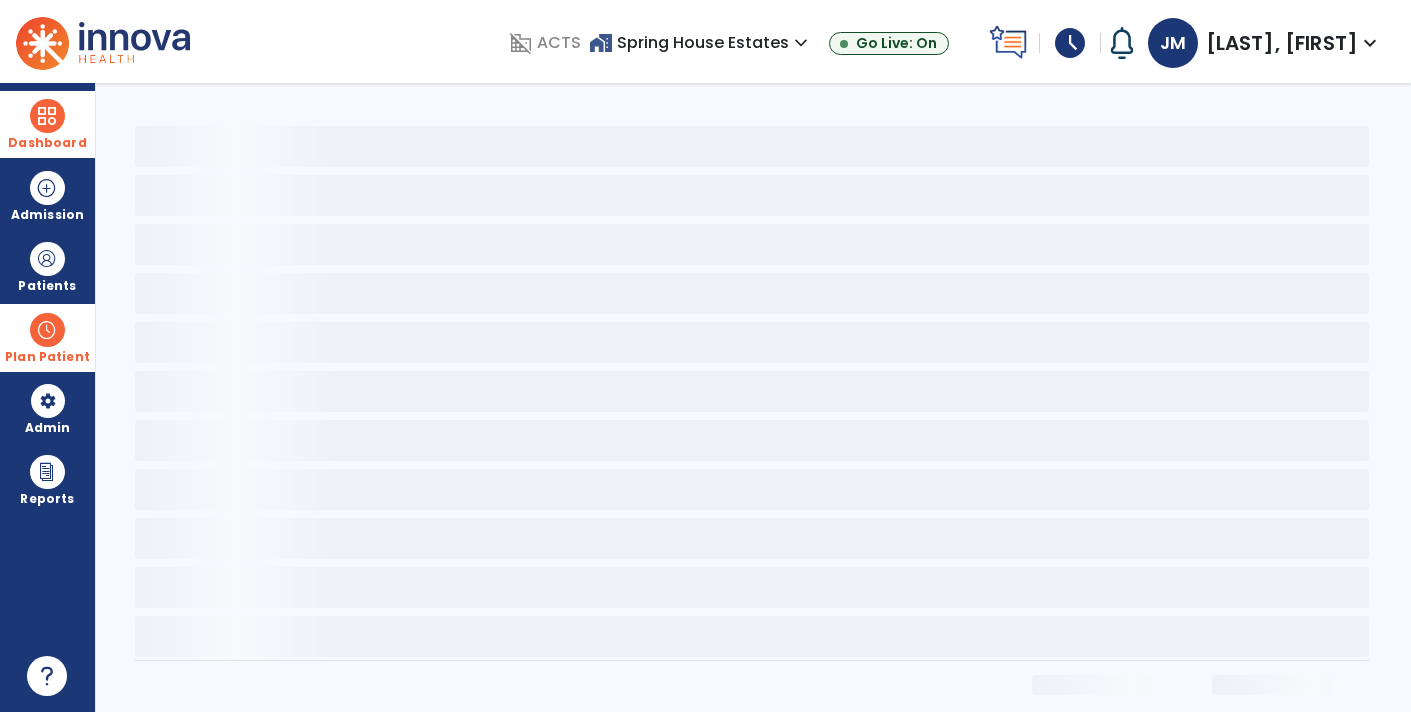 scroll, scrollTop: 0, scrollLeft: 0, axis: both 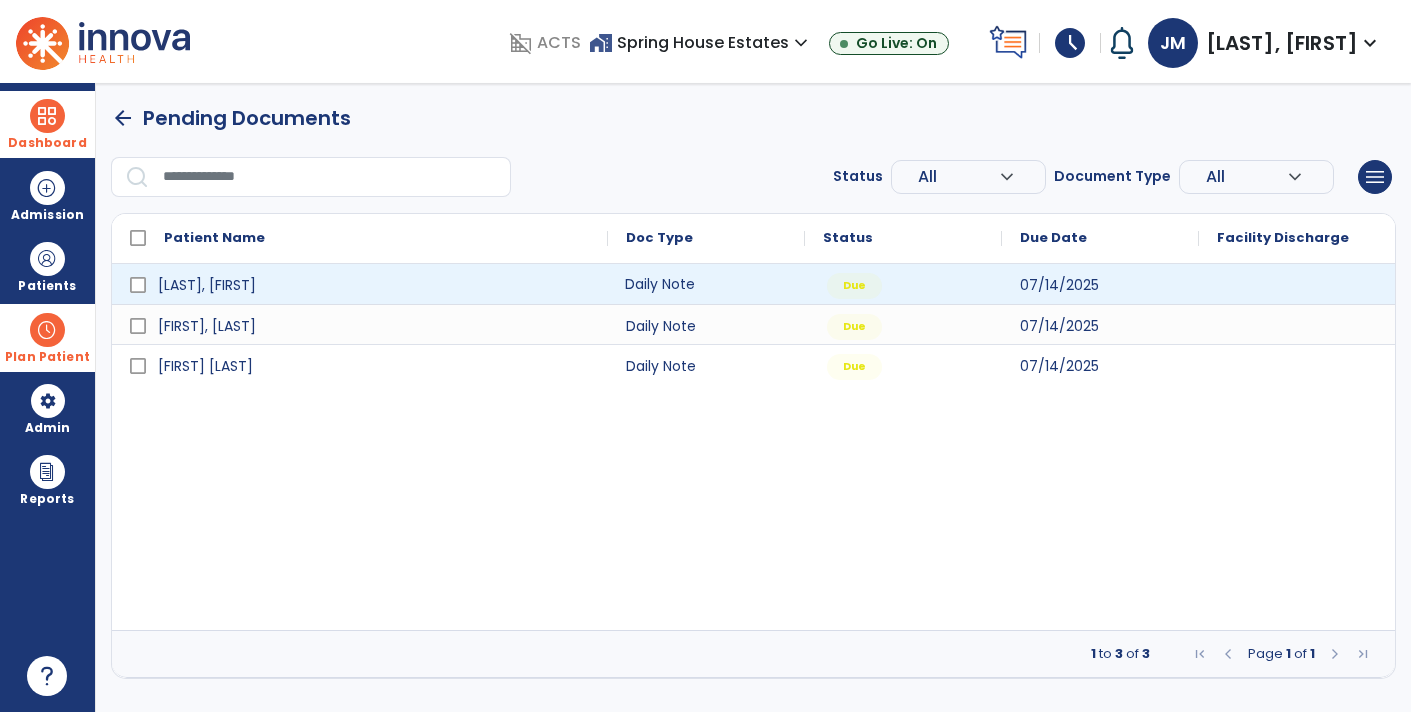 click on "Daily Note" at bounding box center (706, 284) 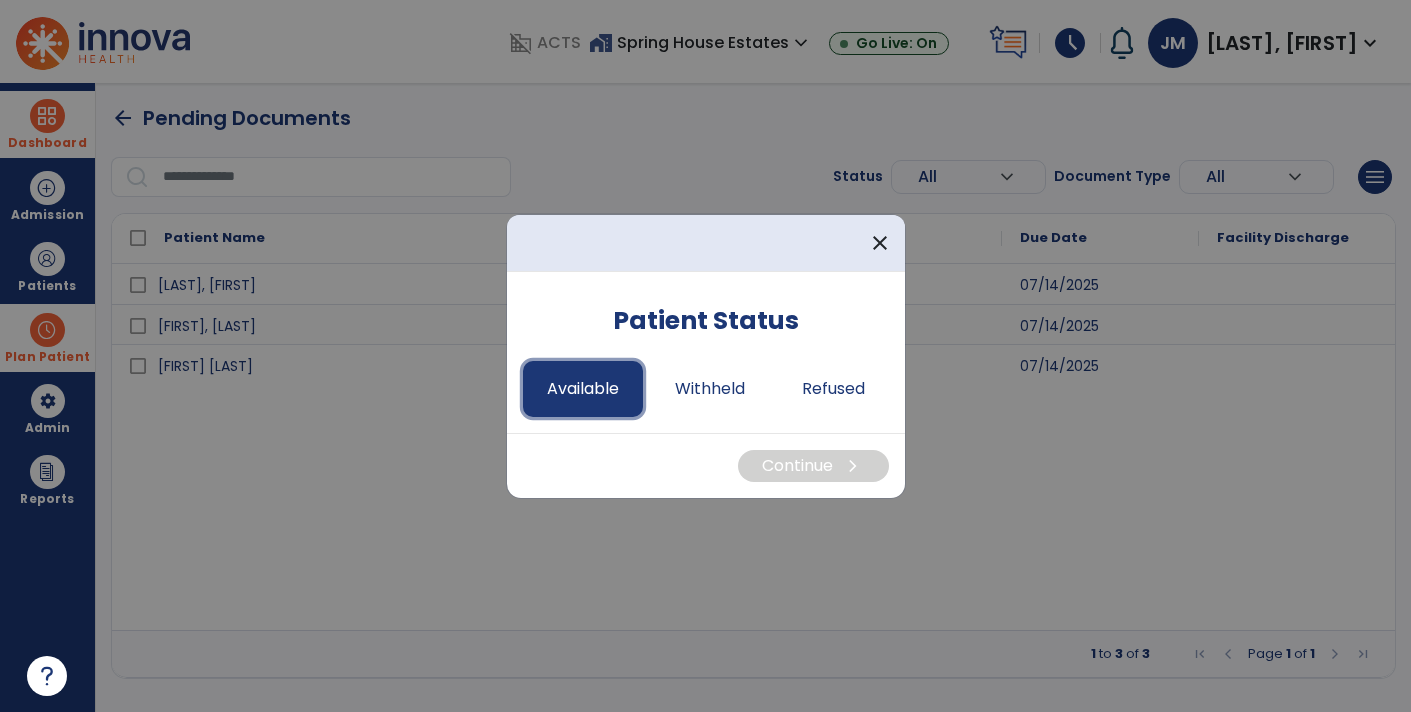 click on "Available" at bounding box center (583, 389) 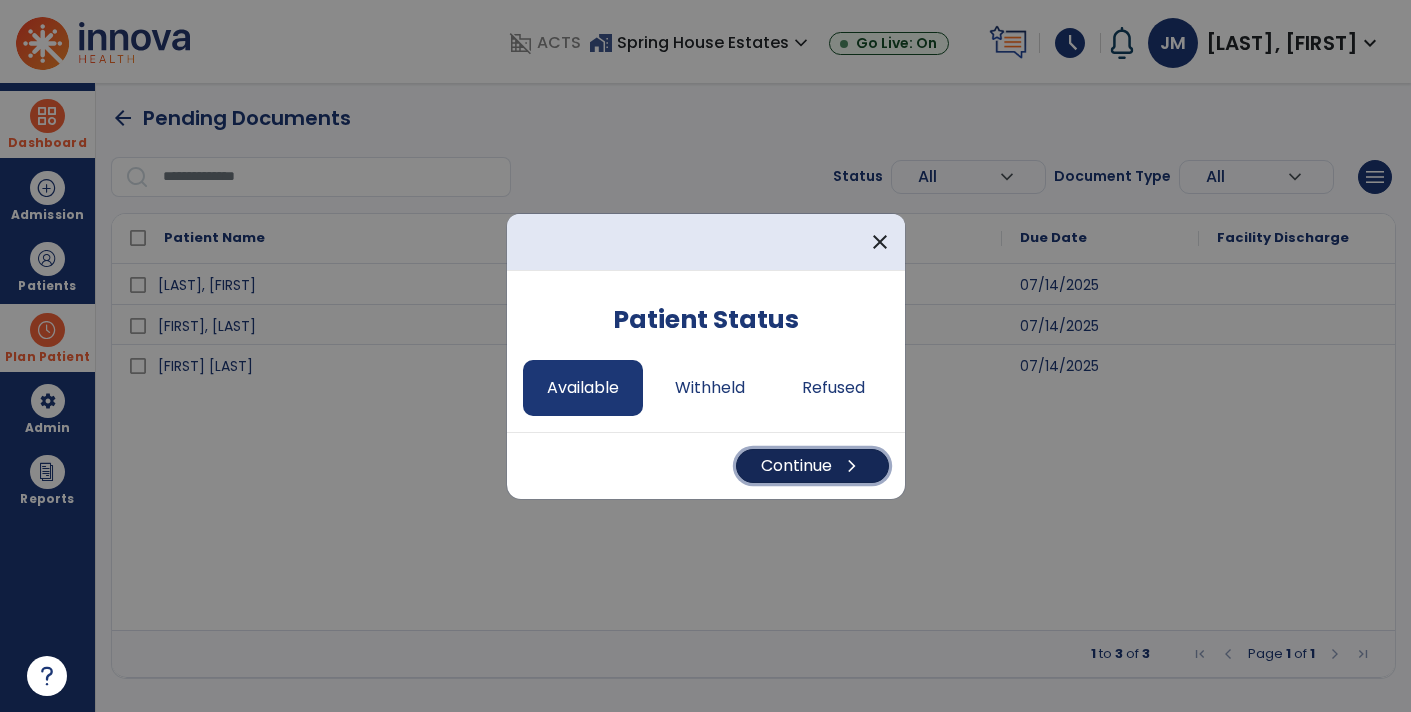 click on "Continue   chevron_right" at bounding box center [812, 466] 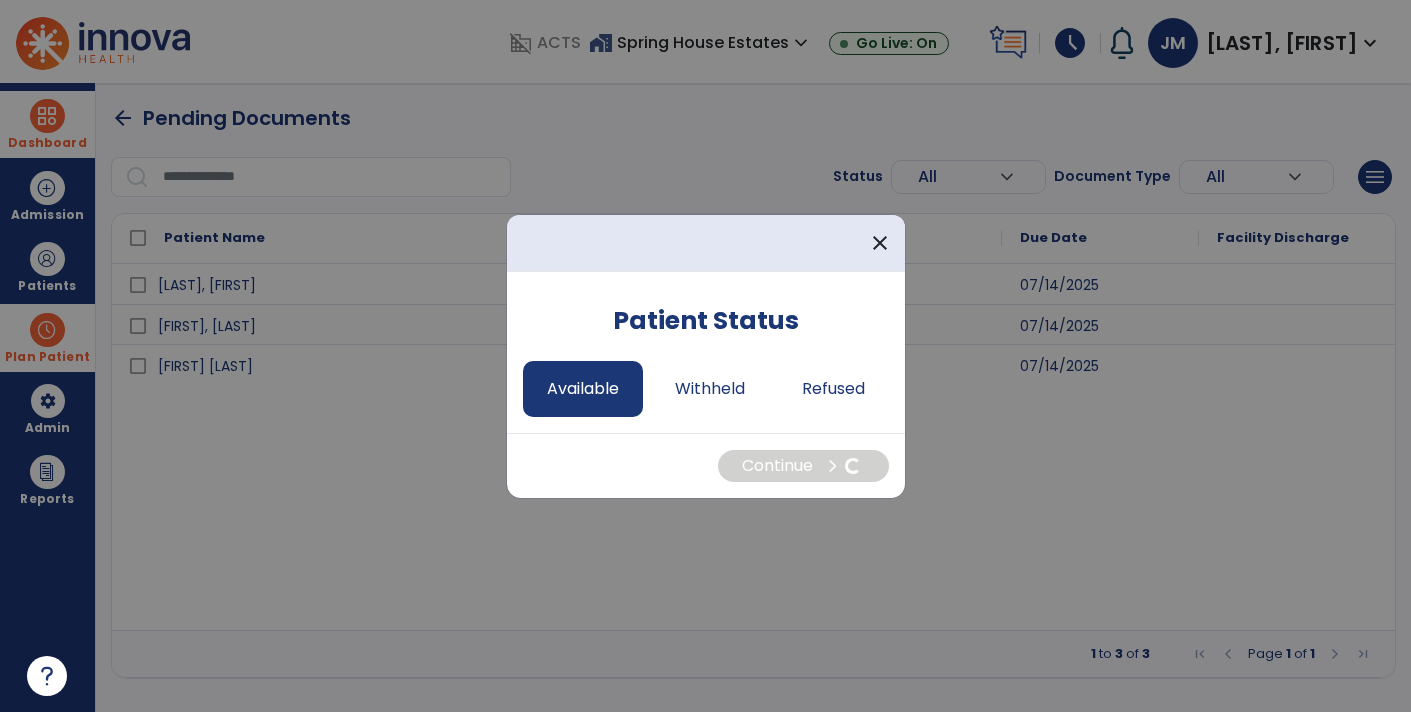 select on "*" 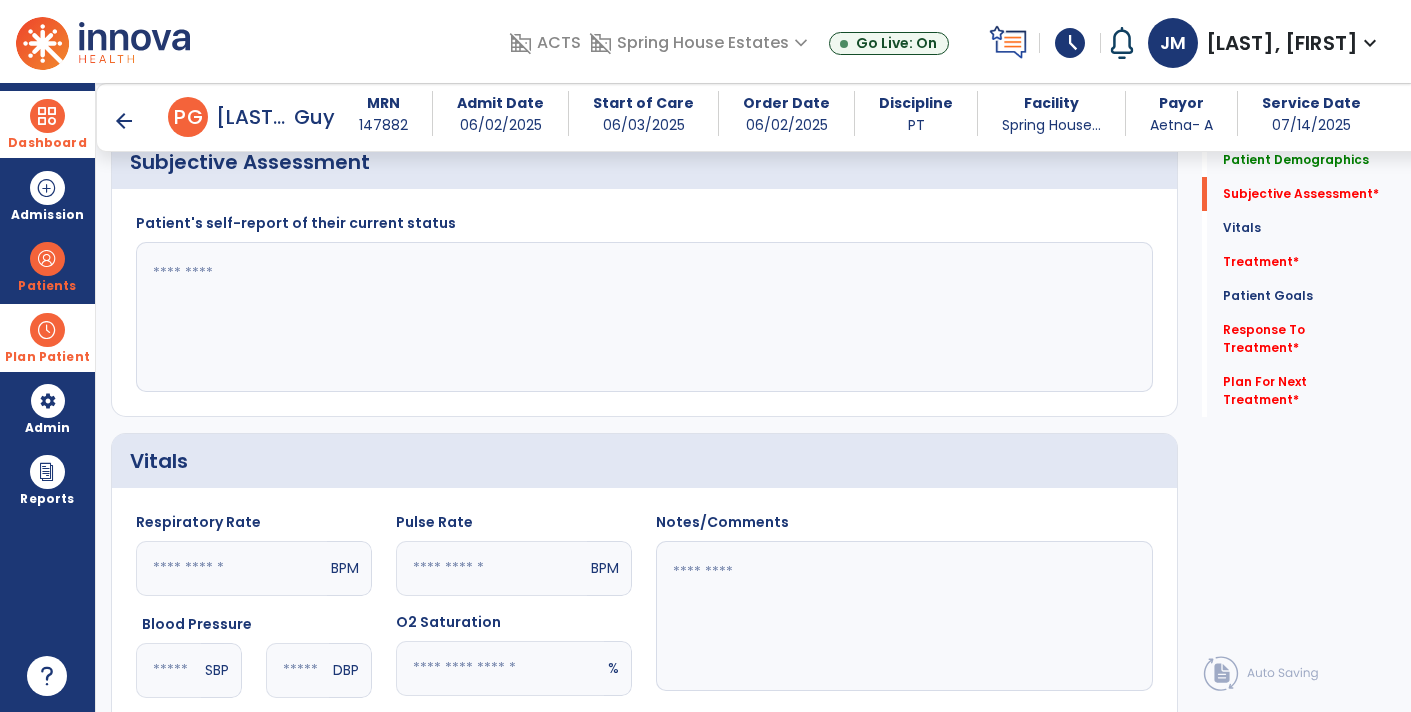 click 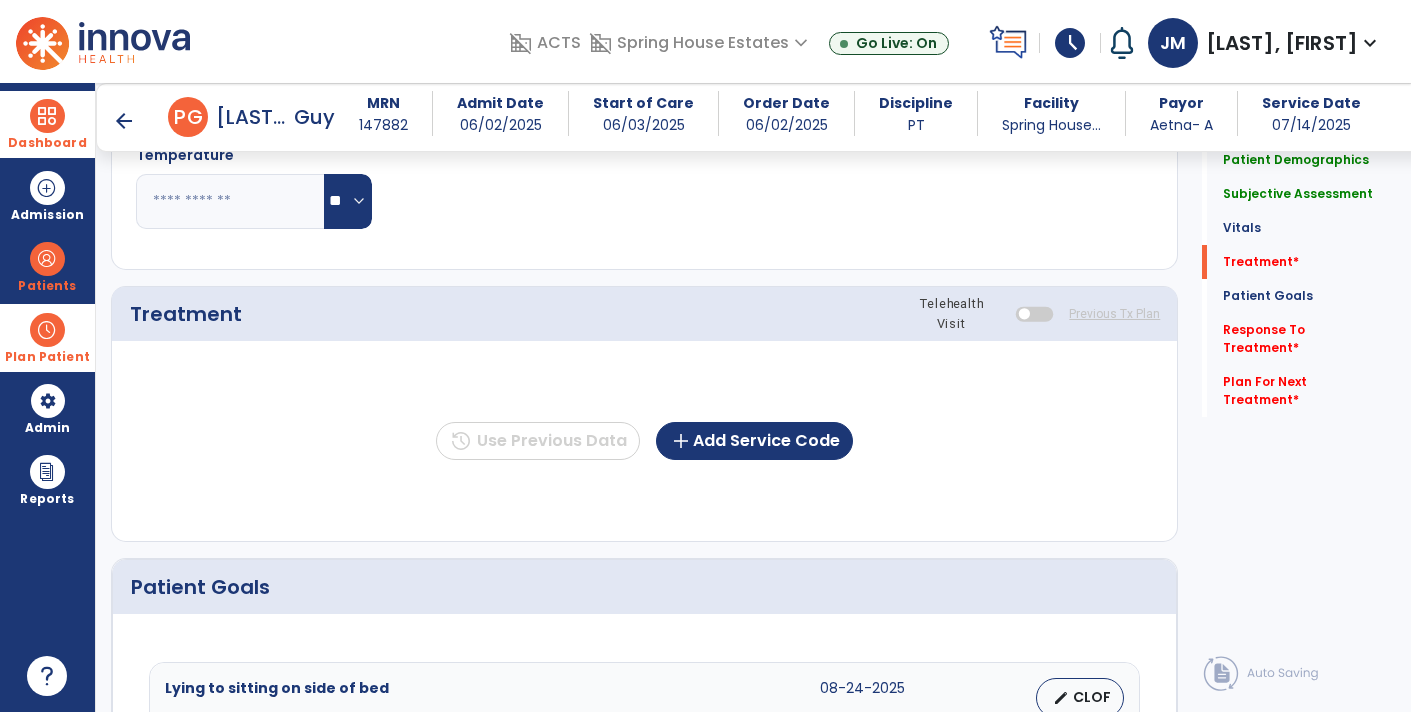 scroll, scrollTop: 1044, scrollLeft: 0, axis: vertical 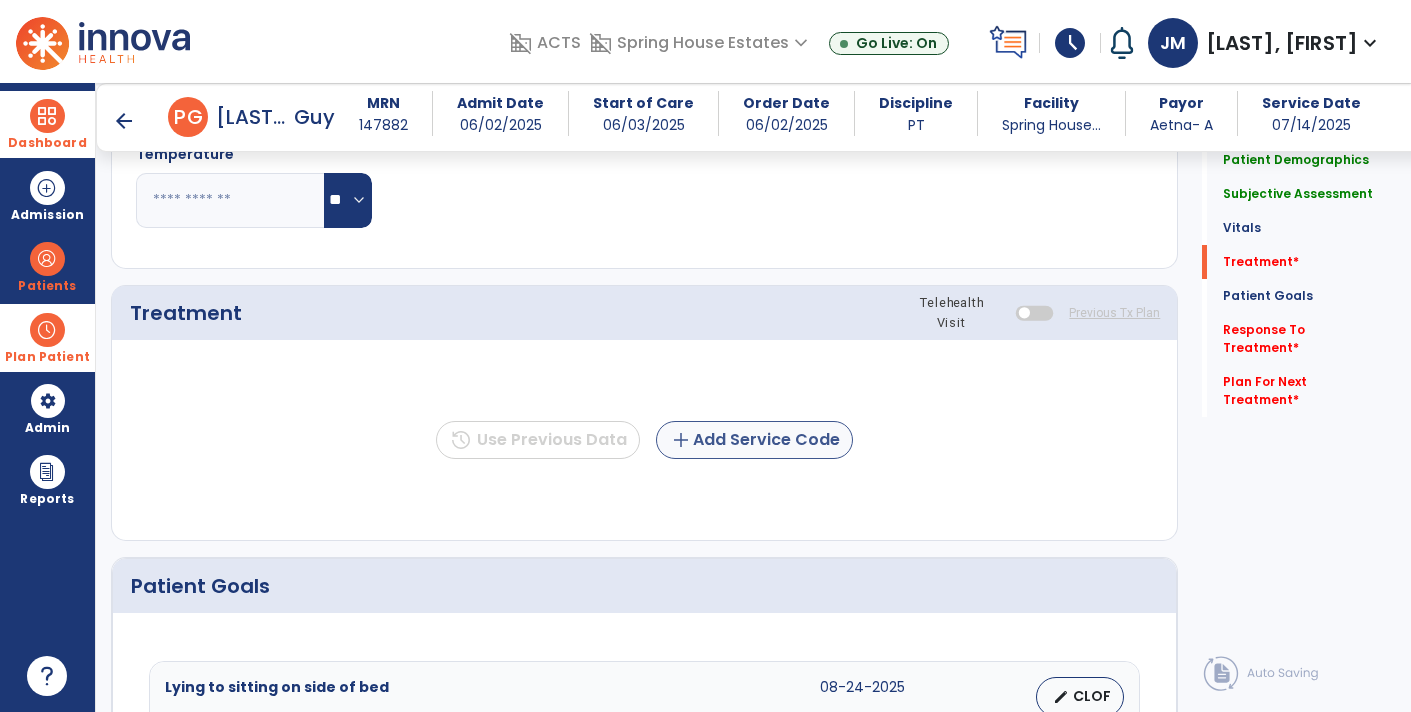 type on "**********" 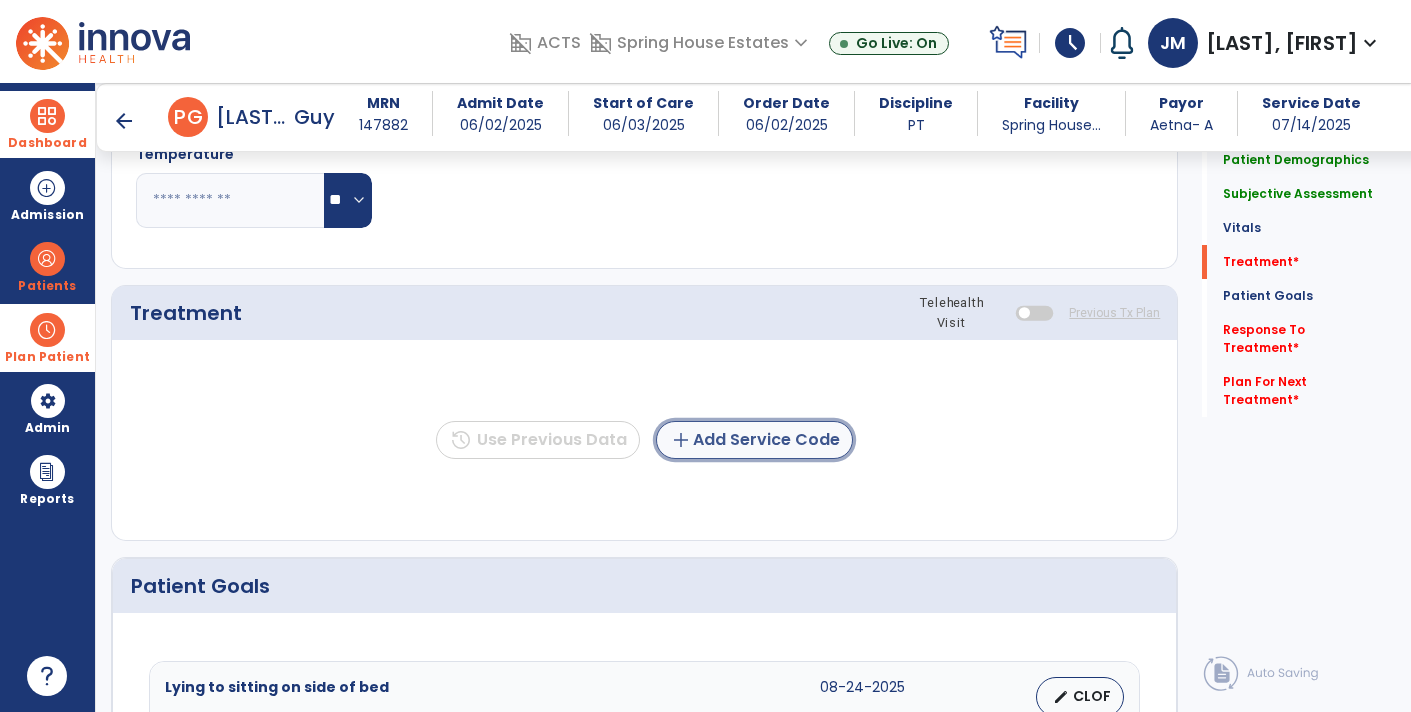 click on "add  Add Service Code" 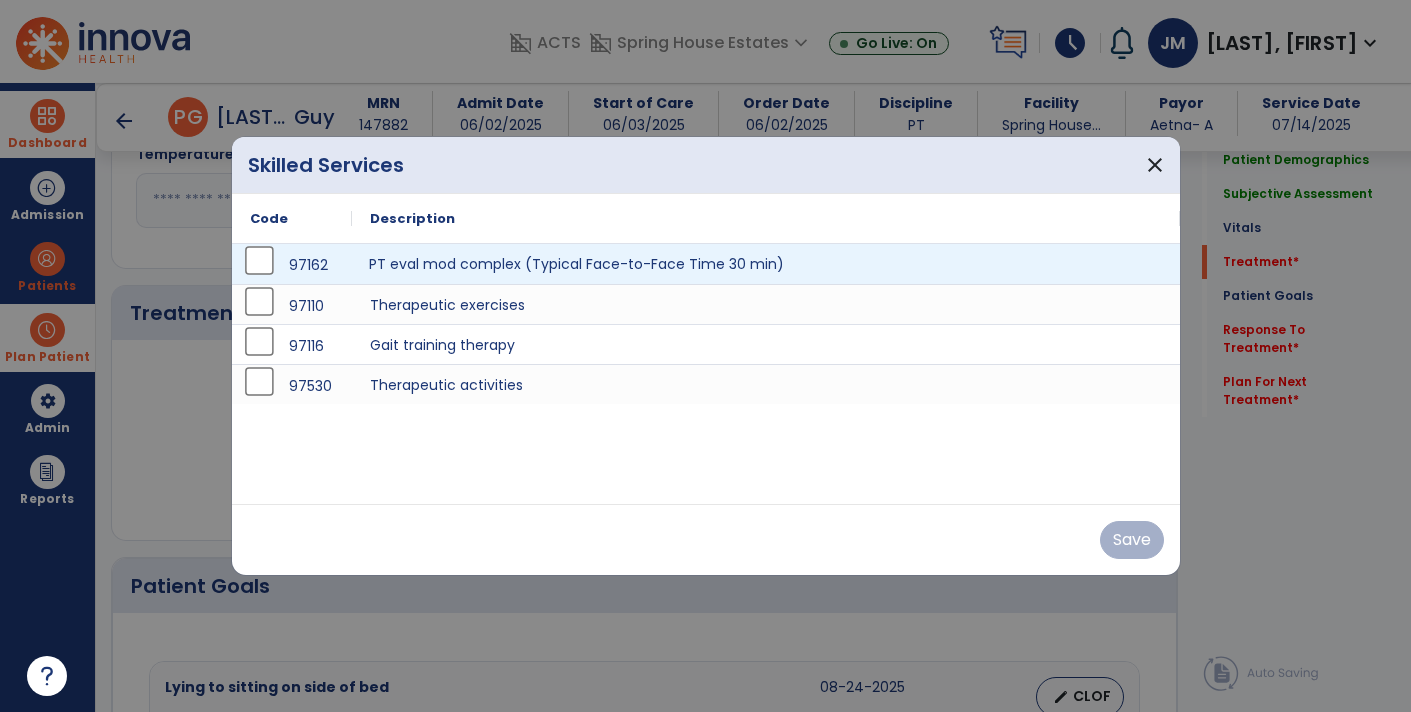 click on "PT eval mod complex (Typical Face-to-Face Time 30 min)" at bounding box center [766, 264] 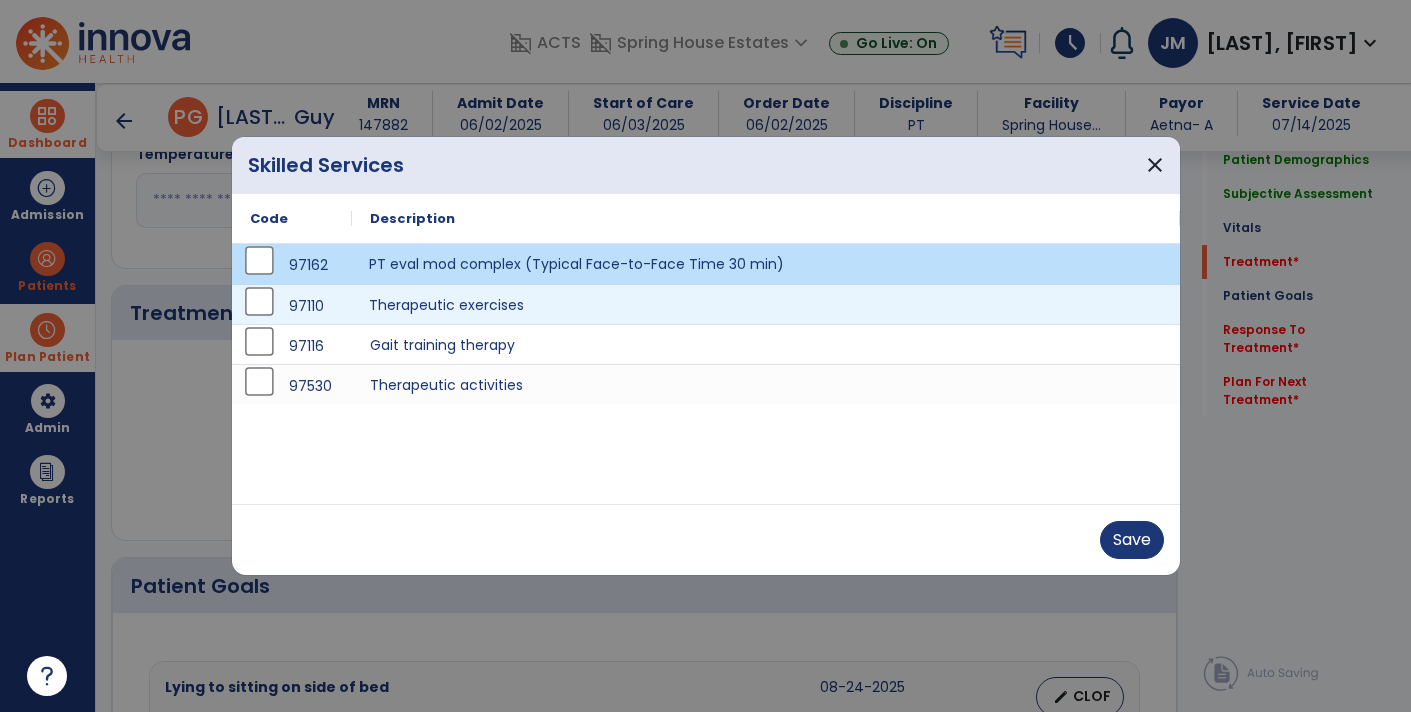 click on "Therapeutic exercises" at bounding box center (766, 304) 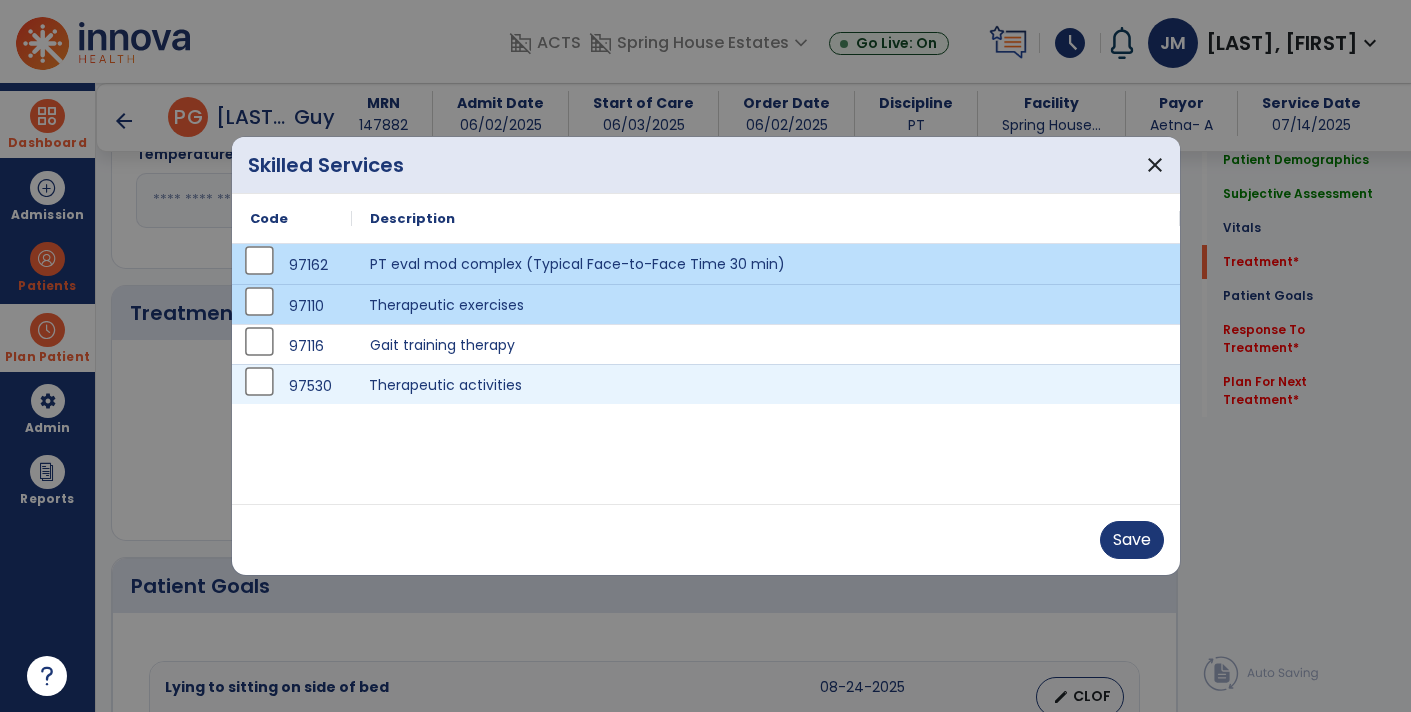 click on "Therapeutic activities" at bounding box center (766, 384) 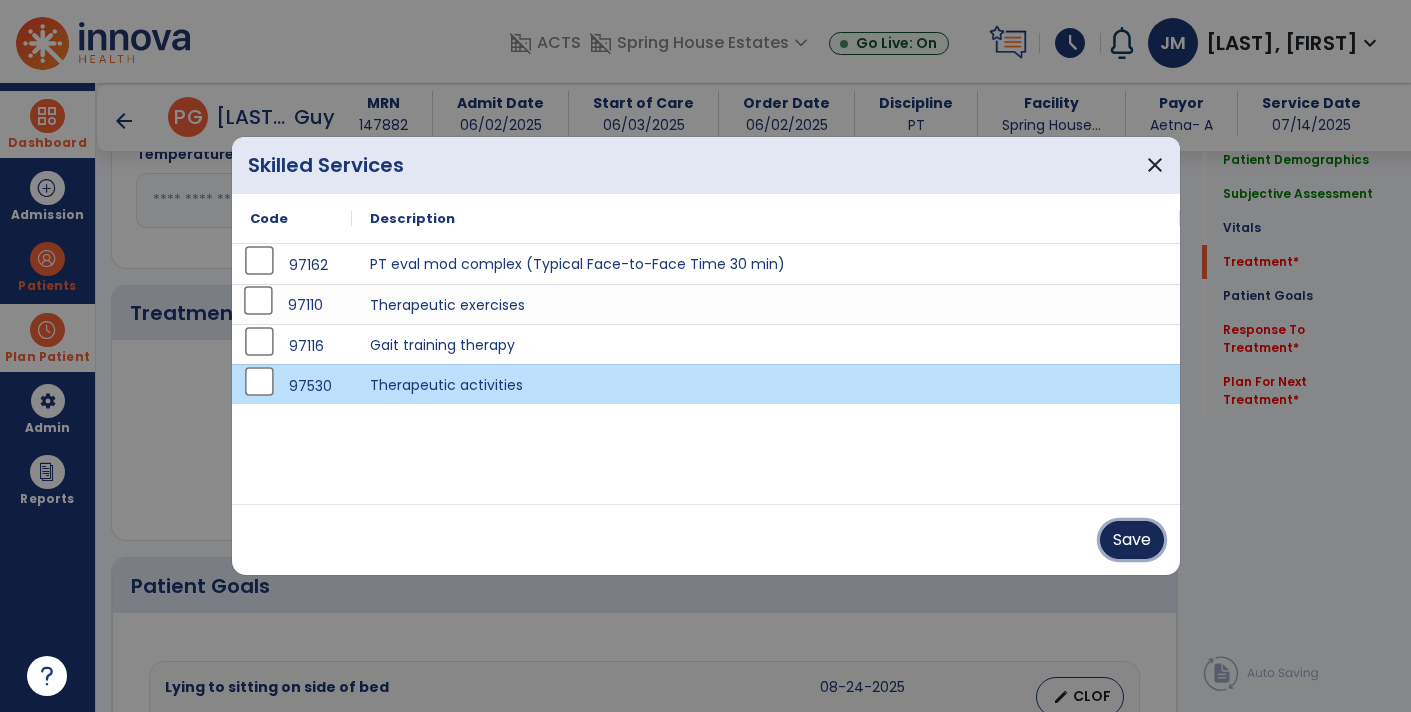 click on "Save" at bounding box center [1132, 540] 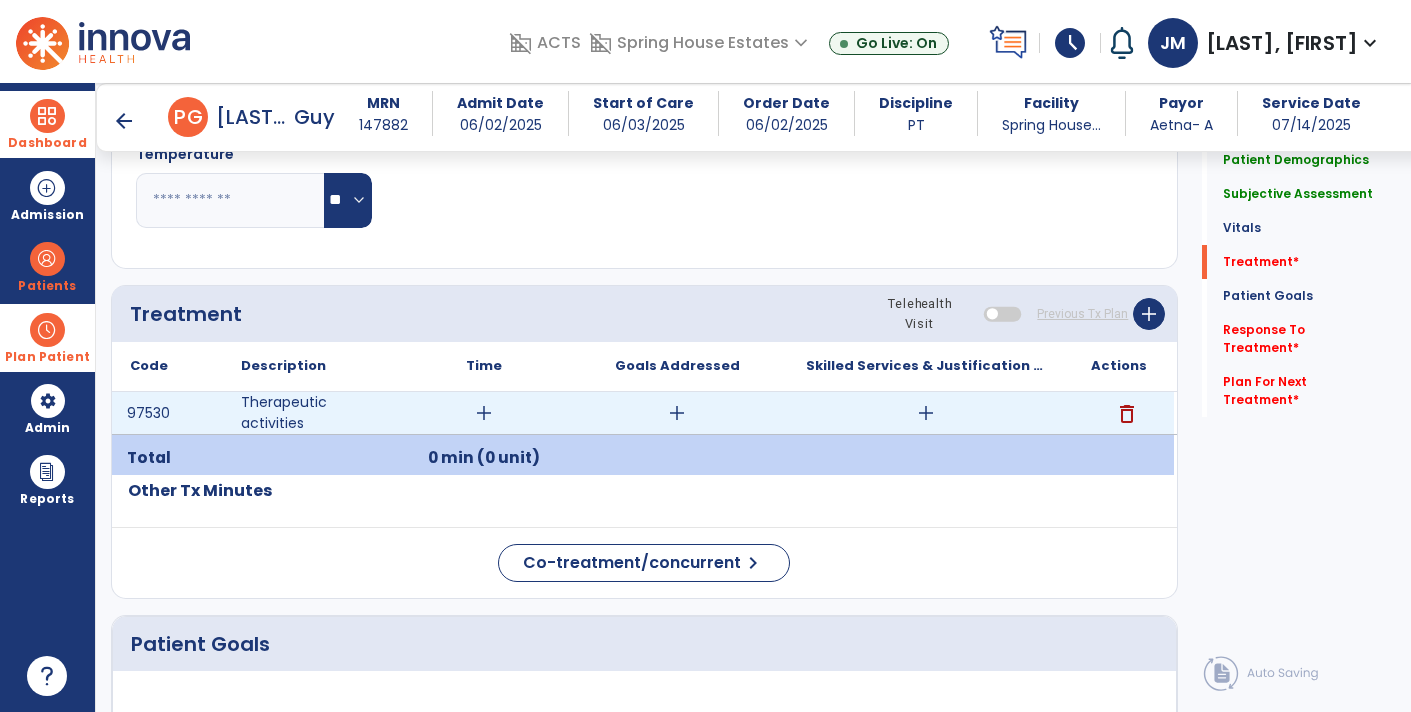 click on "add" at bounding box center [484, 413] 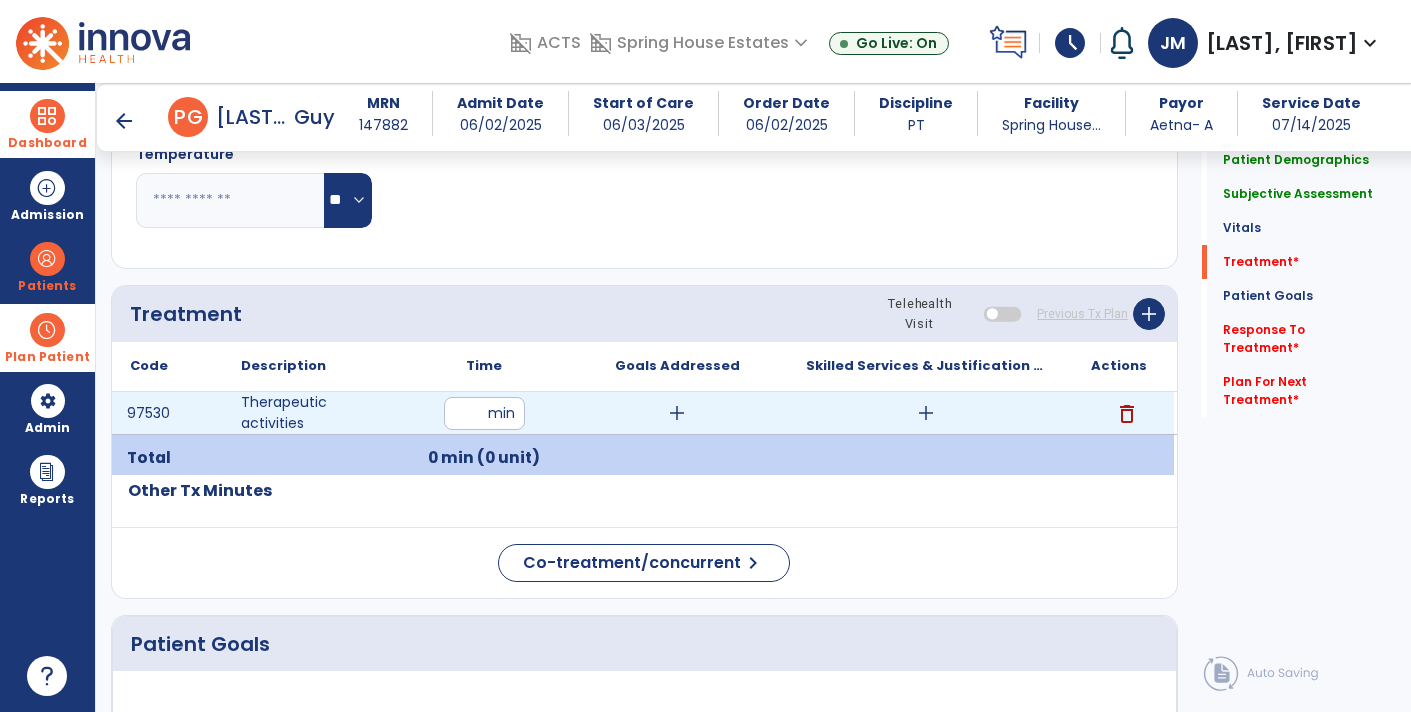 type on "**" 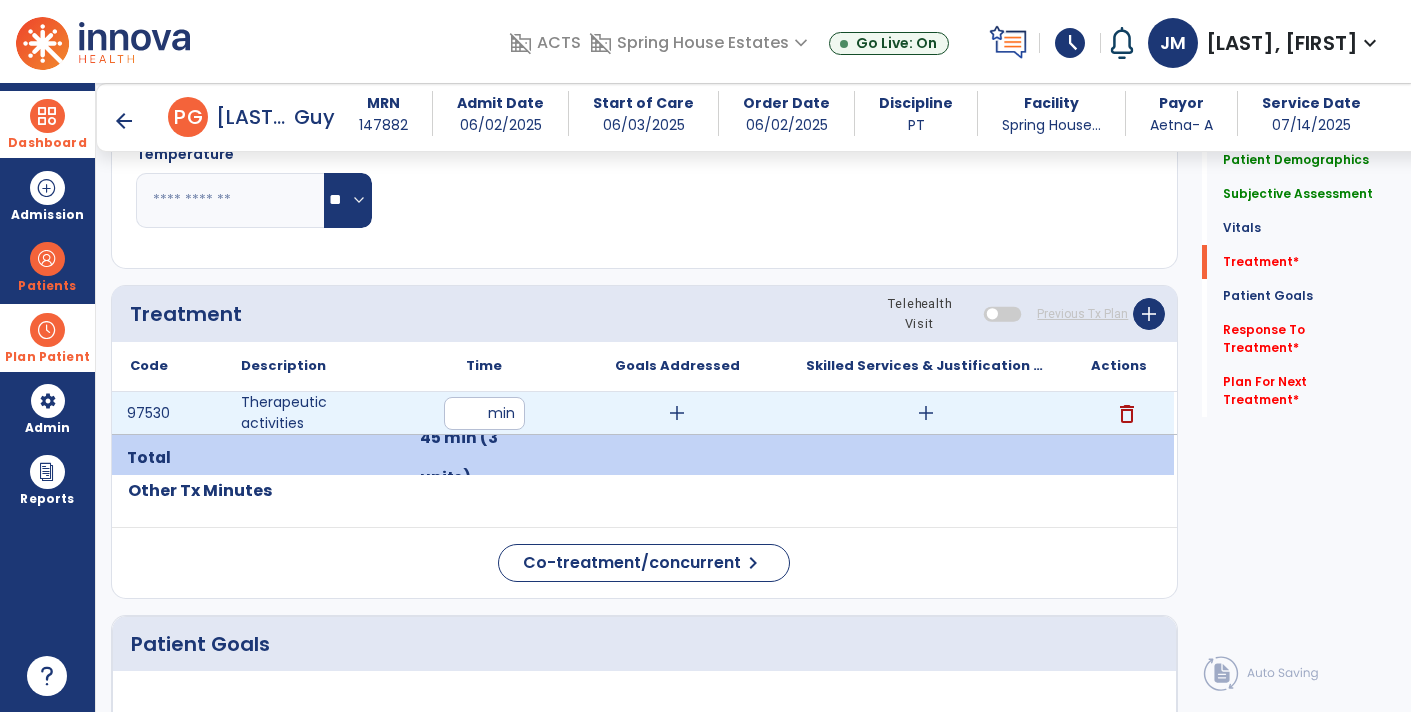 click on "add" at bounding box center [926, 413] 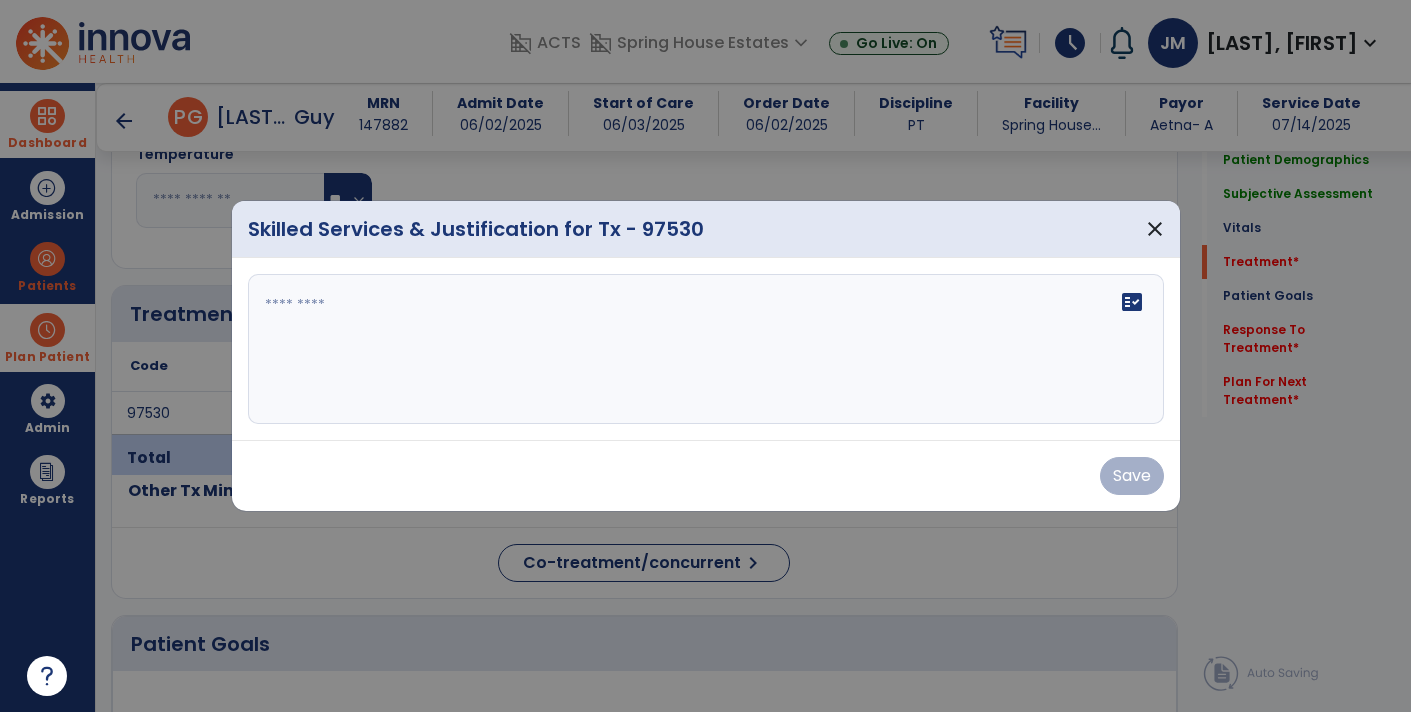 click on "fact_check" at bounding box center [706, 349] 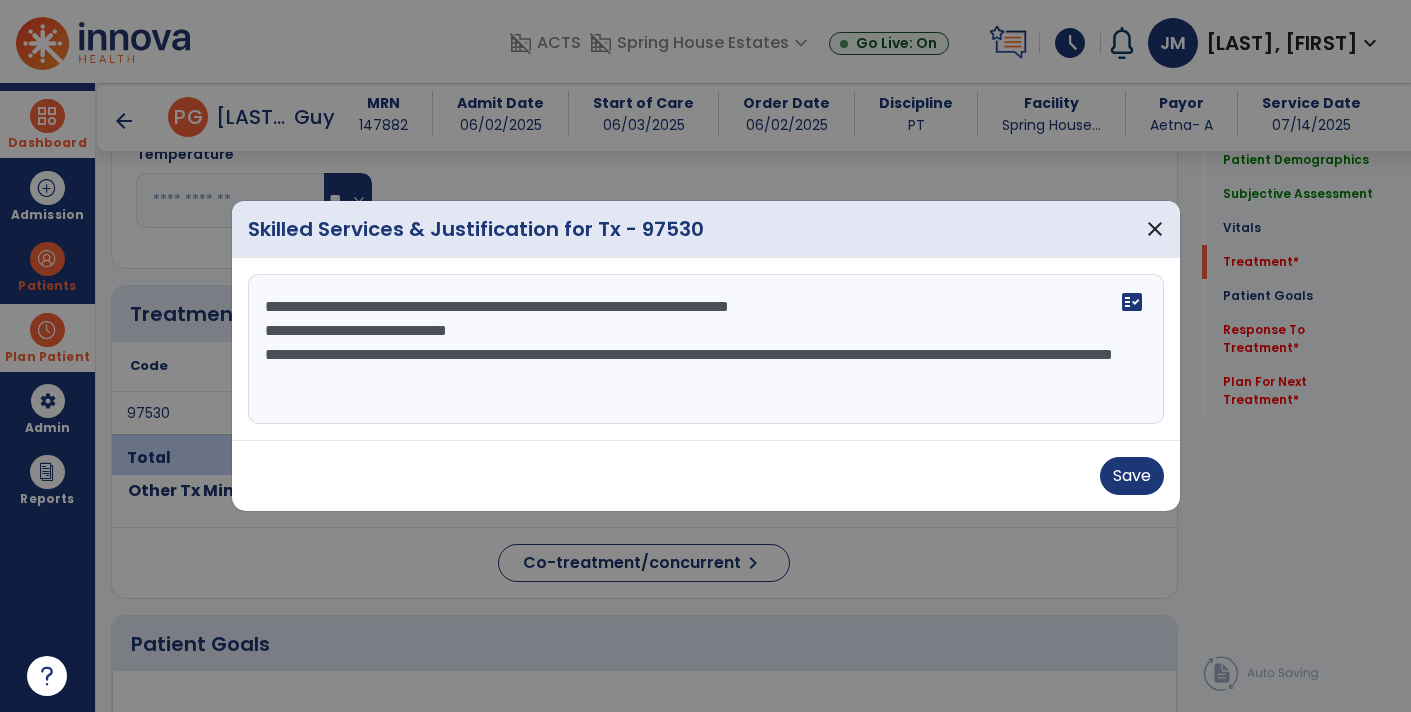 scroll, scrollTop: 15, scrollLeft: 0, axis: vertical 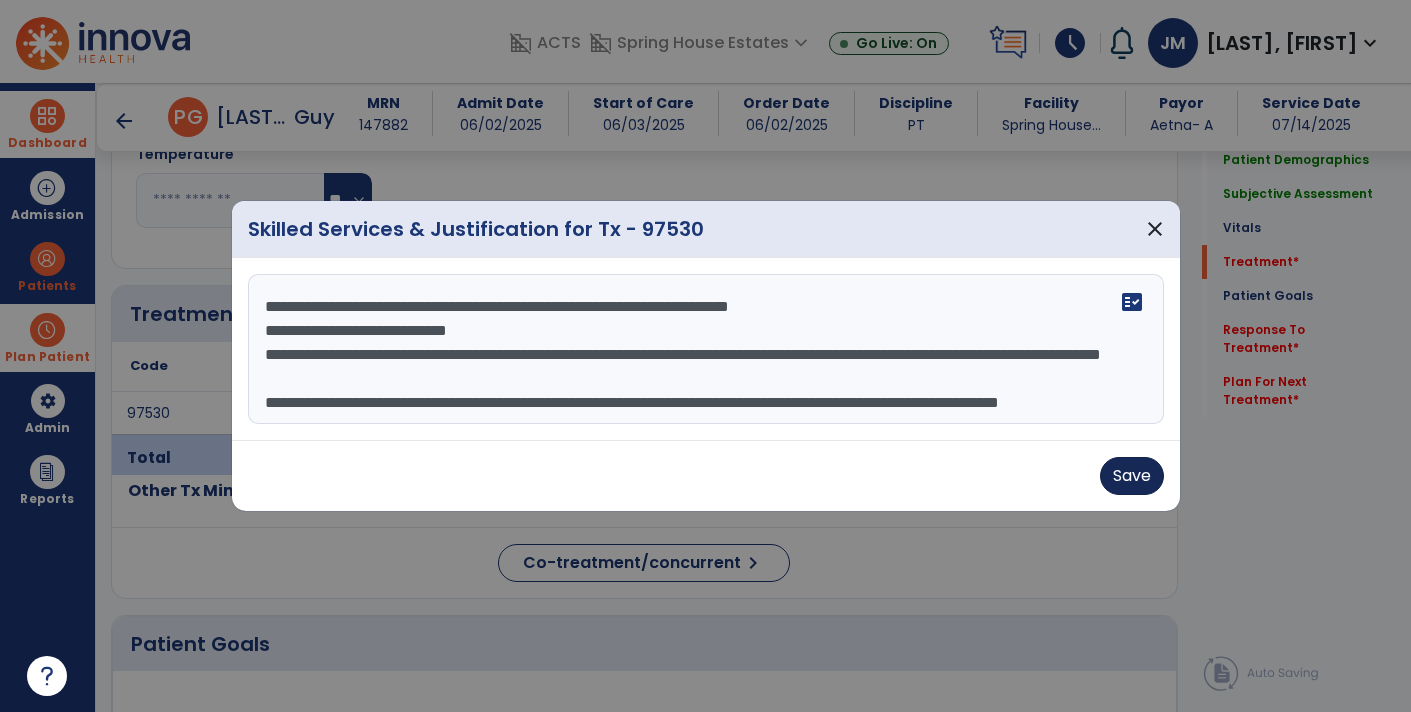 type on "**********" 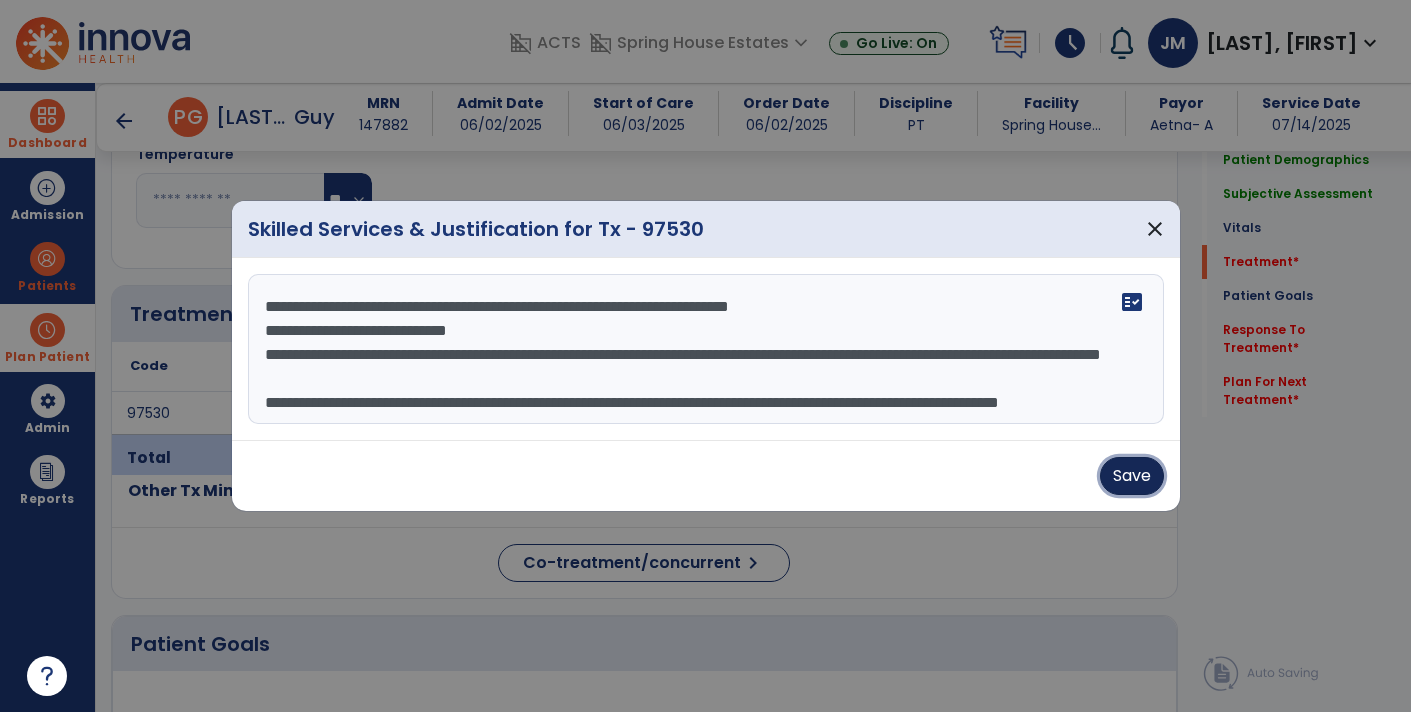 click on "Save" at bounding box center [1132, 476] 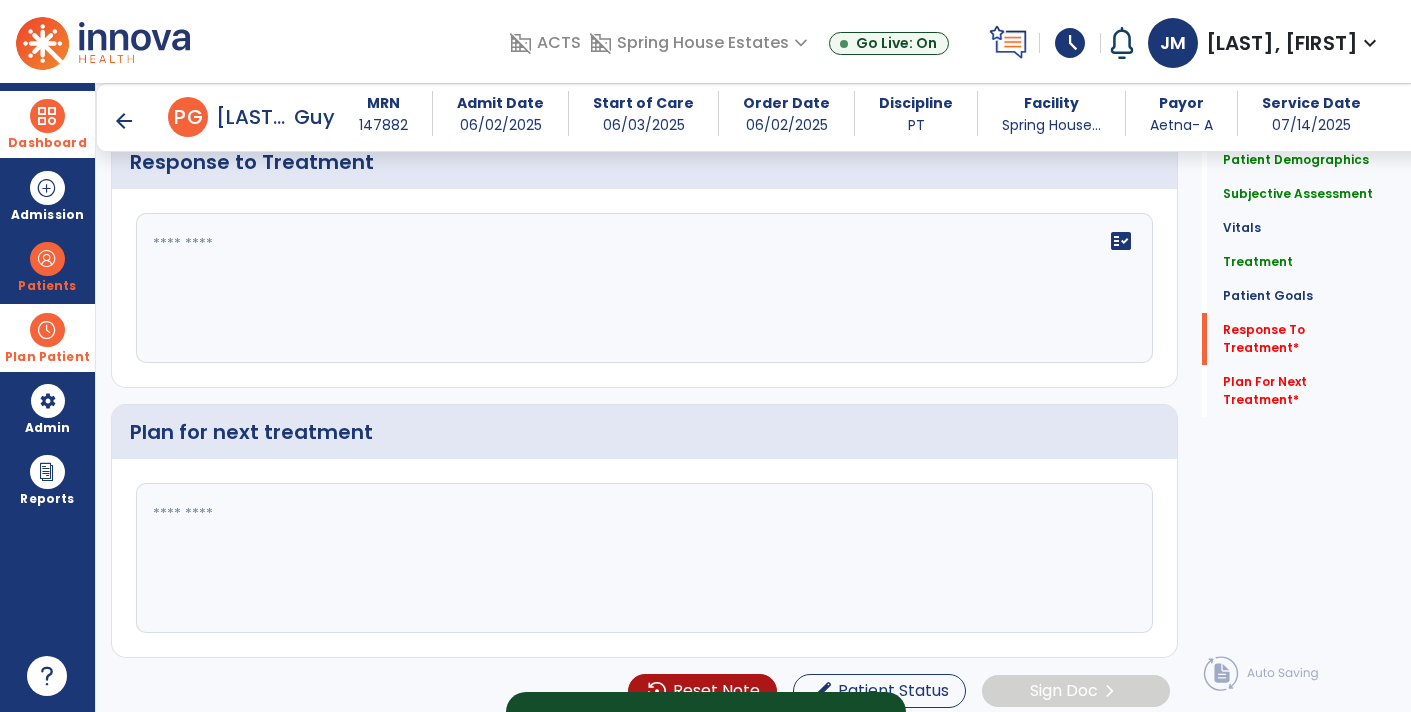 scroll, scrollTop: 2735, scrollLeft: 0, axis: vertical 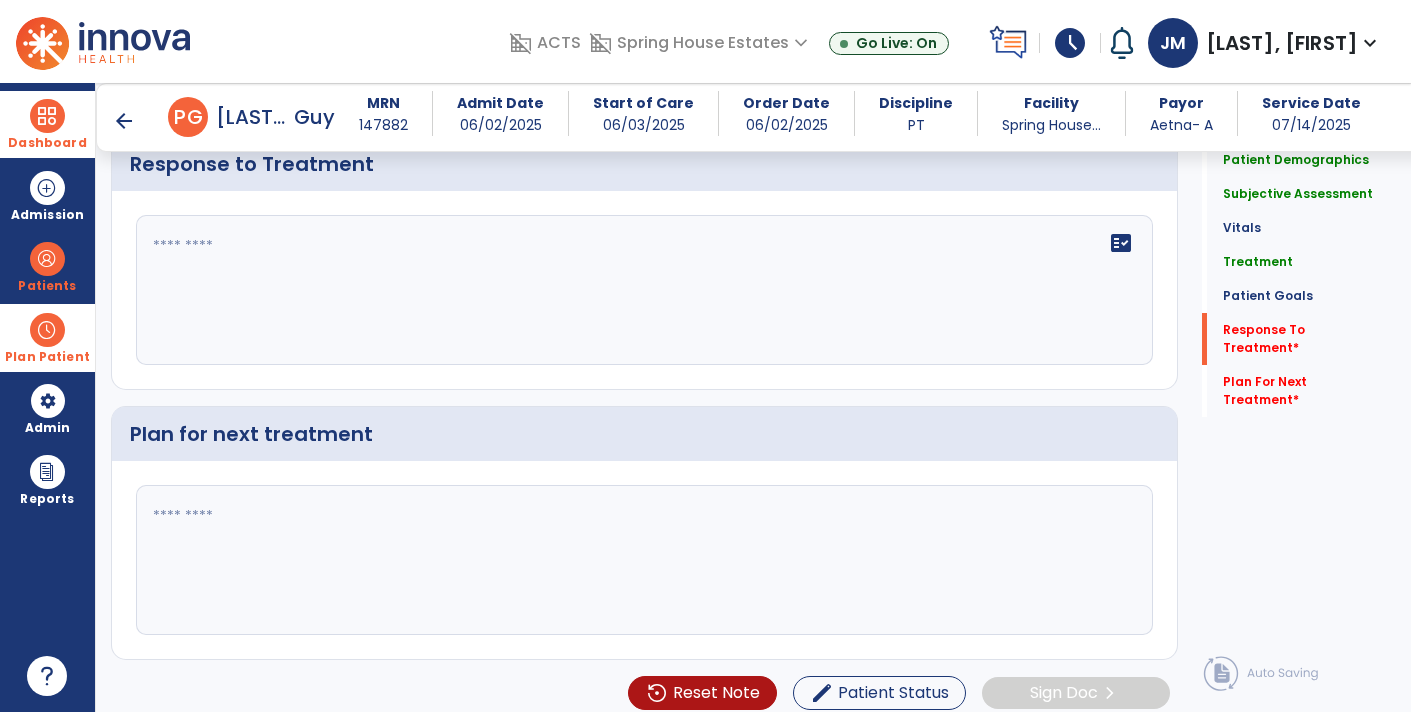 click on "fact_check" 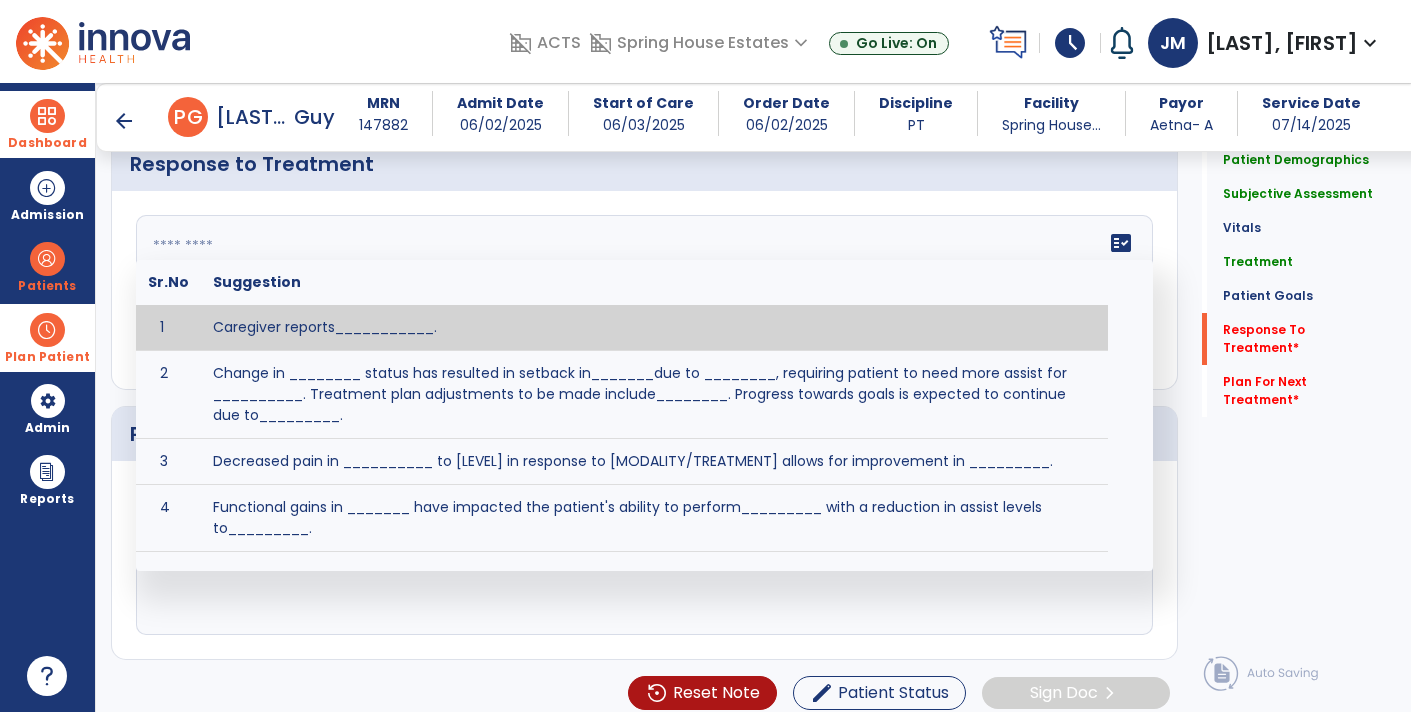 click 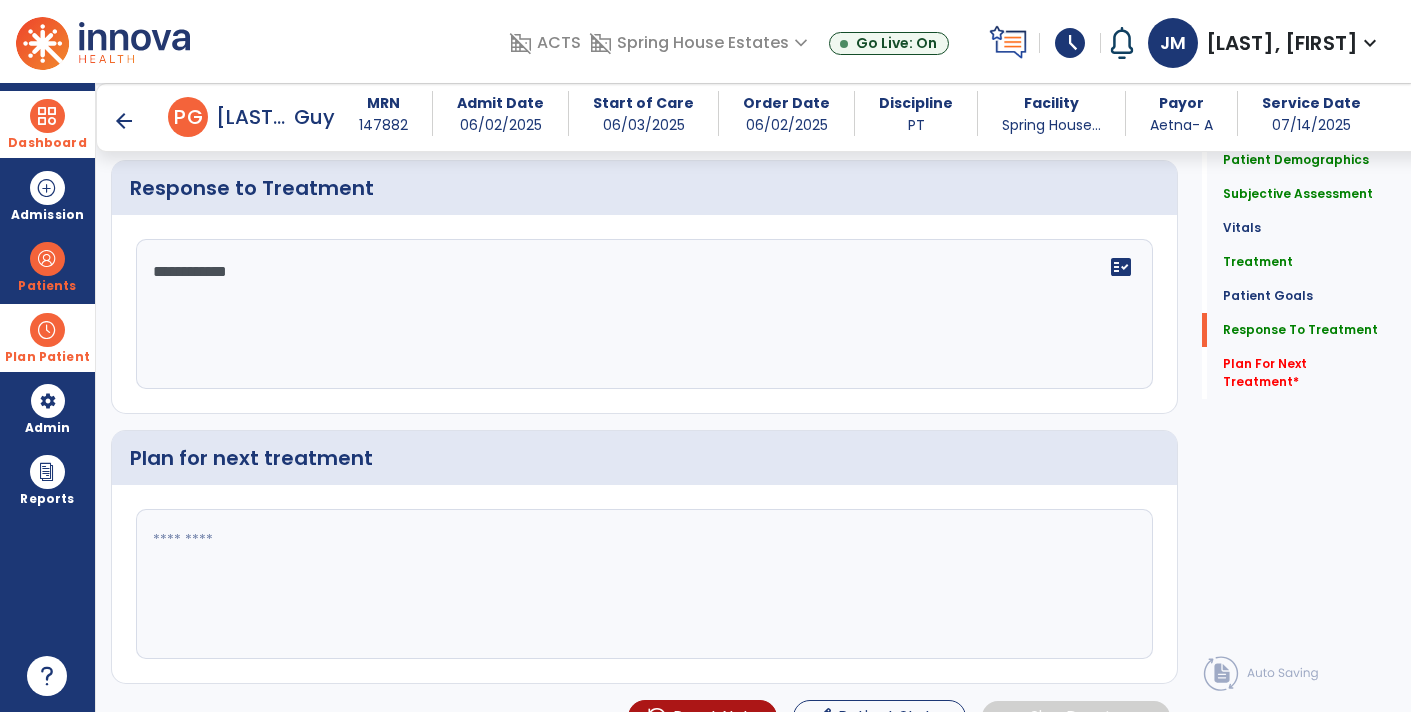 scroll, scrollTop: 2735, scrollLeft: 0, axis: vertical 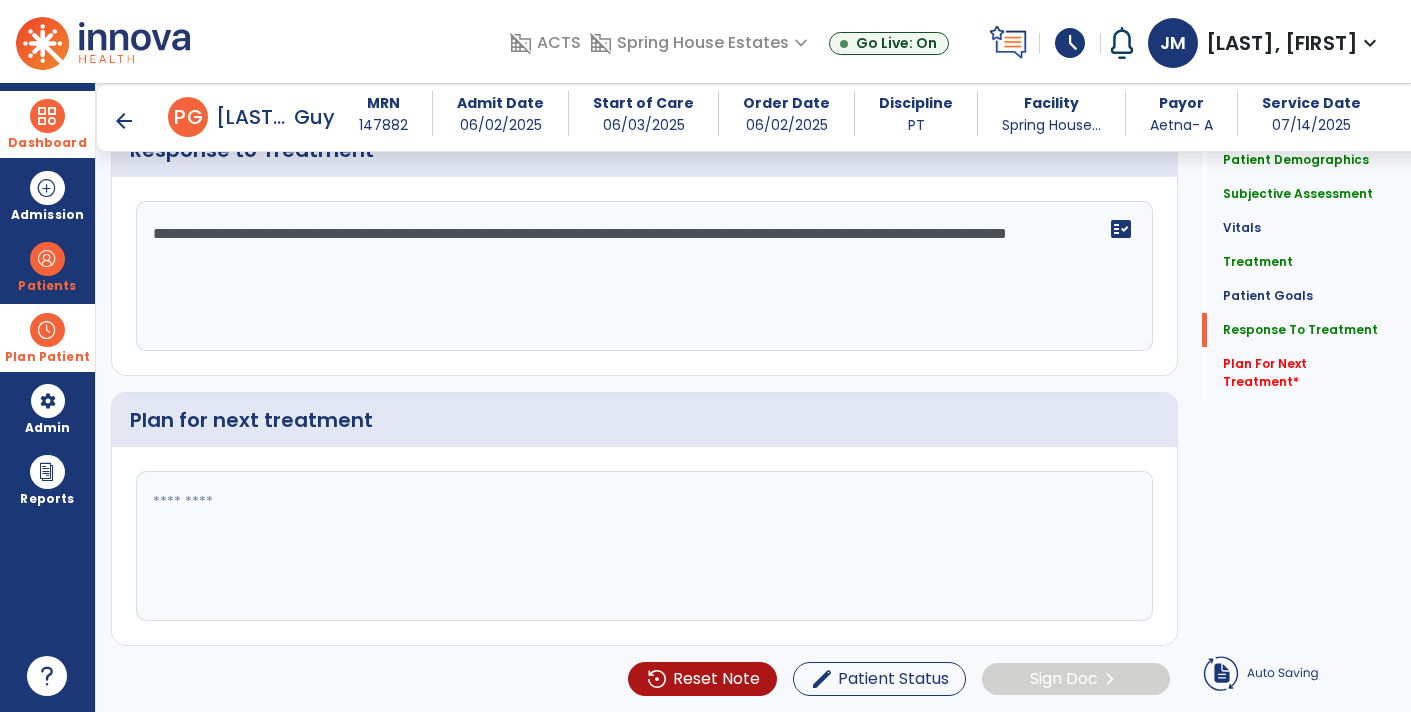 type on "**********" 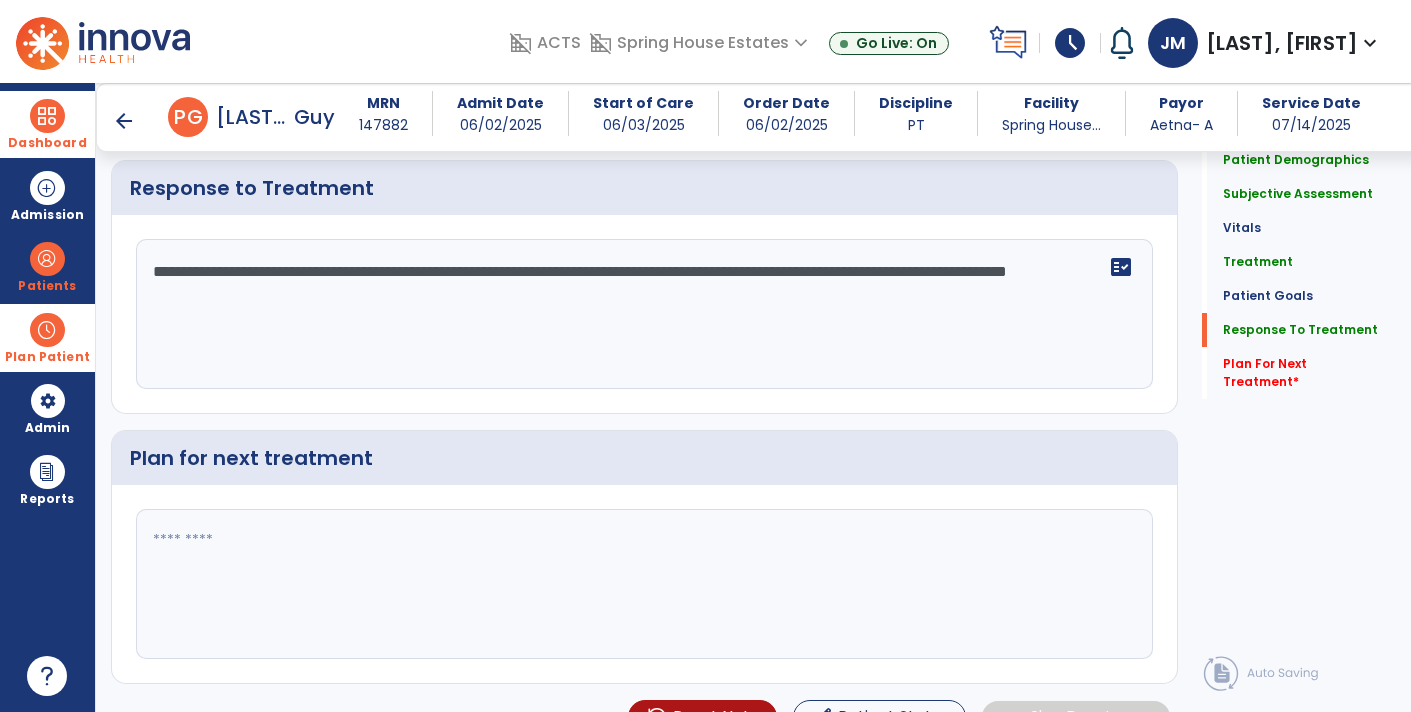 scroll, scrollTop: 2735, scrollLeft: 0, axis: vertical 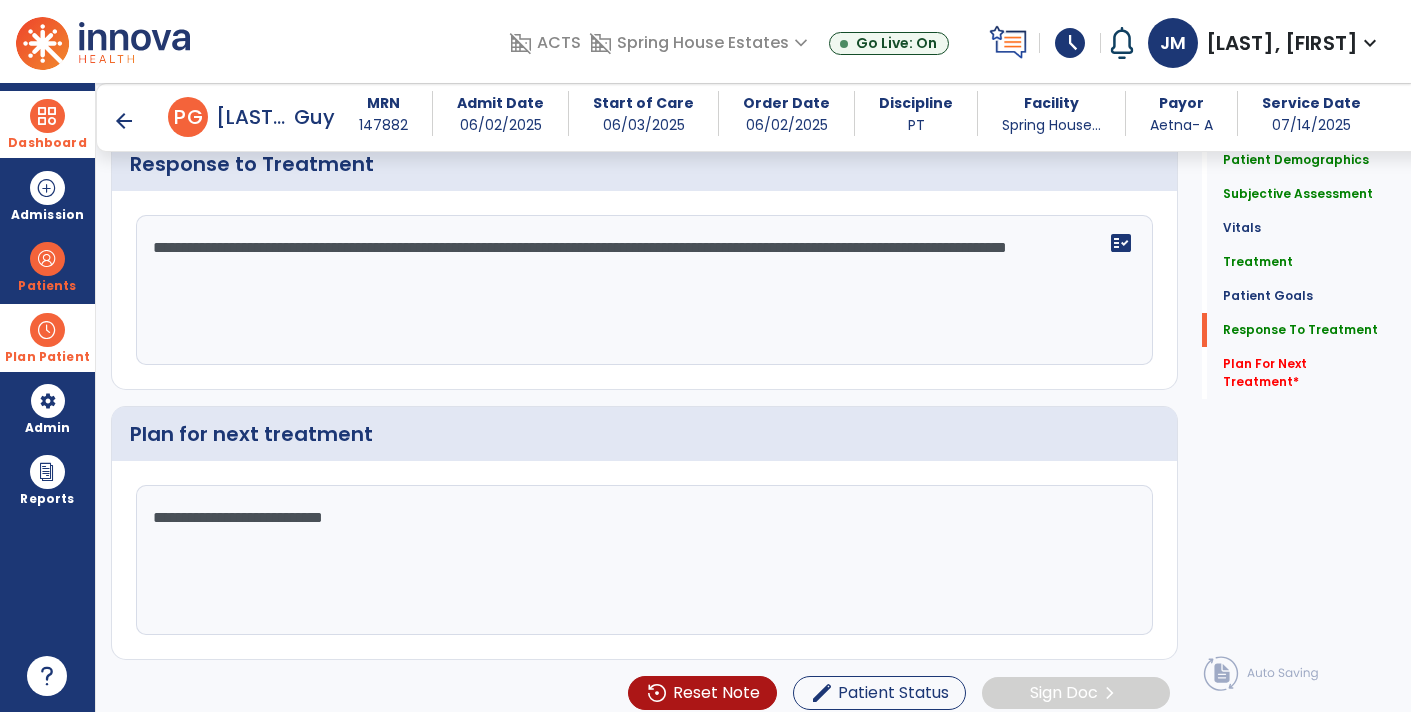 type on "**********" 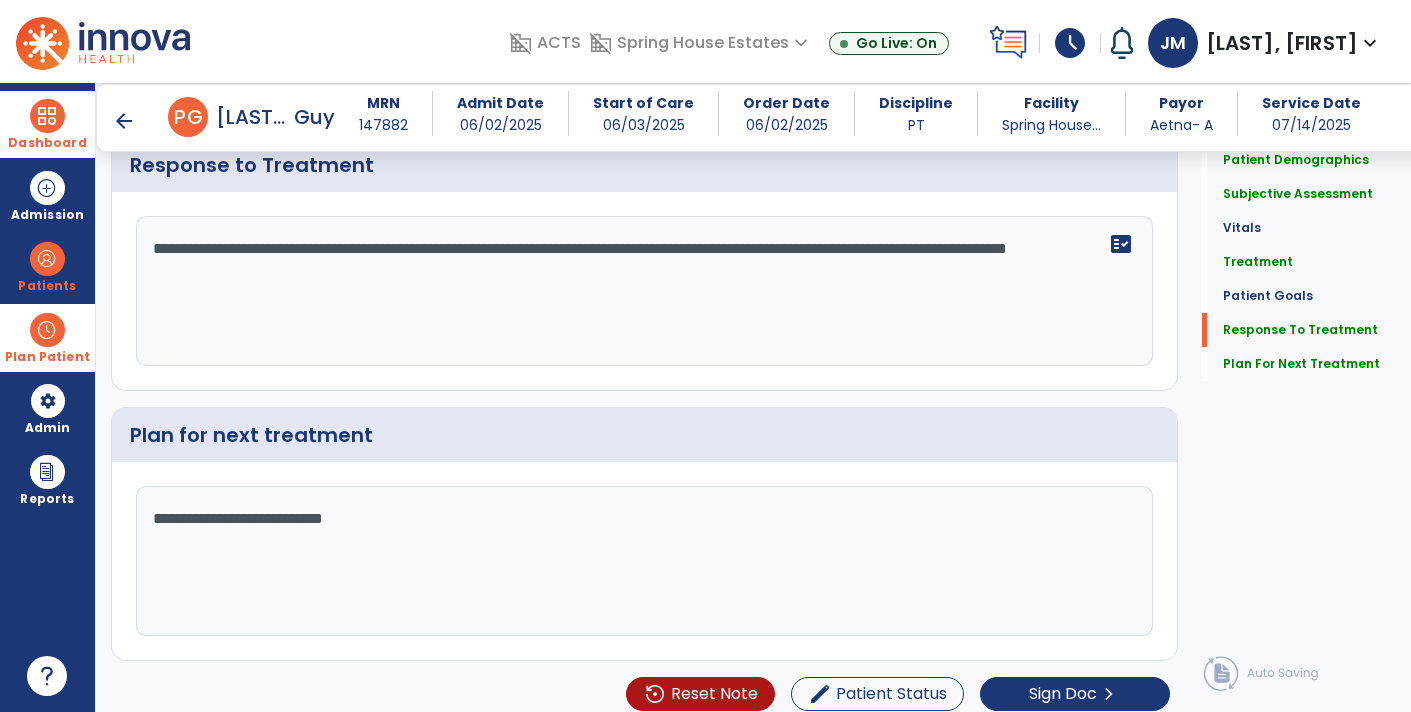 scroll, scrollTop: 2735, scrollLeft: 0, axis: vertical 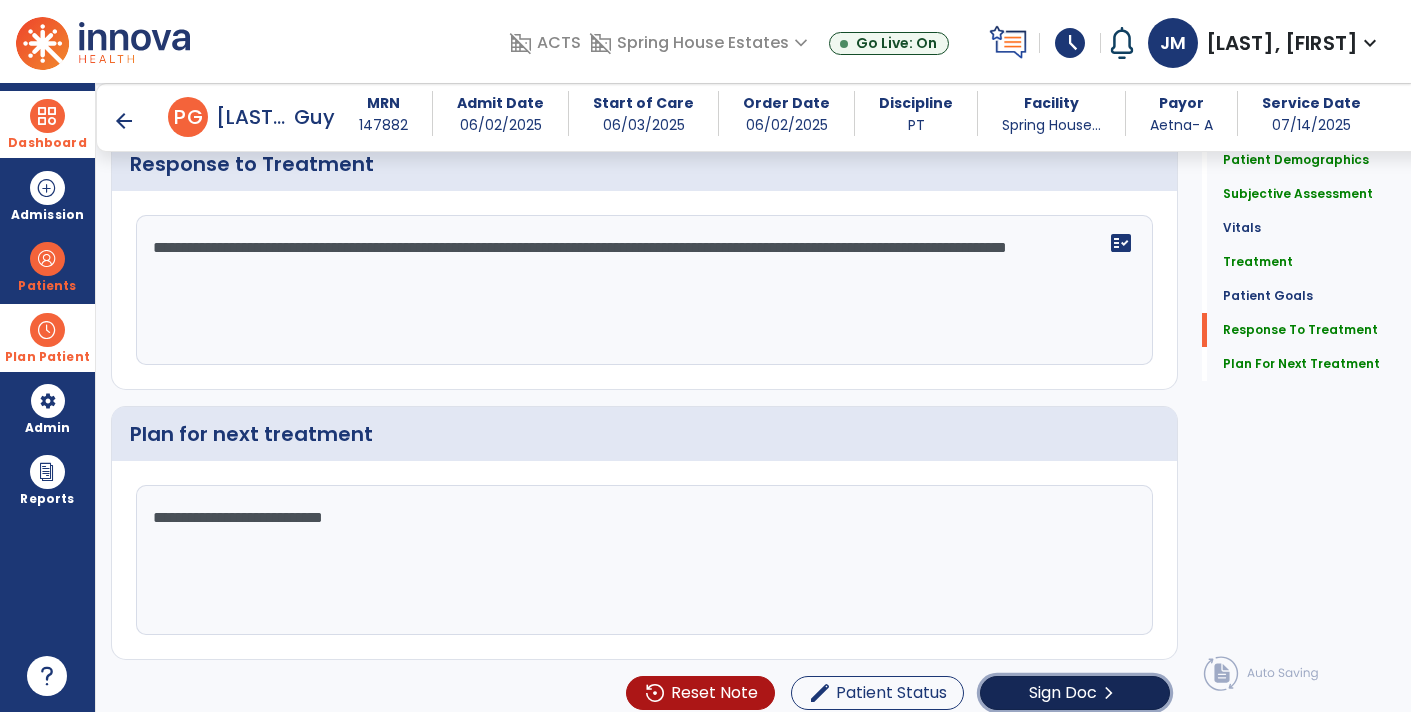click on "Sign Doc" 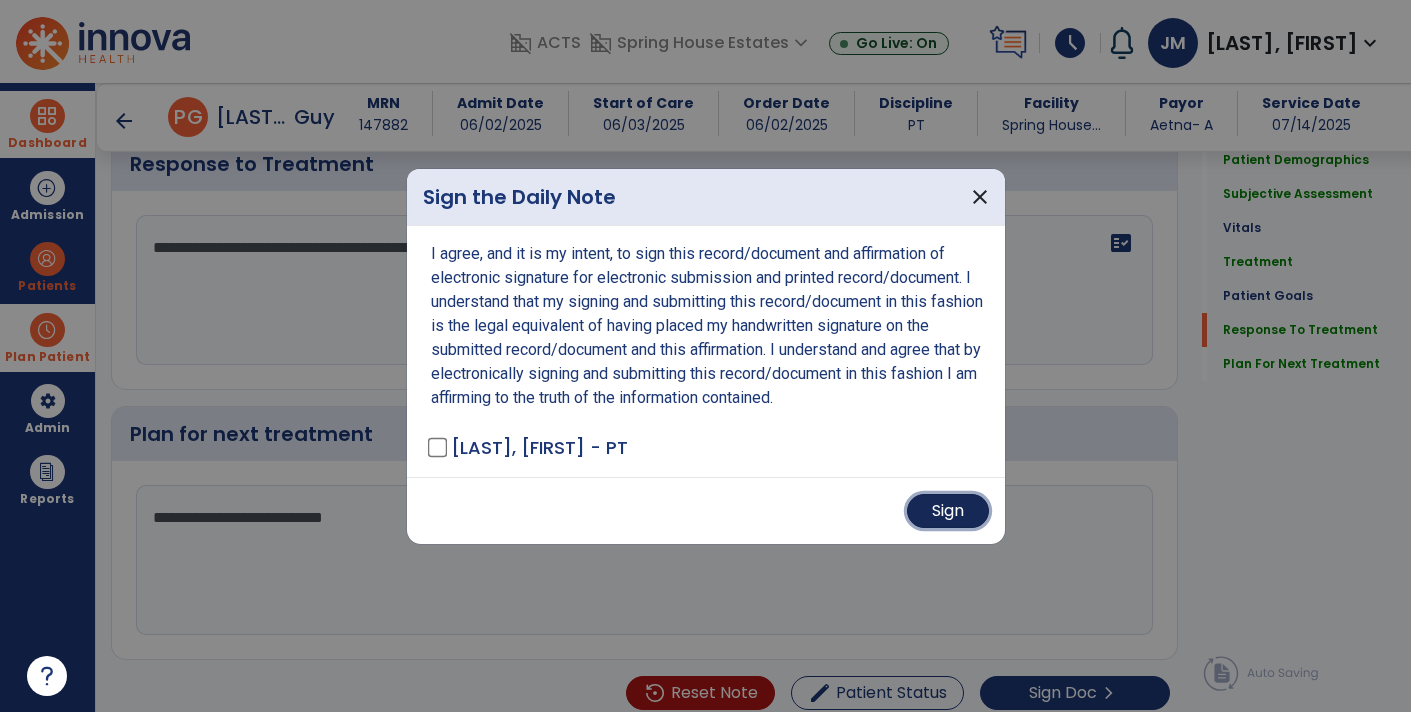 click on "Sign" at bounding box center (948, 511) 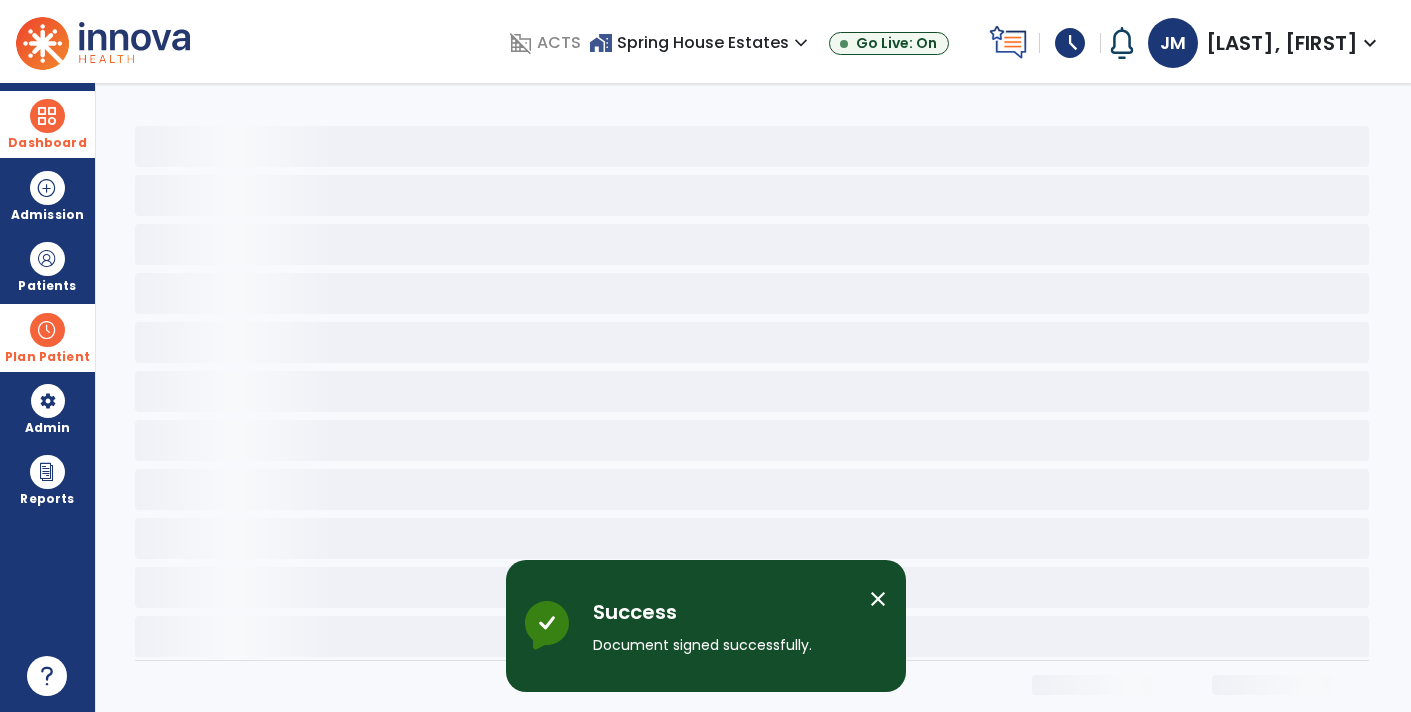 scroll, scrollTop: 0, scrollLeft: 0, axis: both 